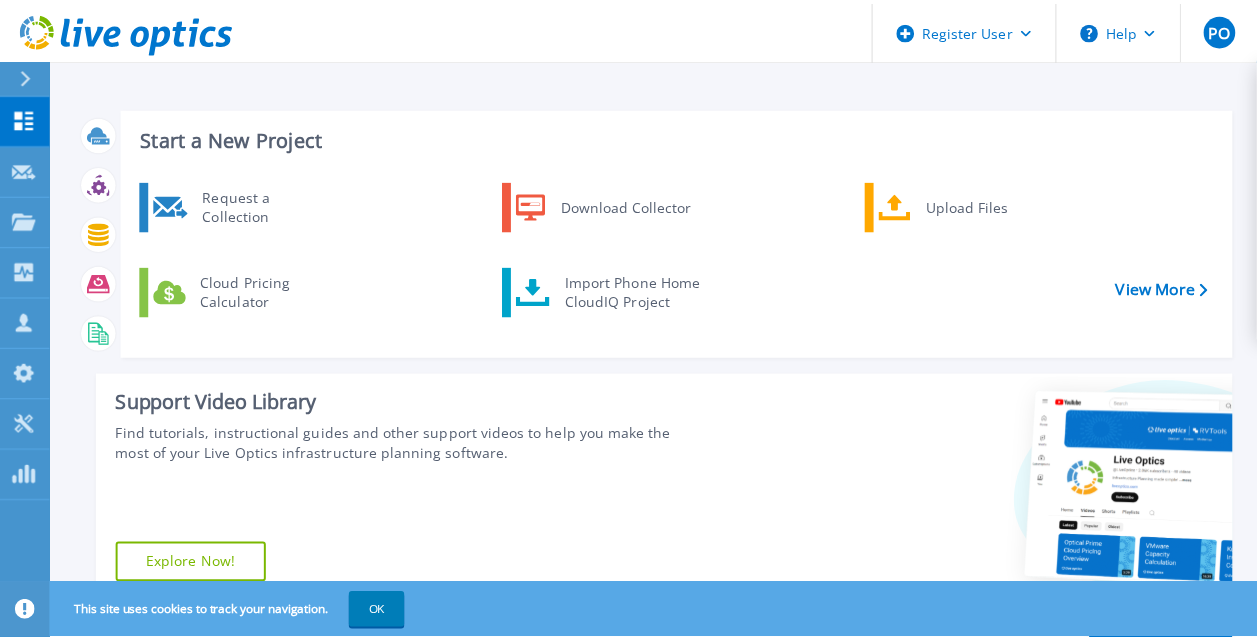 scroll, scrollTop: 0, scrollLeft: 0, axis: both 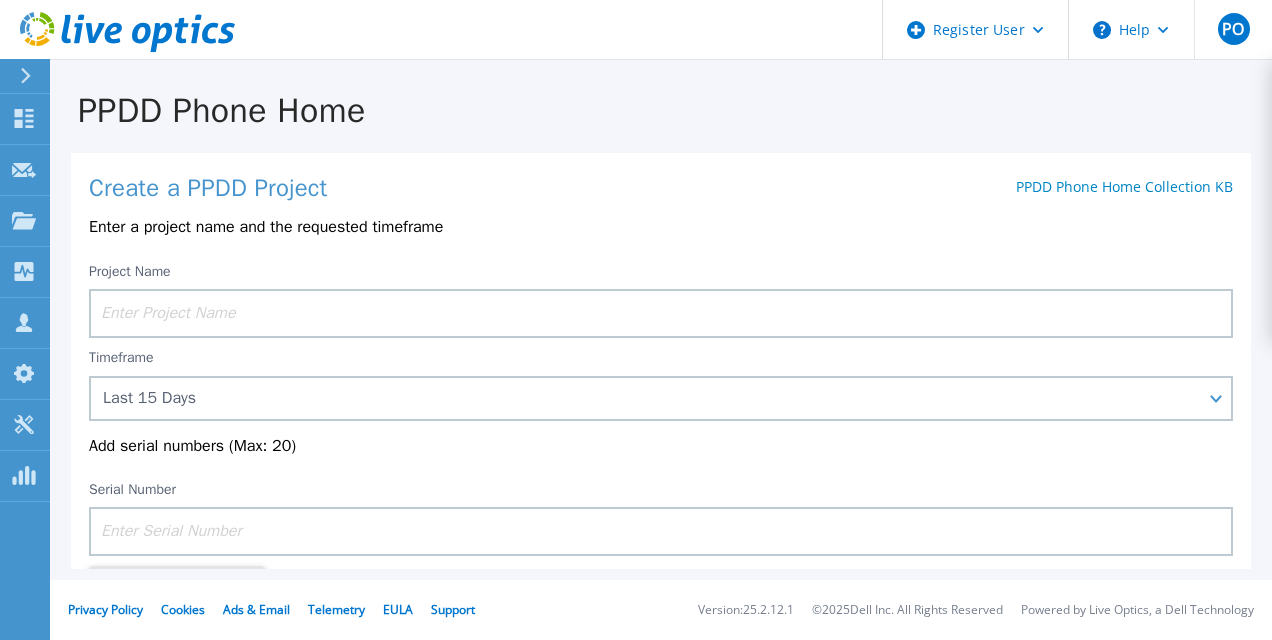 click at bounding box center [661, 313] 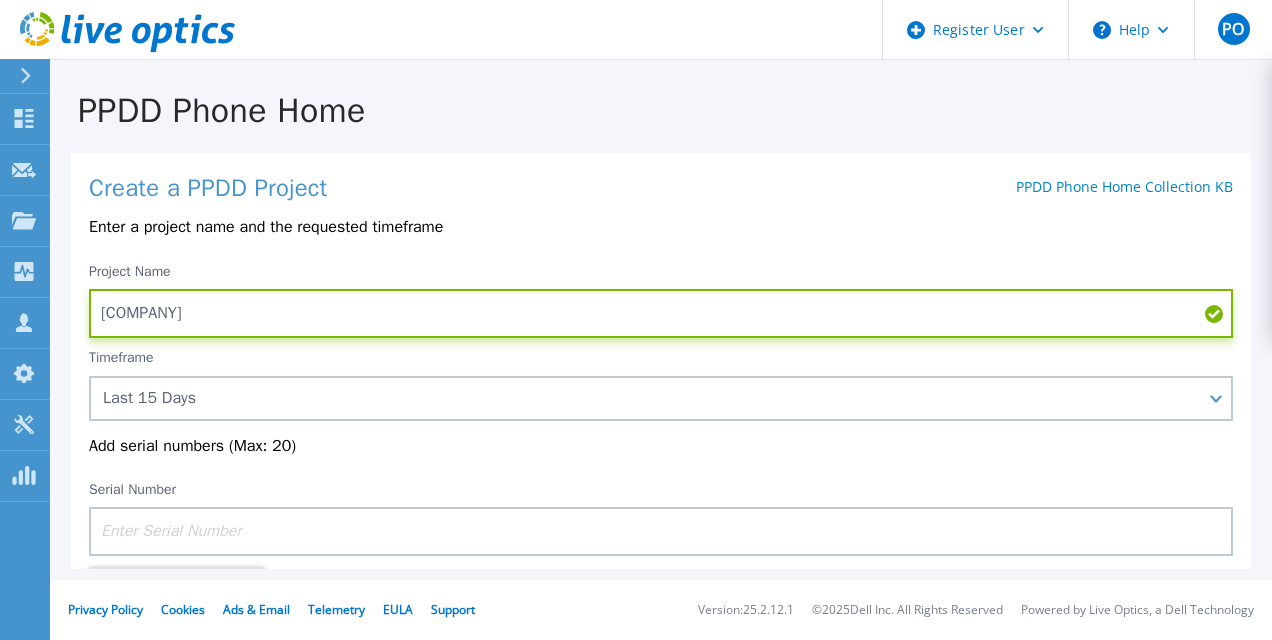 type on "w" 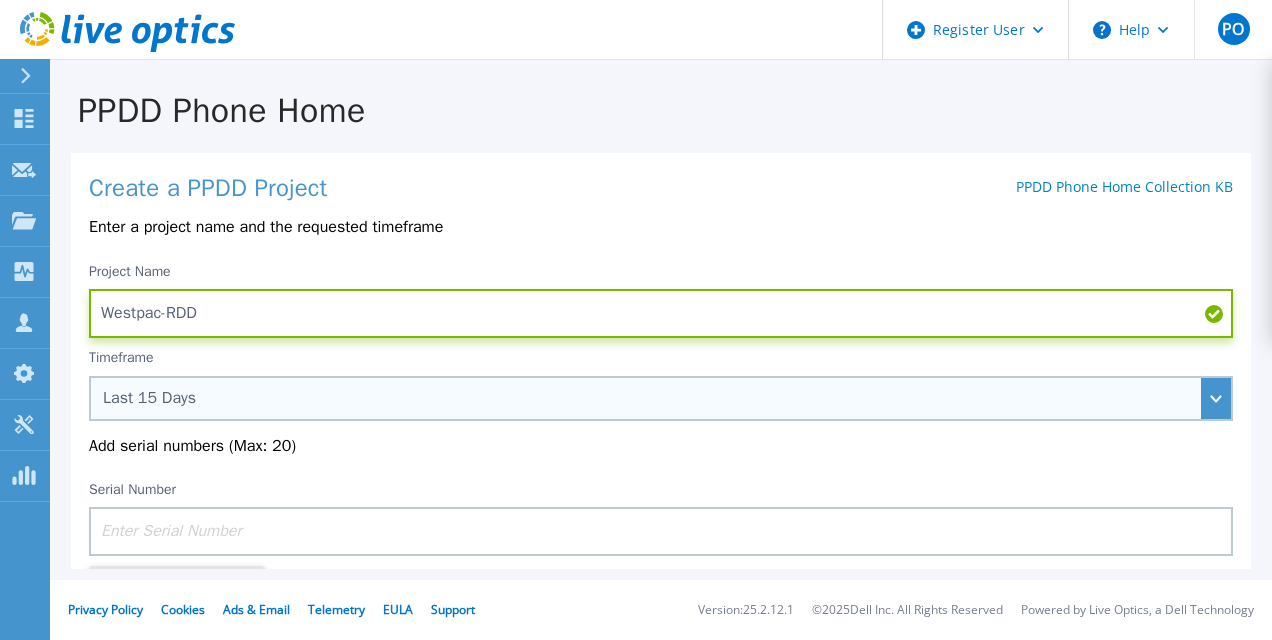 type on "Westpac-RDD" 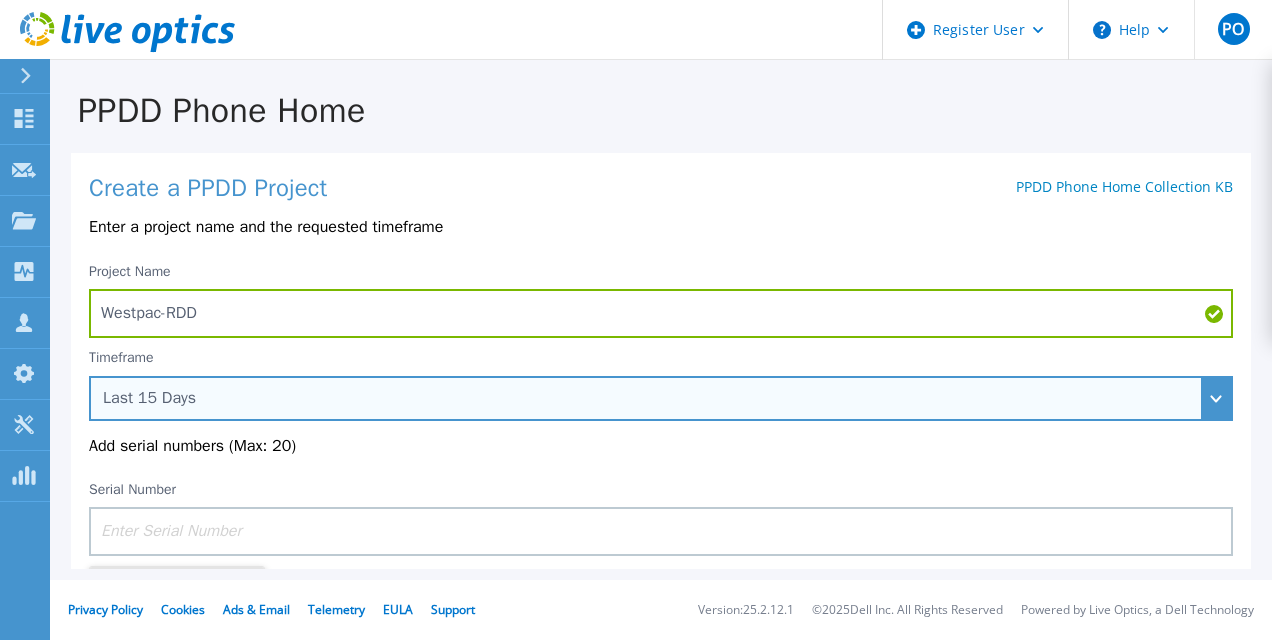 click on "Last 15 Days" at bounding box center [661, 398] 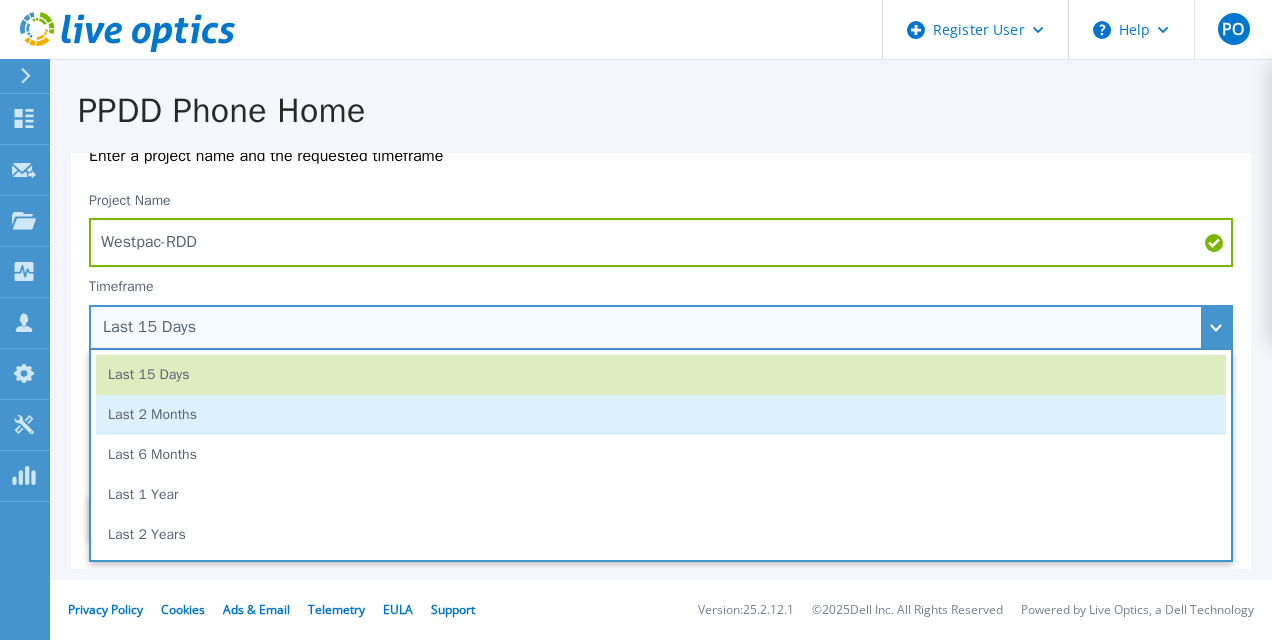scroll, scrollTop: 100, scrollLeft: 0, axis: vertical 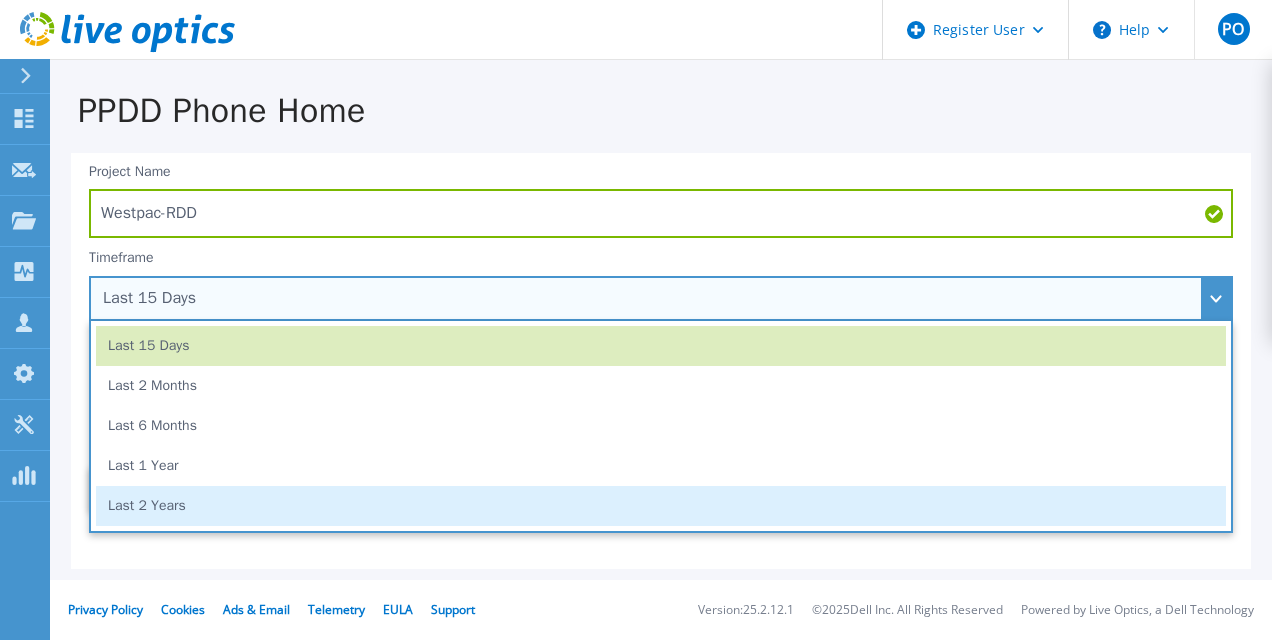 click on "Last 2 Years" at bounding box center [661, 506] 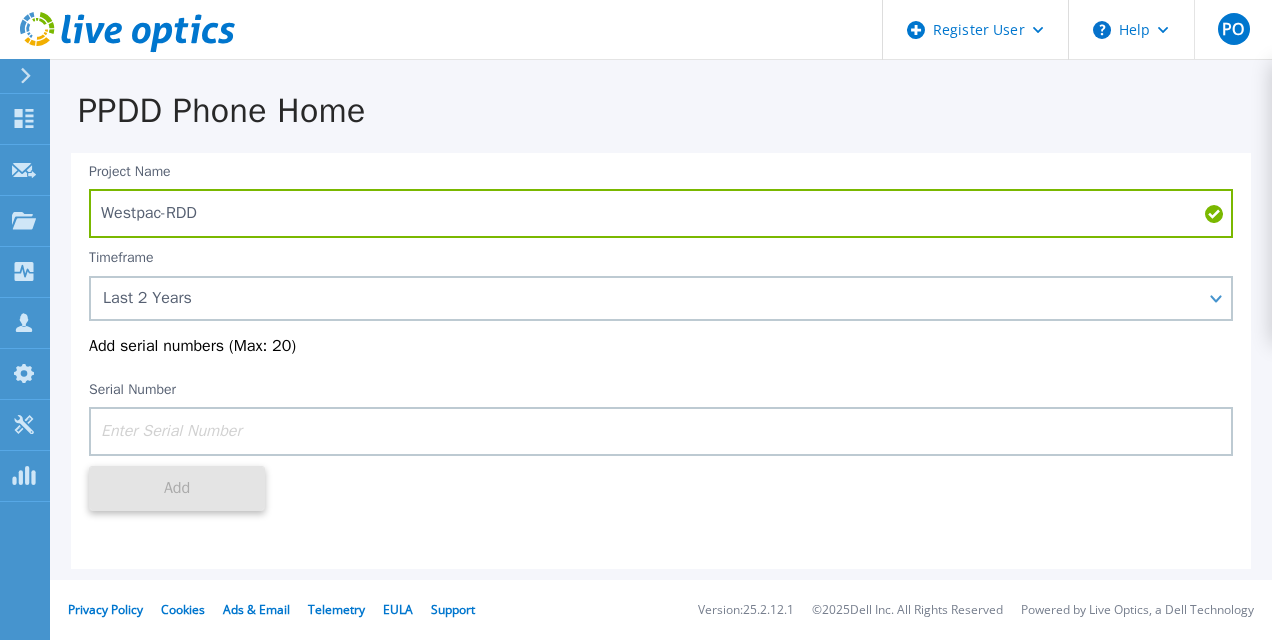 click at bounding box center [661, 431] 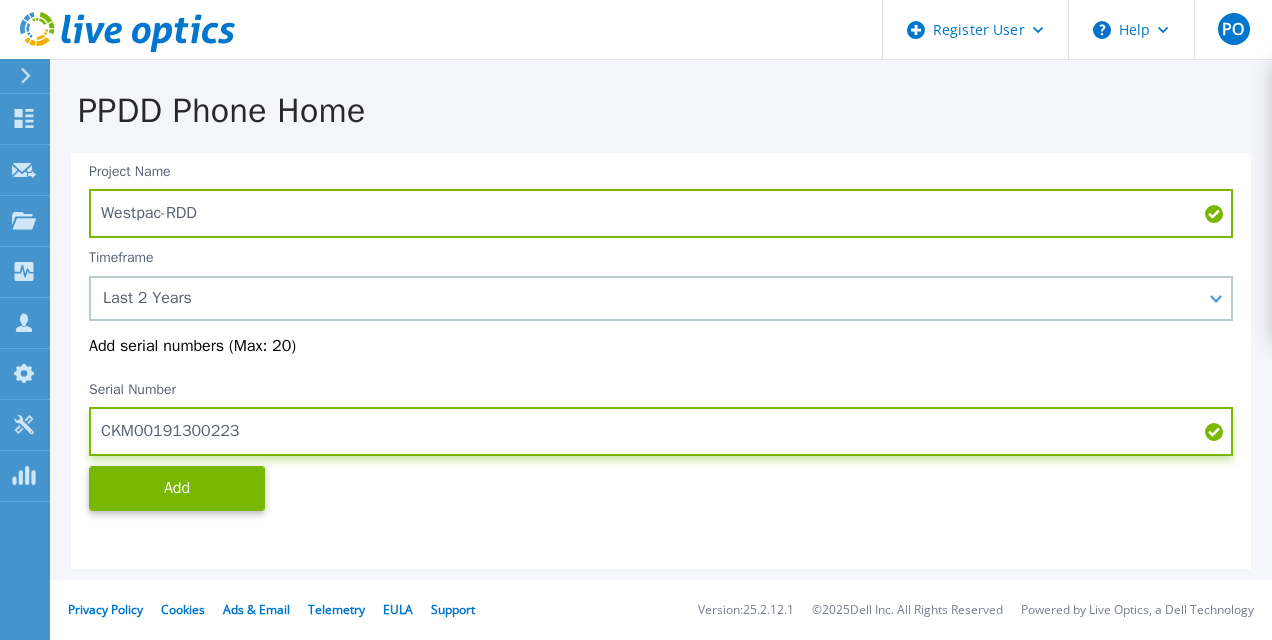 scroll, scrollTop: 103, scrollLeft: 0, axis: vertical 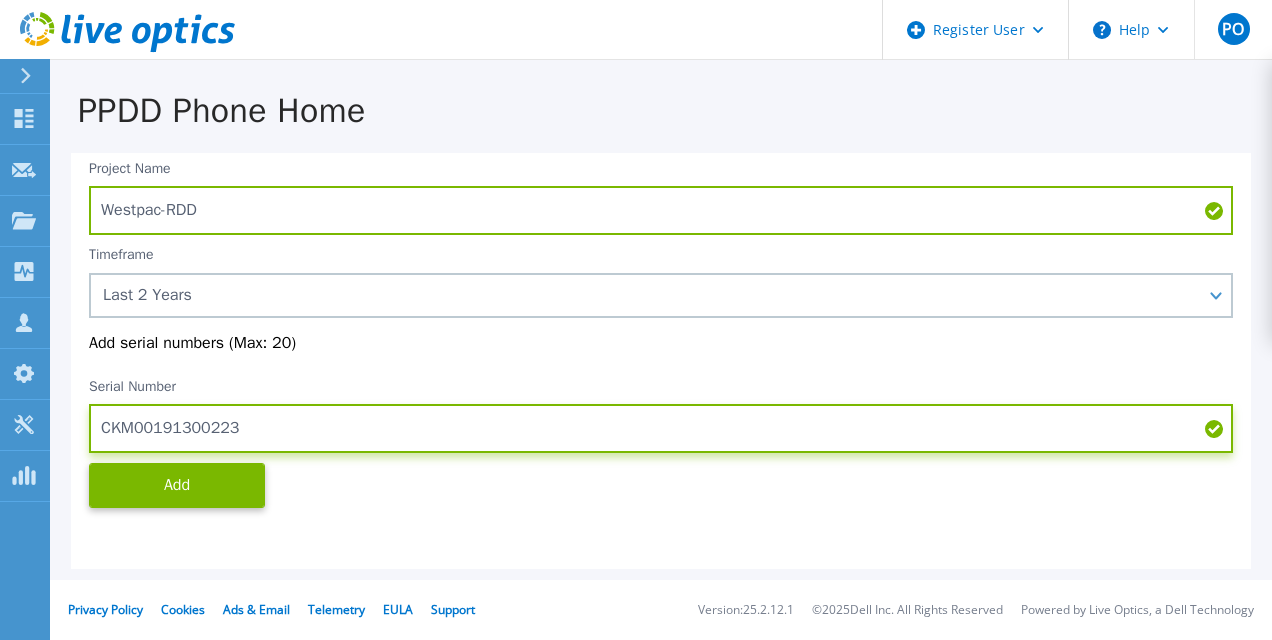 click on "CKM00191300223" at bounding box center [661, 428] 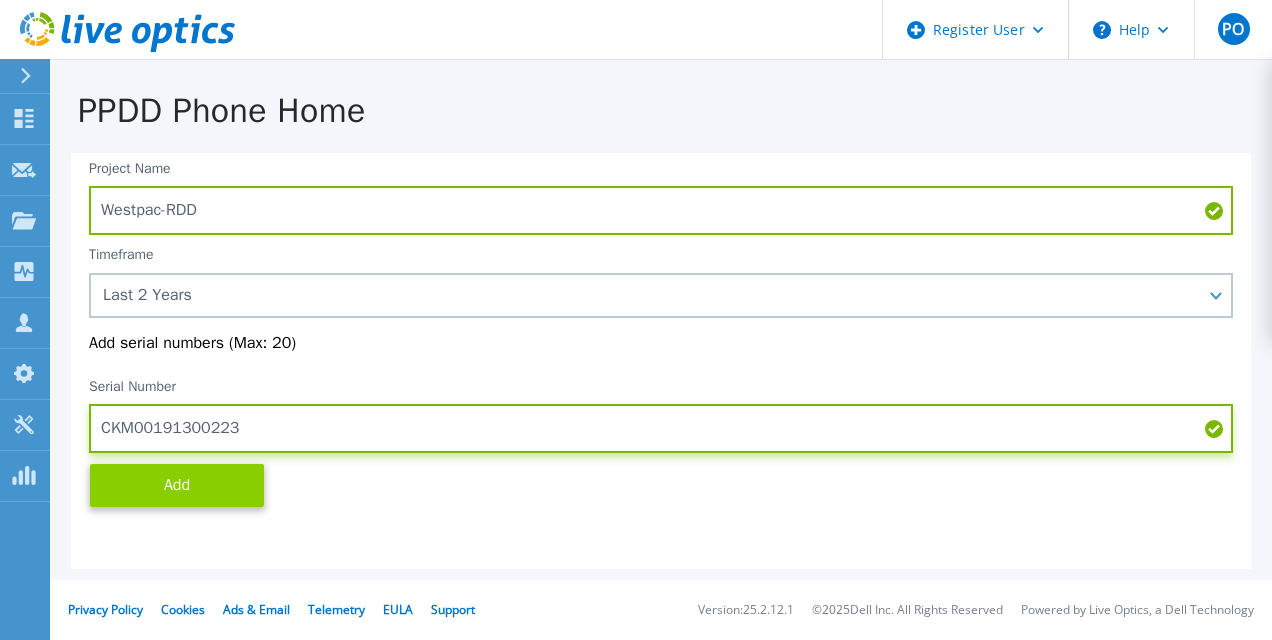 type on "CKM00191300223" 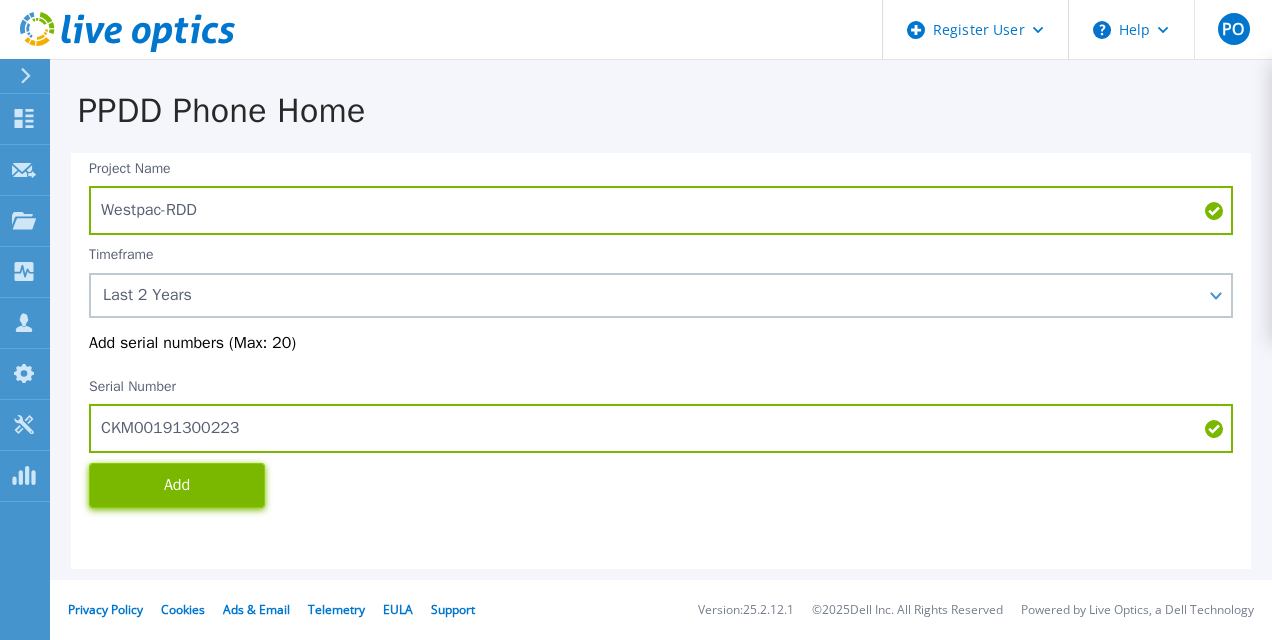 click on "Add" at bounding box center [177, 485] 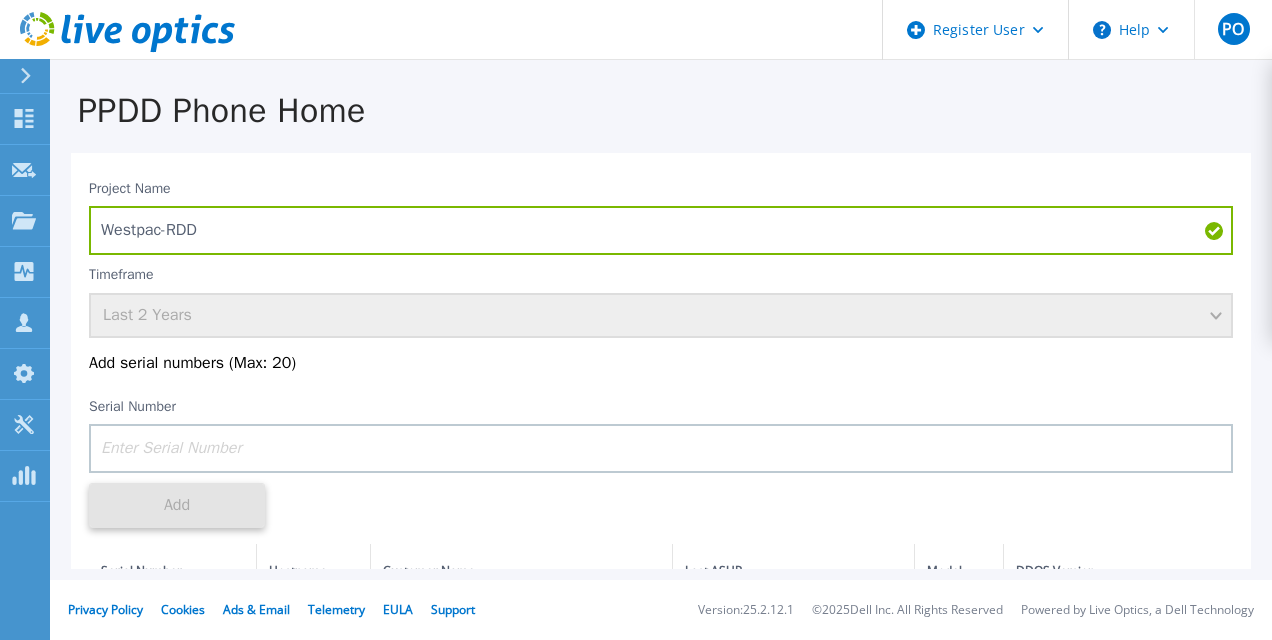 scroll, scrollTop: 199, scrollLeft: 0, axis: vertical 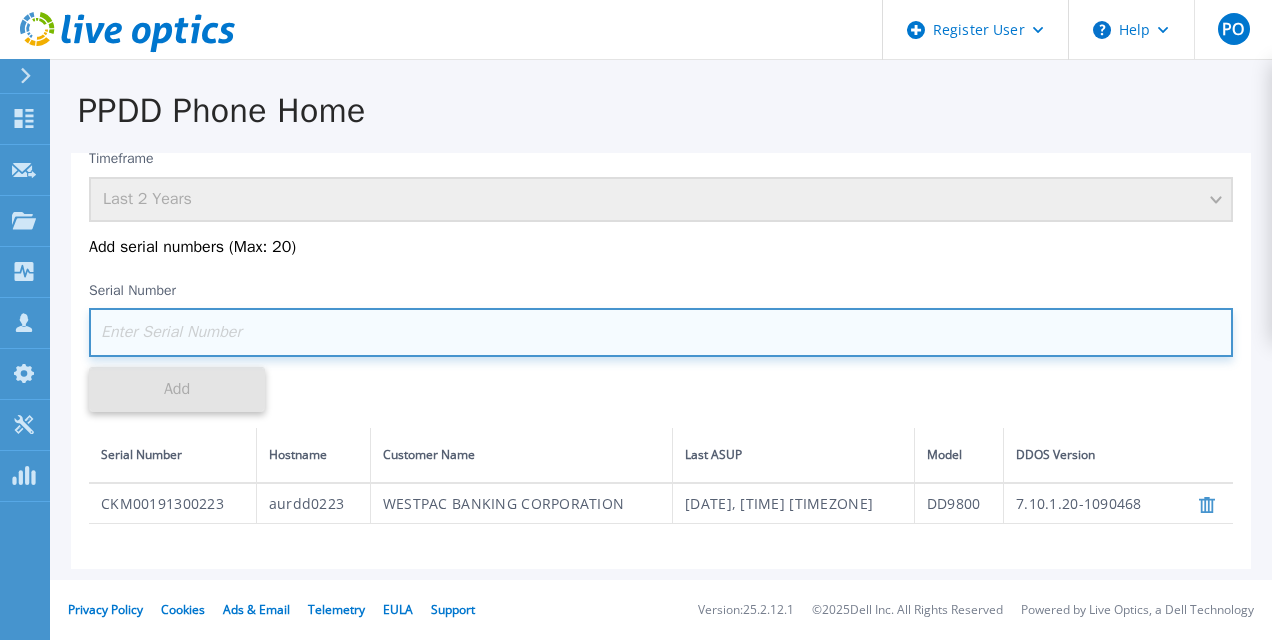 click at bounding box center [661, 332] 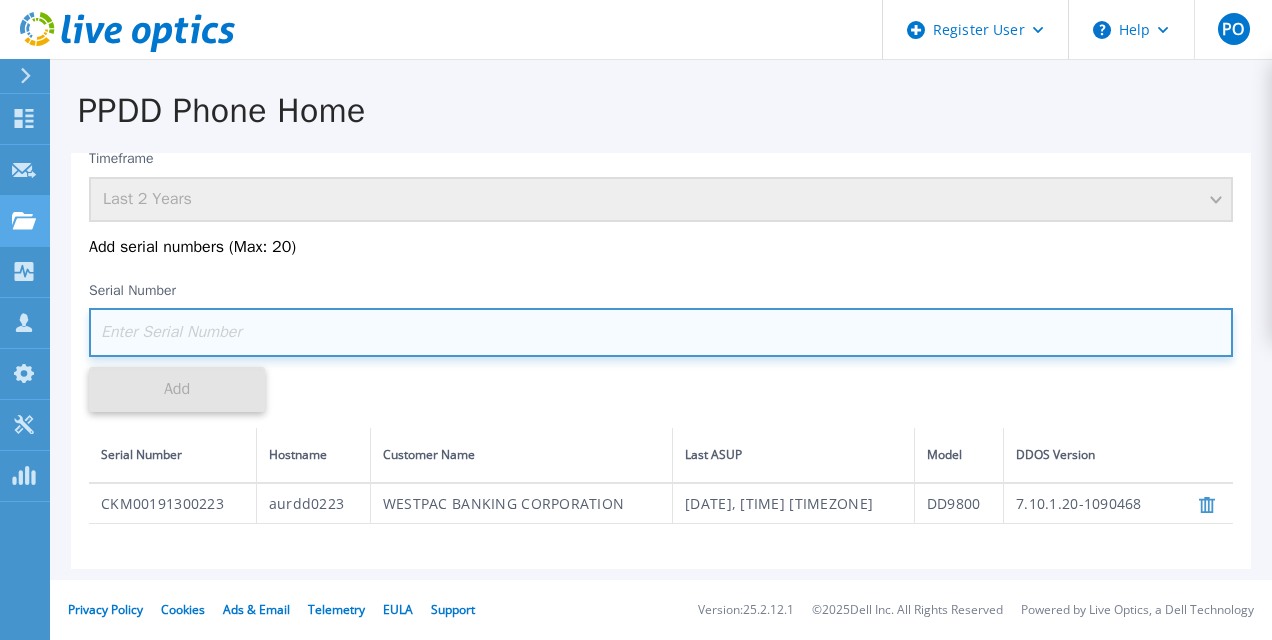 paste on "CKM00201400775" 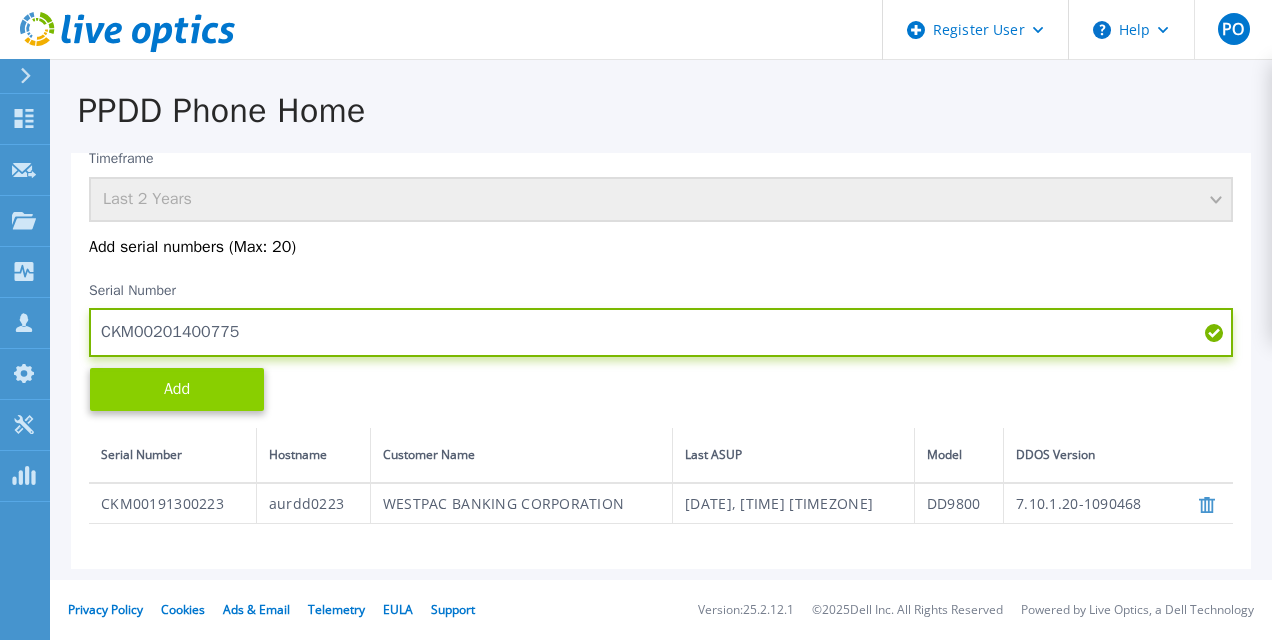 type on "CKM00201400775" 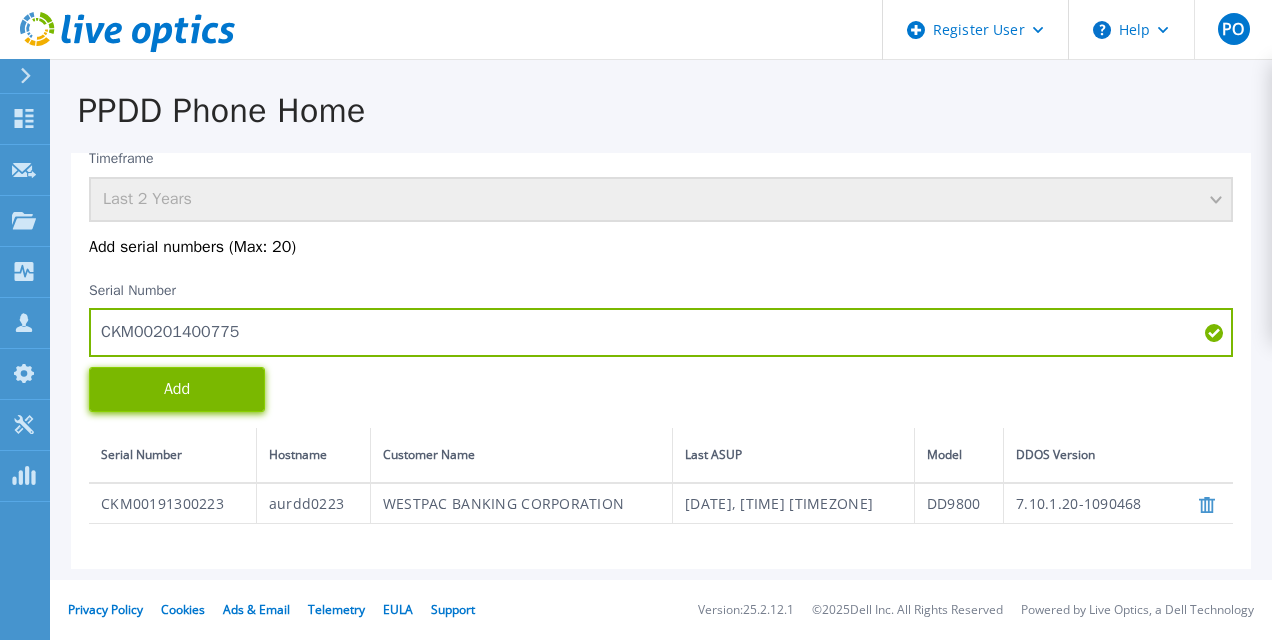 click on "Add" at bounding box center (177, 389) 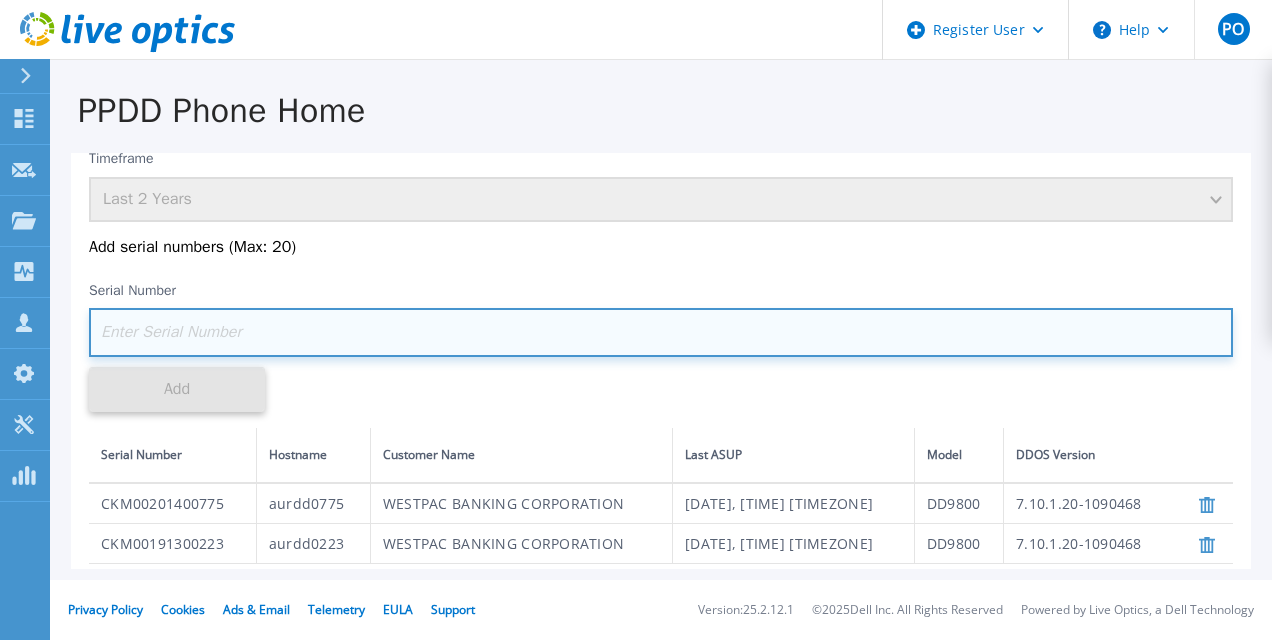 click at bounding box center [661, 332] 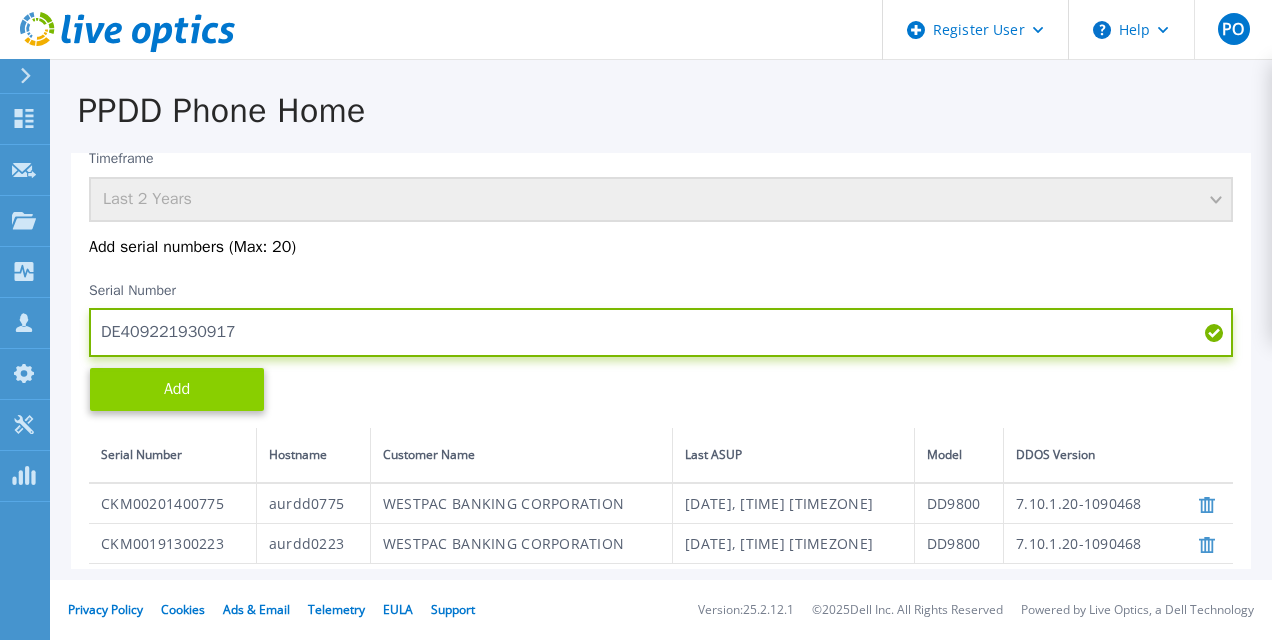 type on "DE409221930917" 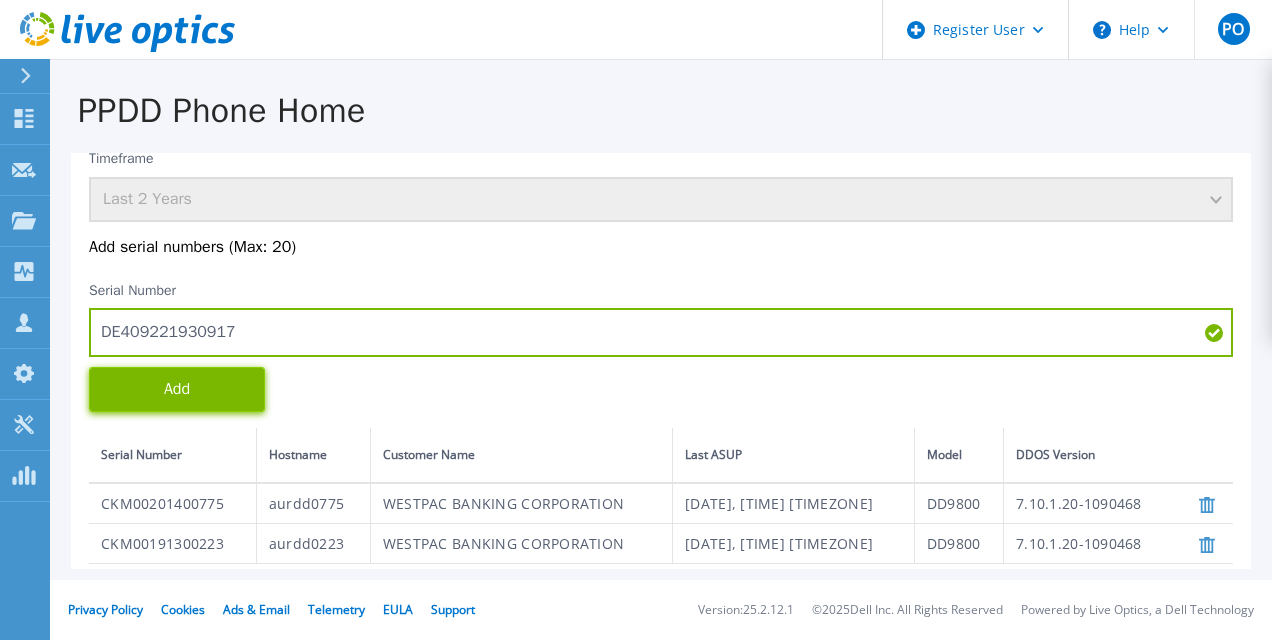 click on "Add" at bounding box center [177, 389] 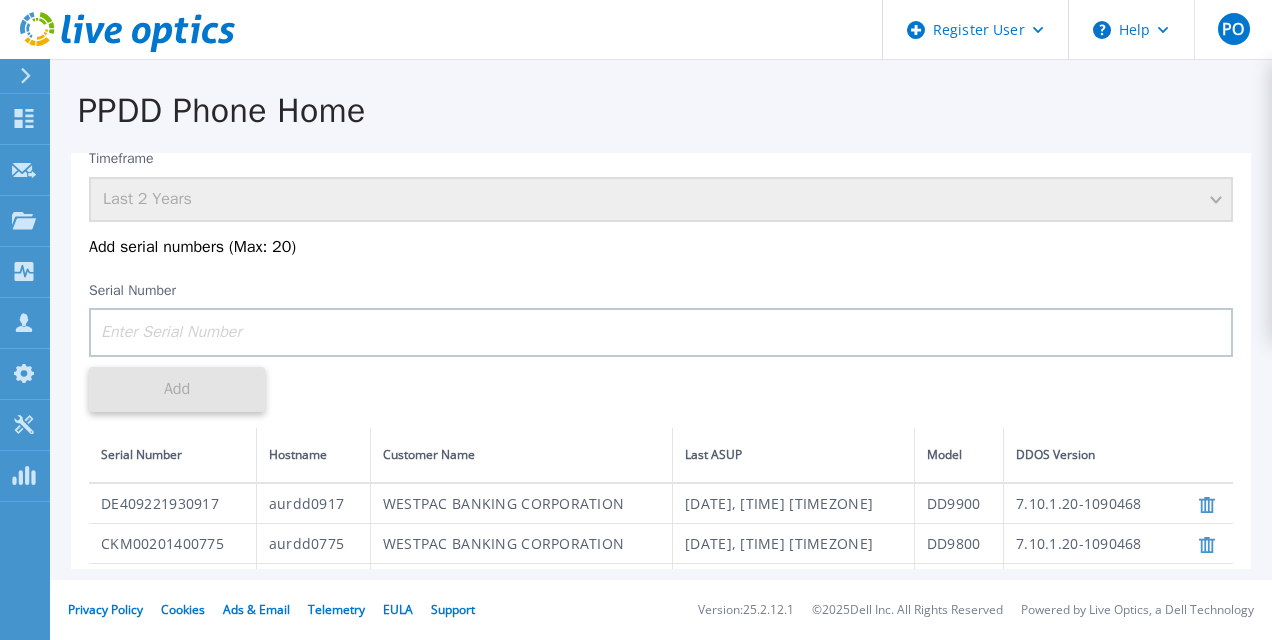 scroll, scrollTop: 278, scrollLeft: 0, axis: vertical 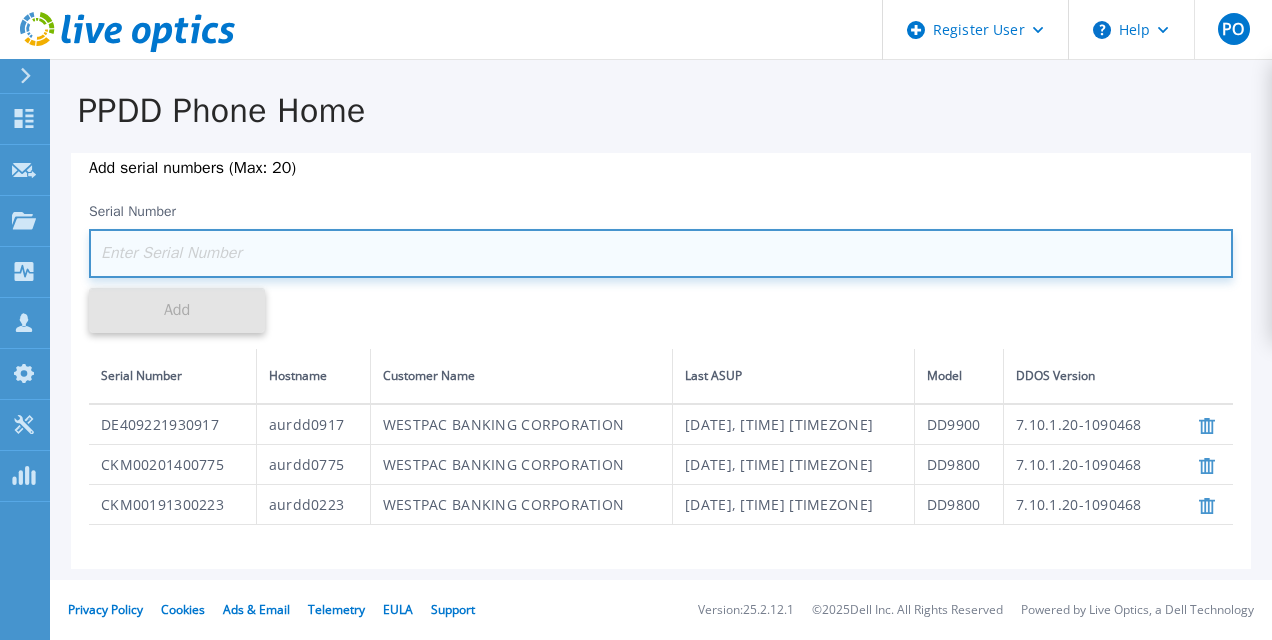 click at bounding box center (661, 253) 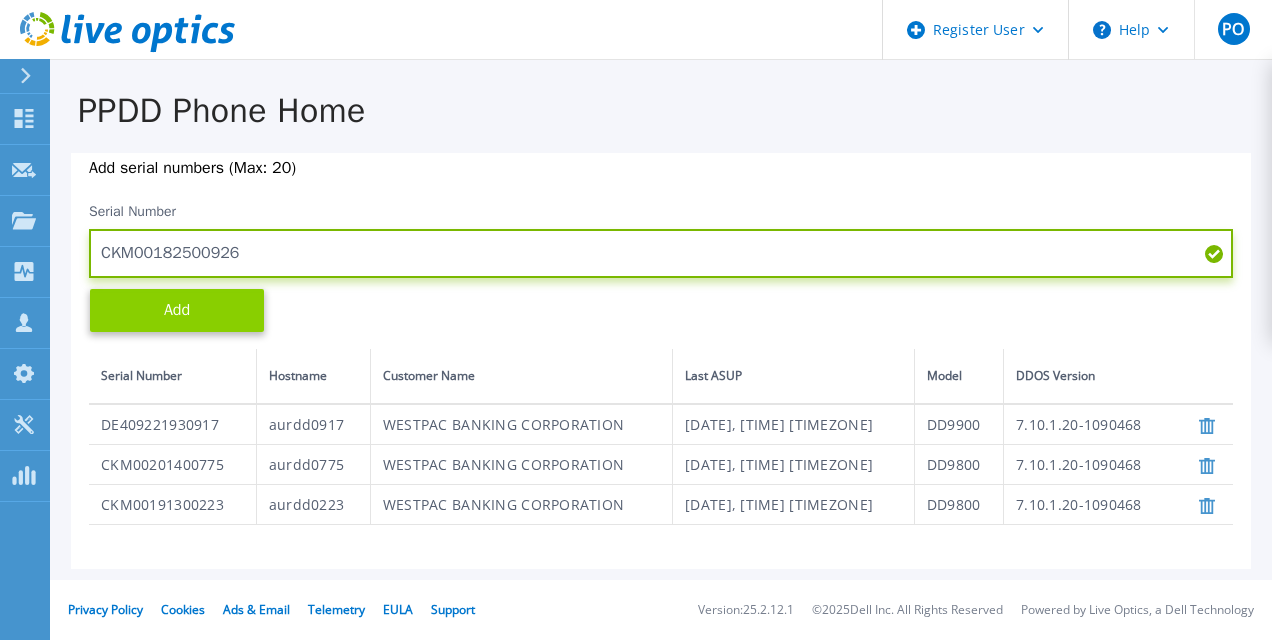 type on "CKM00182500926" 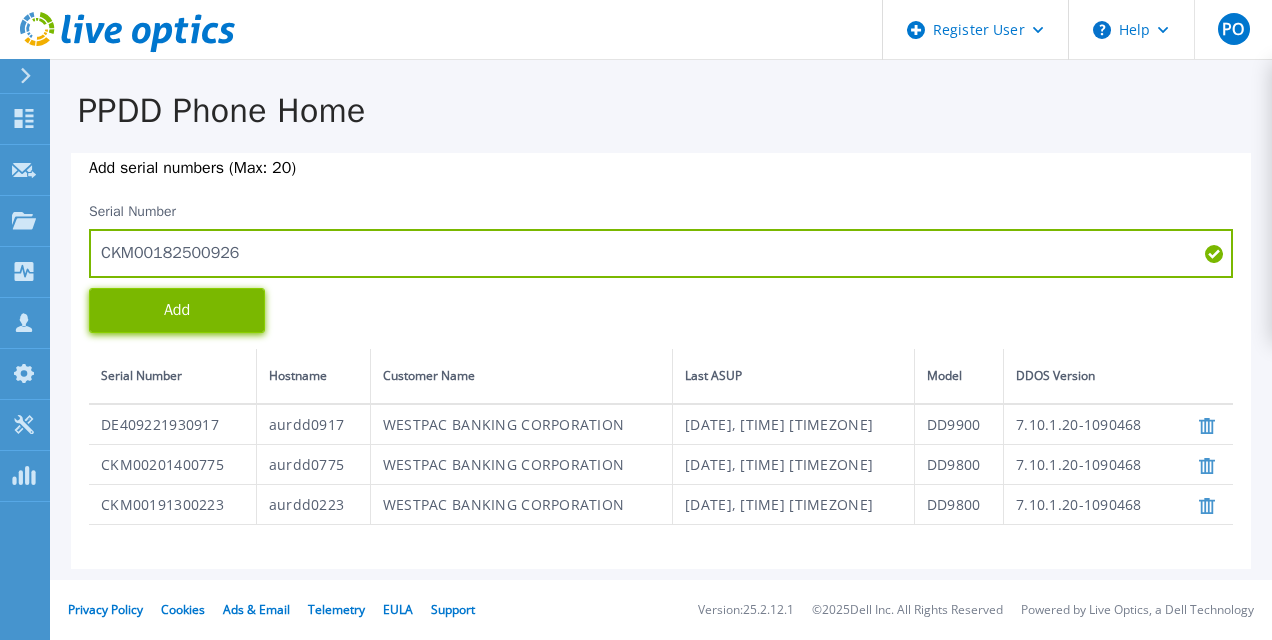 click on "Add" at bounding box center (177, 310) 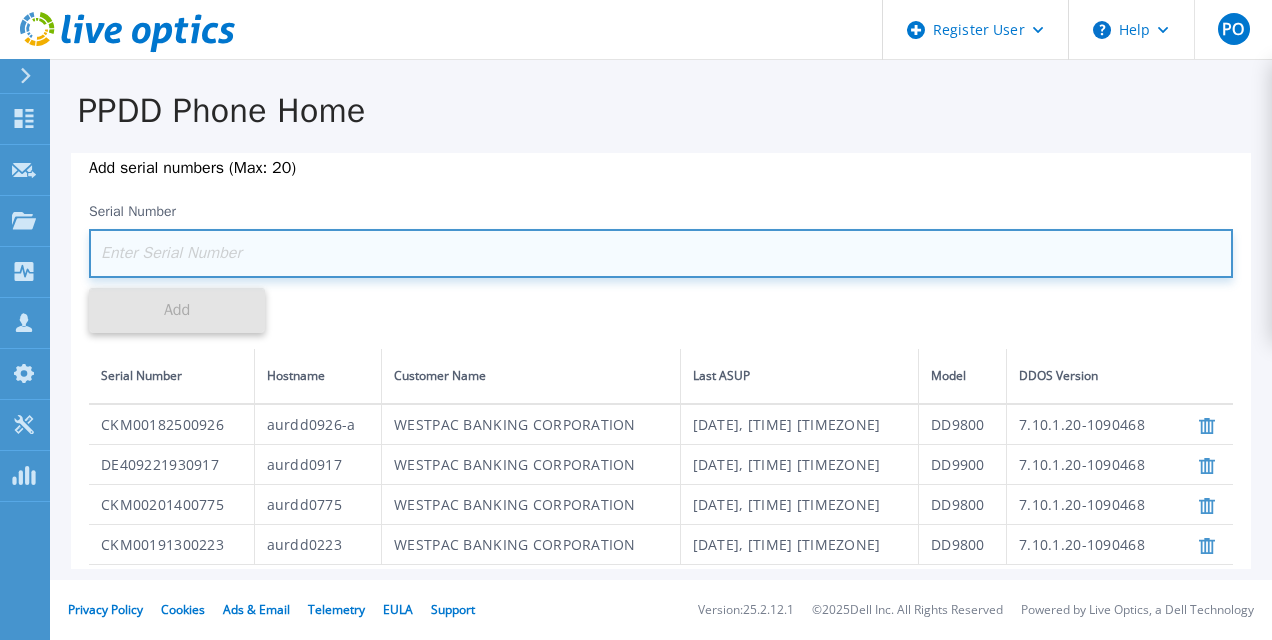click at bounding box center [661, 253] 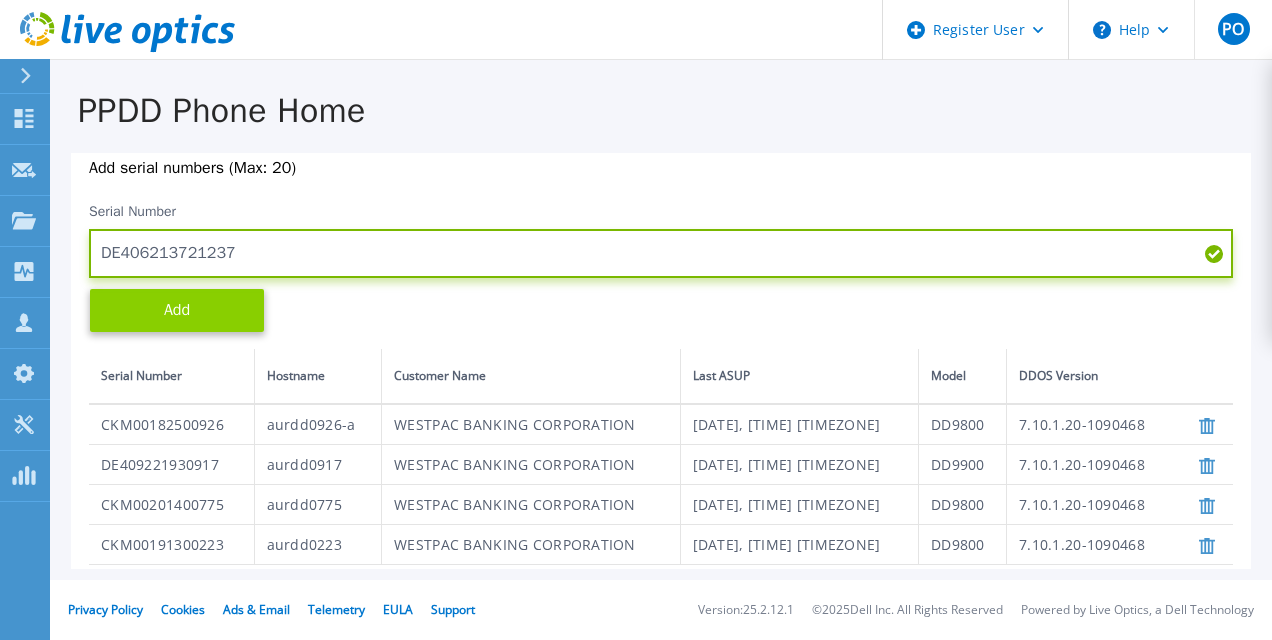 type on "DE406213721237" 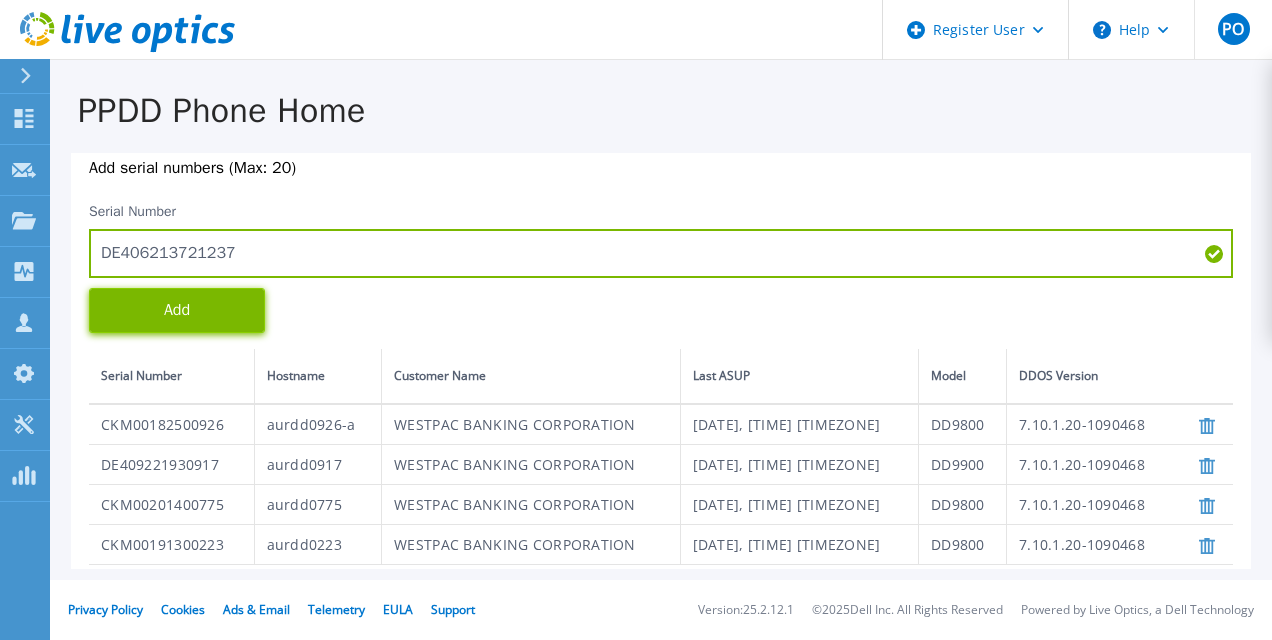 click on "Add" at bounding box center [177, 310] 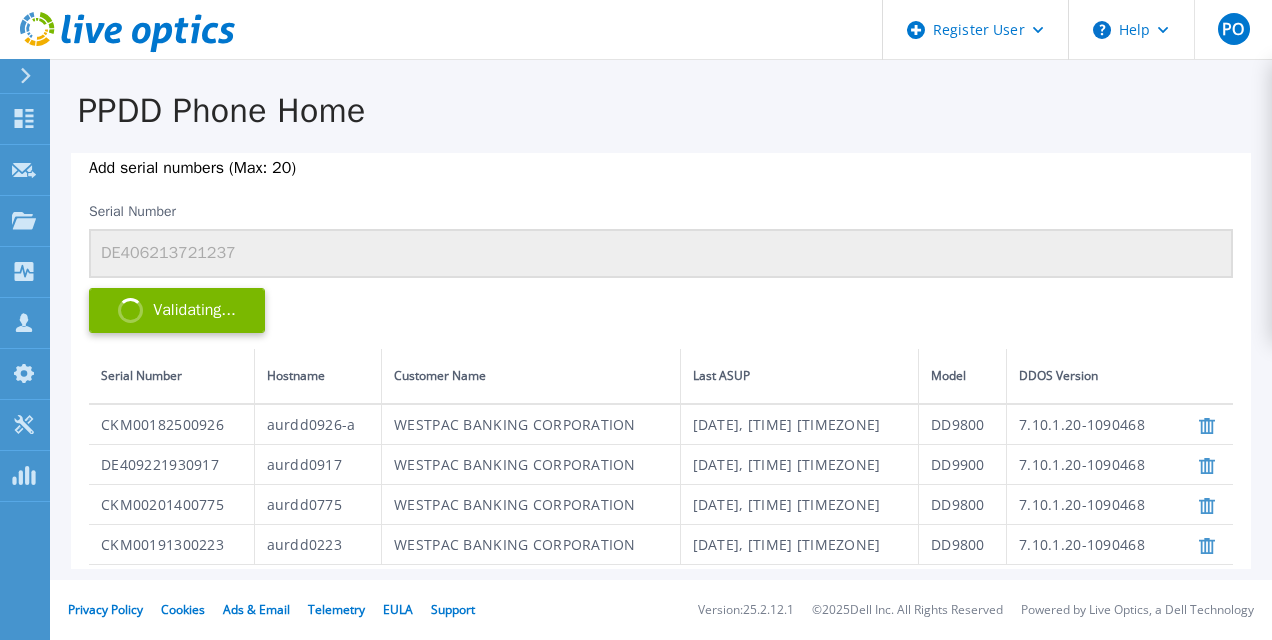 scroll, scrollTop: 318, scrollLeft: 0, axis: vertical 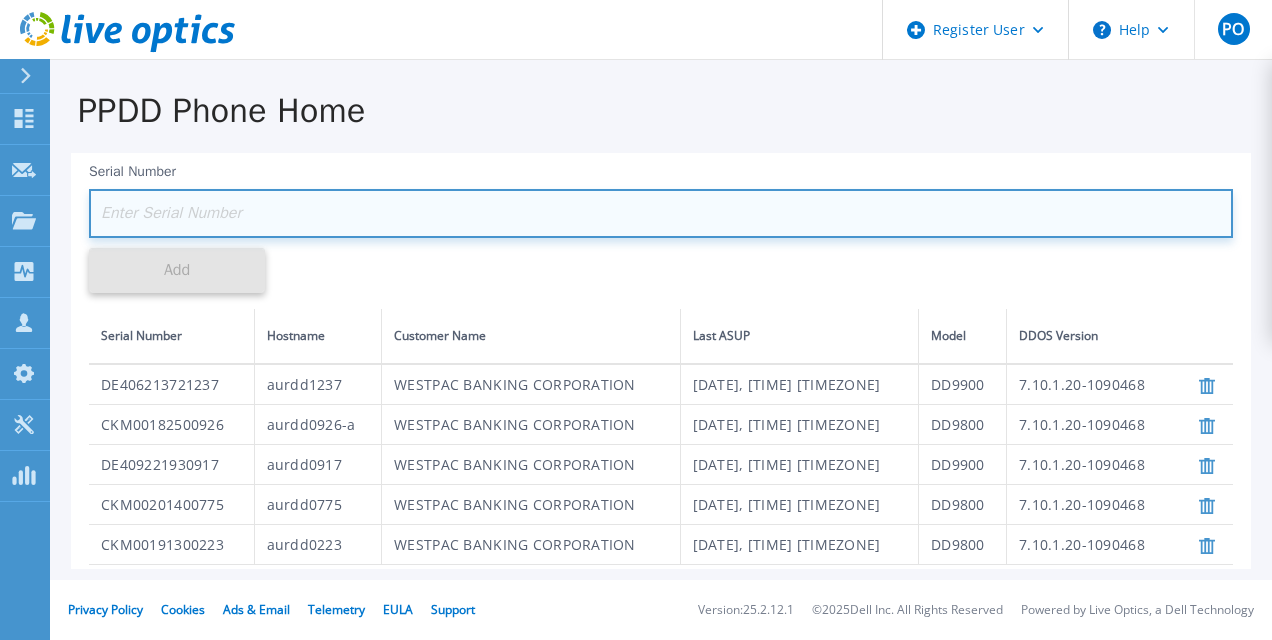 click at bounding box center (661, 213) 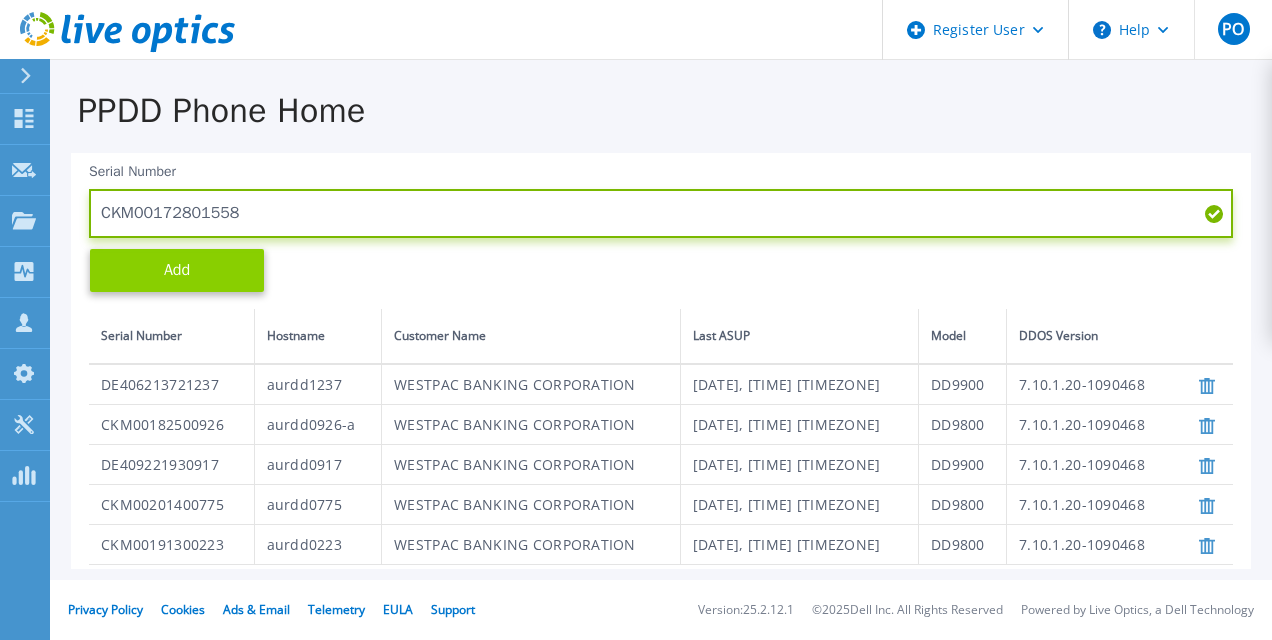 type on "CKM00172801558" 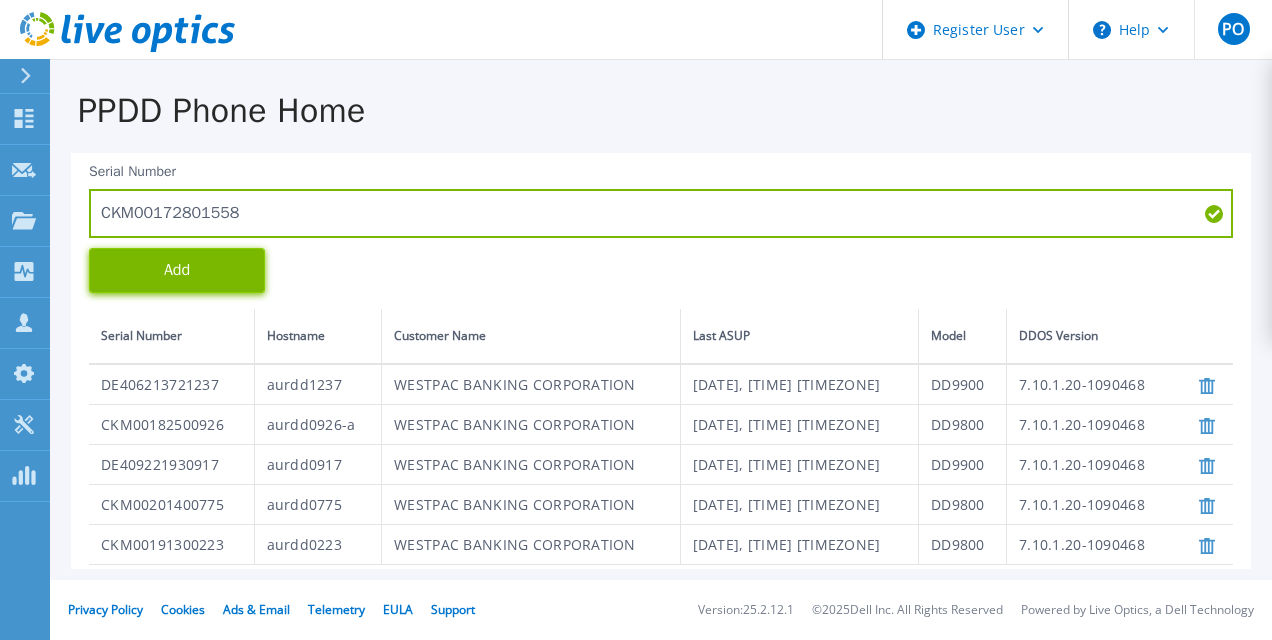 click on "Add" at bounding box center (177, 270) 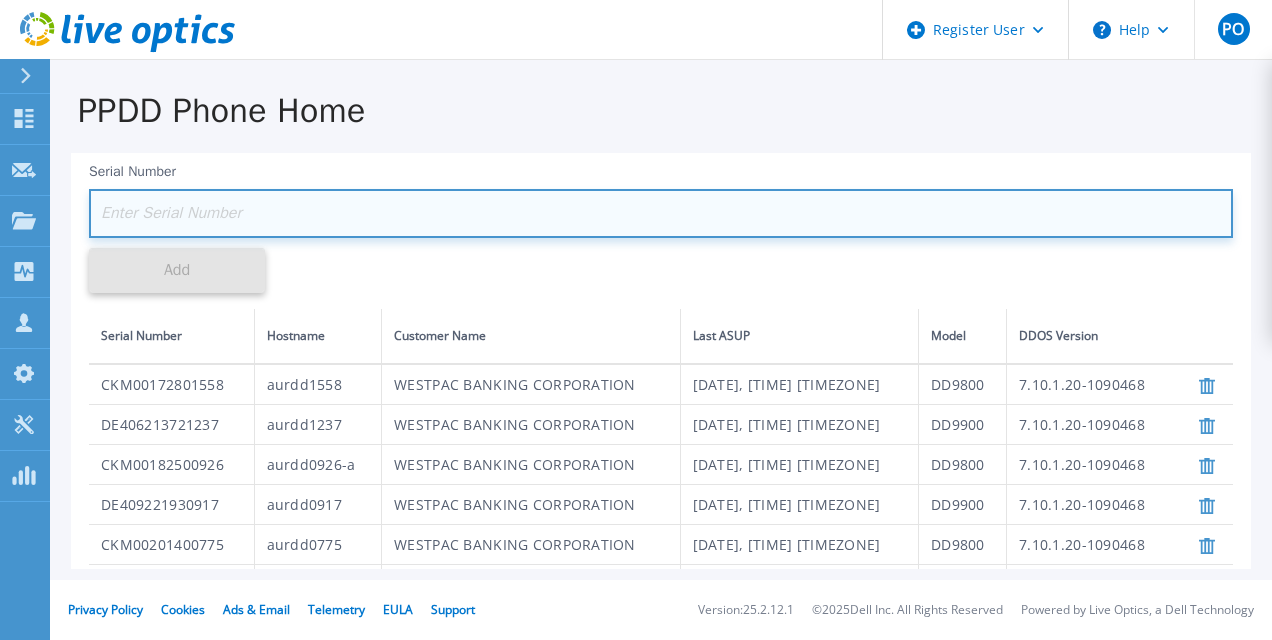 click at bounding box center [661, 213] 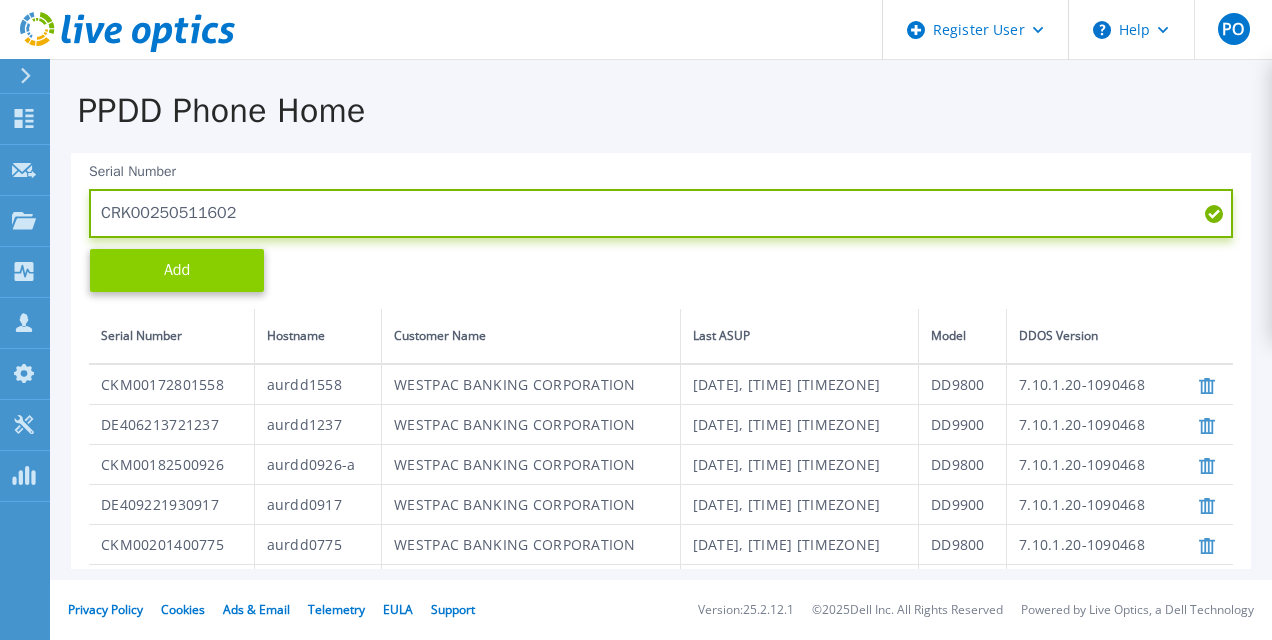 type on "CRK00250511602" 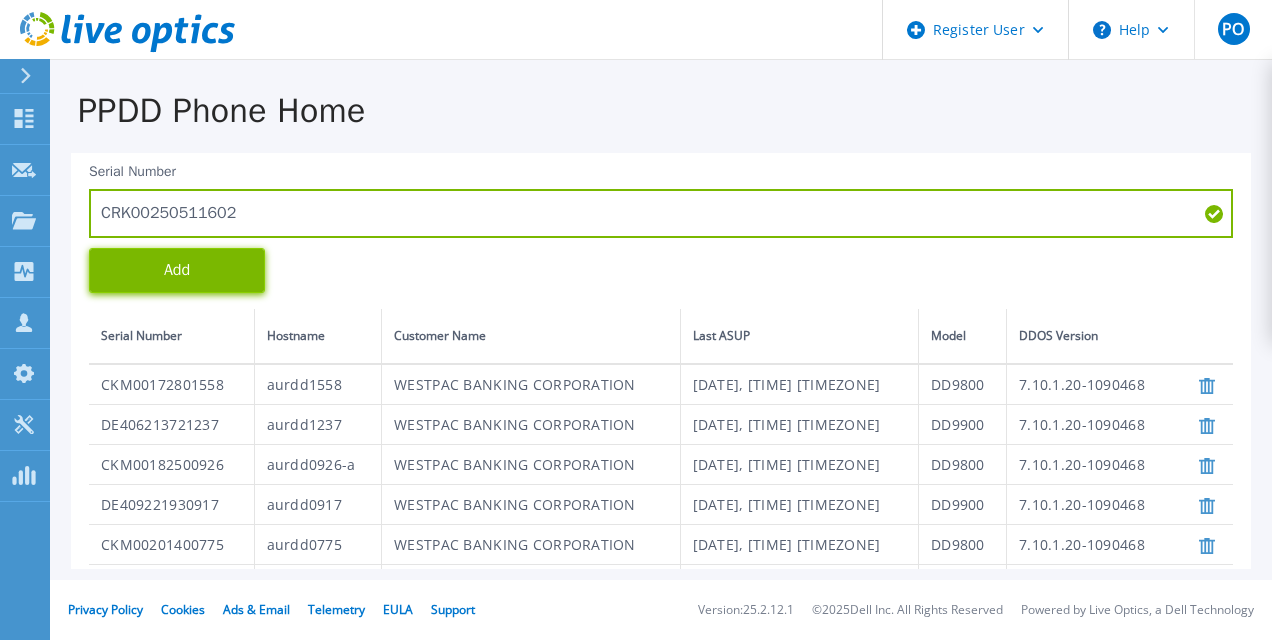click on "Add" at bounding box center (177, 270) 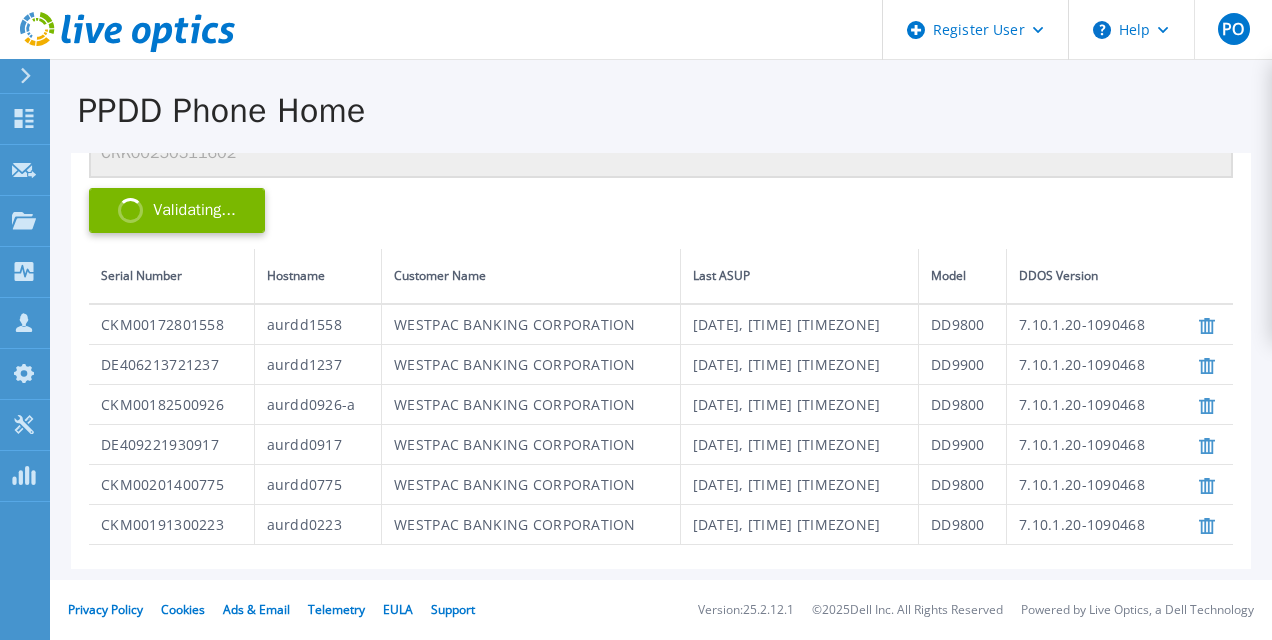 scroll, scrollTop: 397, scrollLeft: 0, axis: vertical 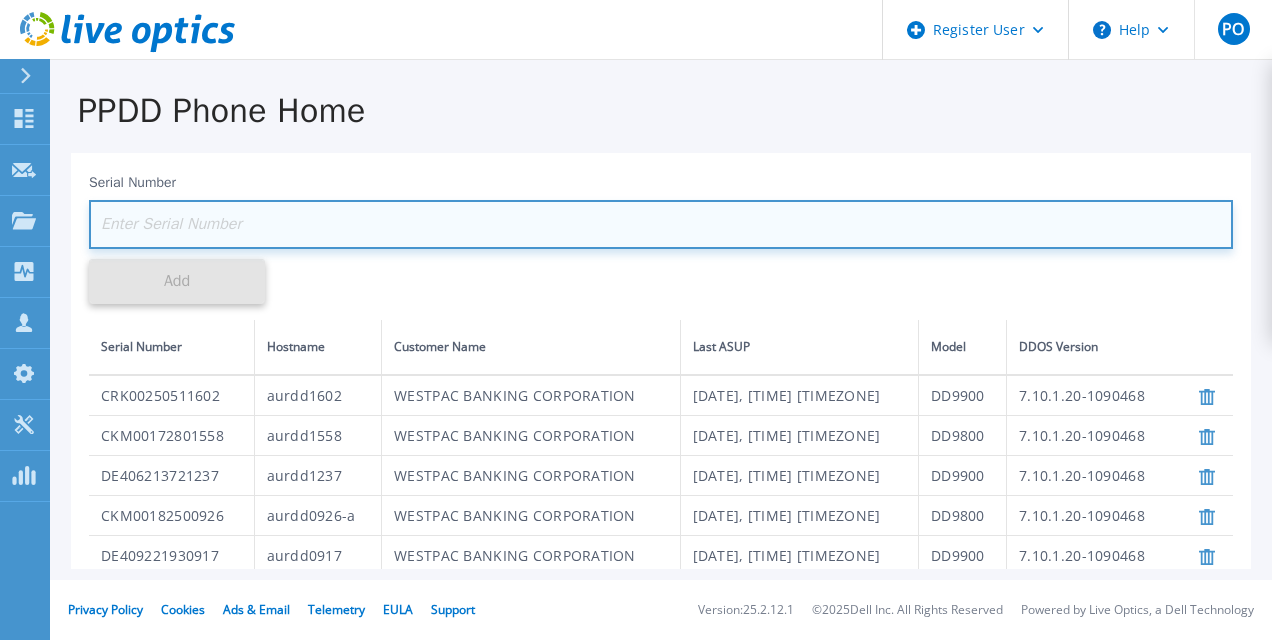 click at bounding box center [661, 224] 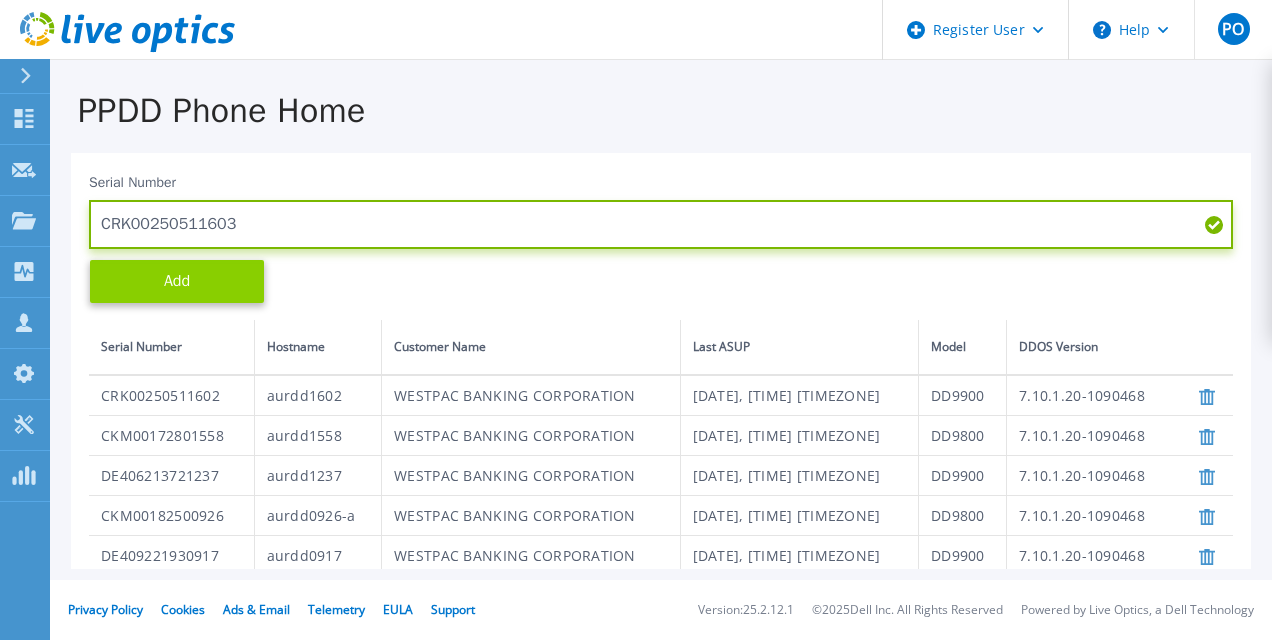 type on "CRK00250511603" 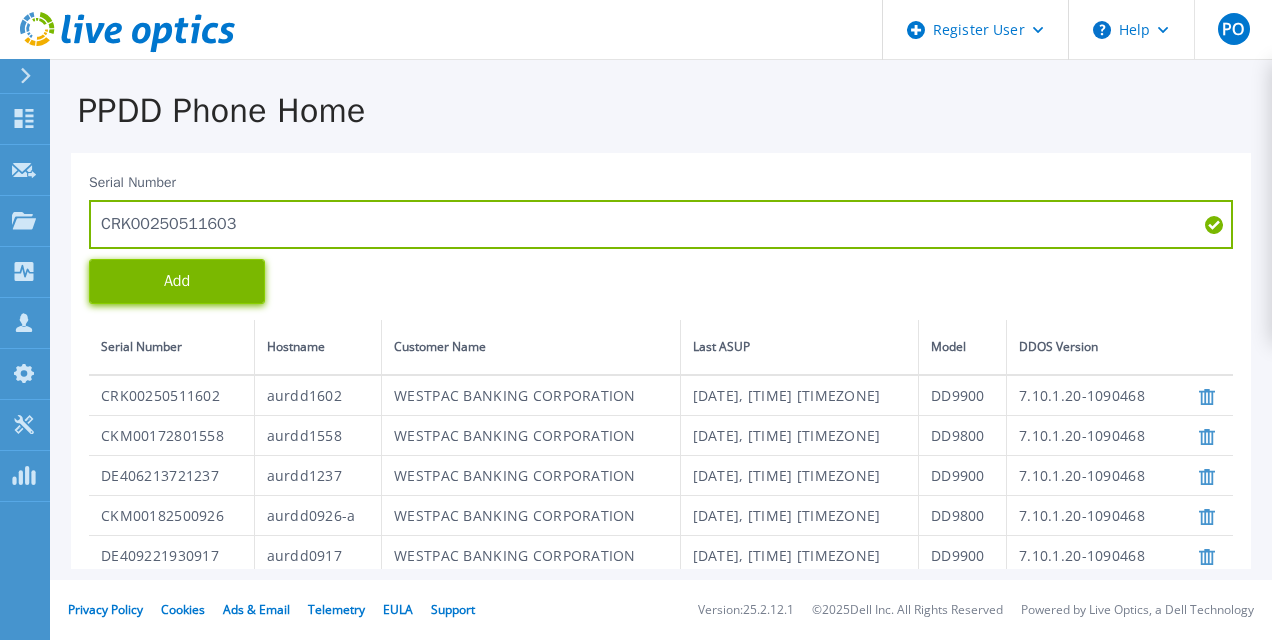 click on "Add" at bounding box center [177, 281] 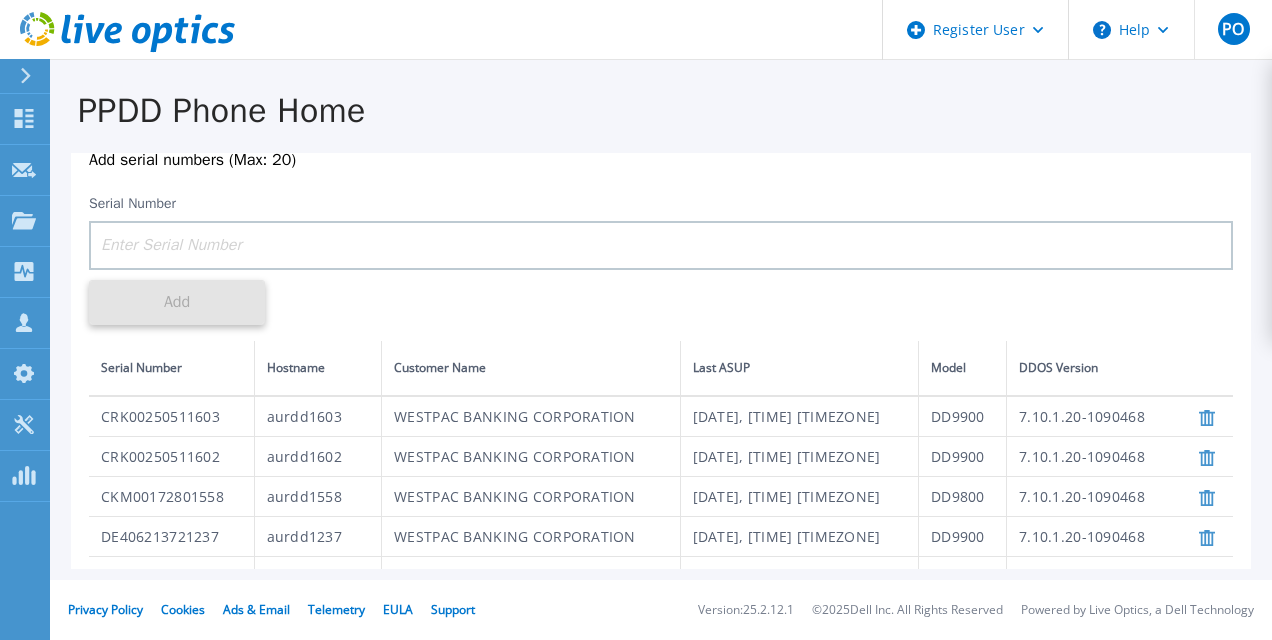 scroll, scrollTop: 275, scrollLeft: 0, axis: vertical 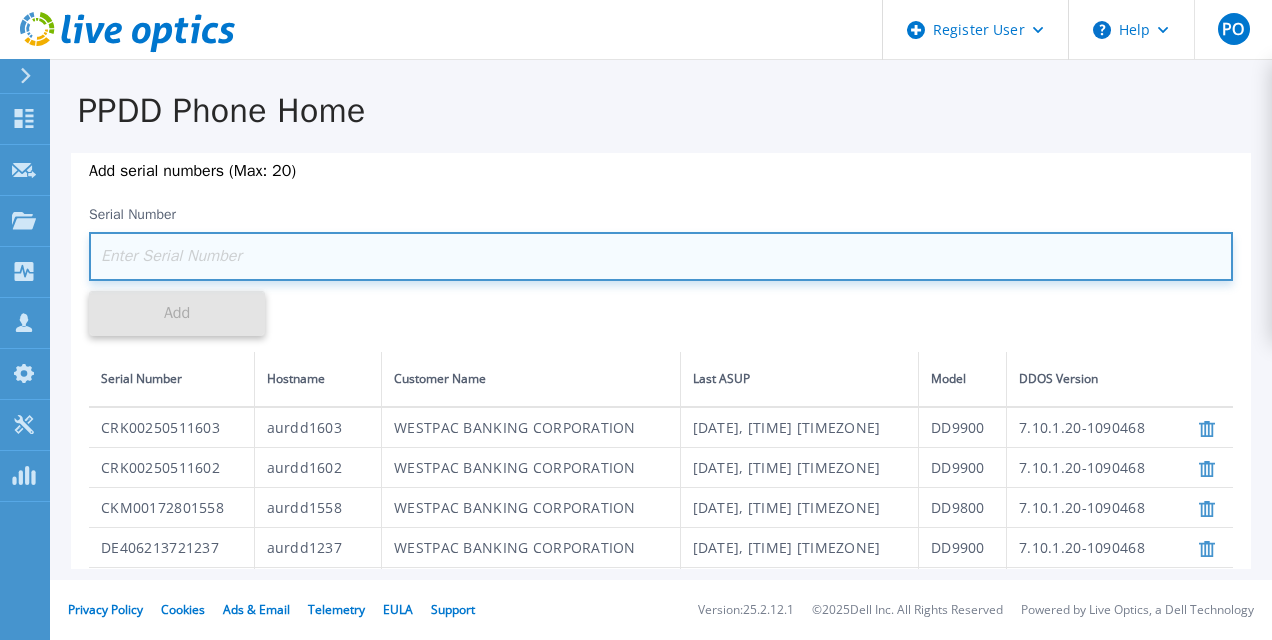 click at bounding box center [661, 256] 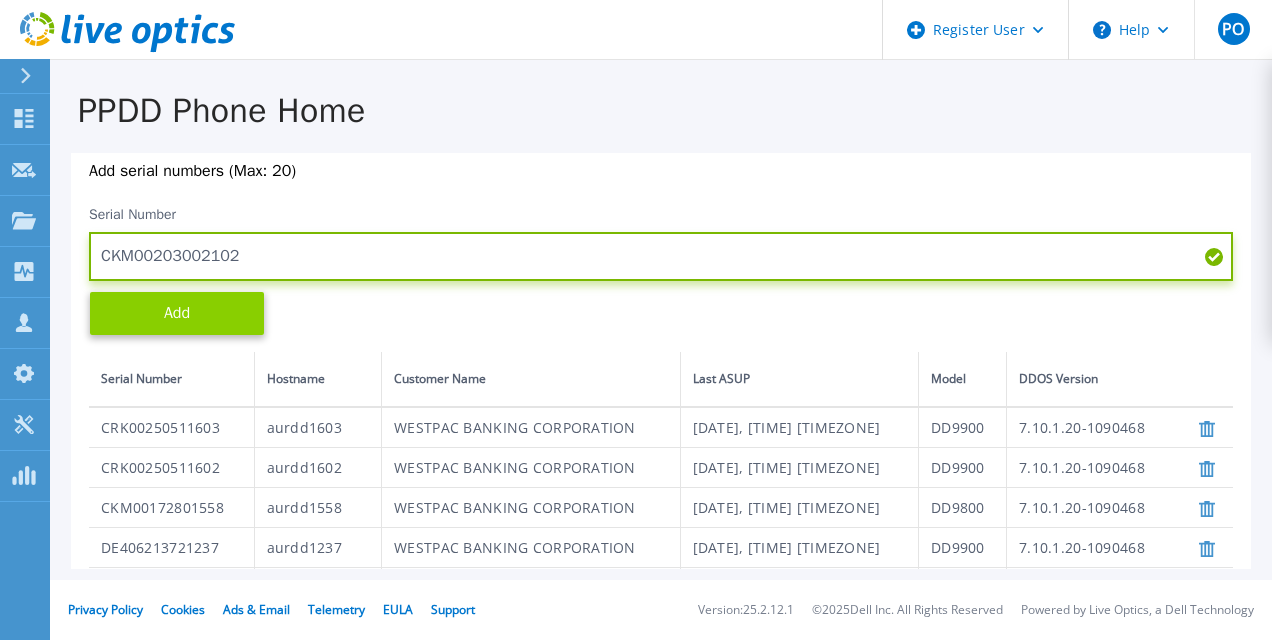 type on "CKM00203002102" 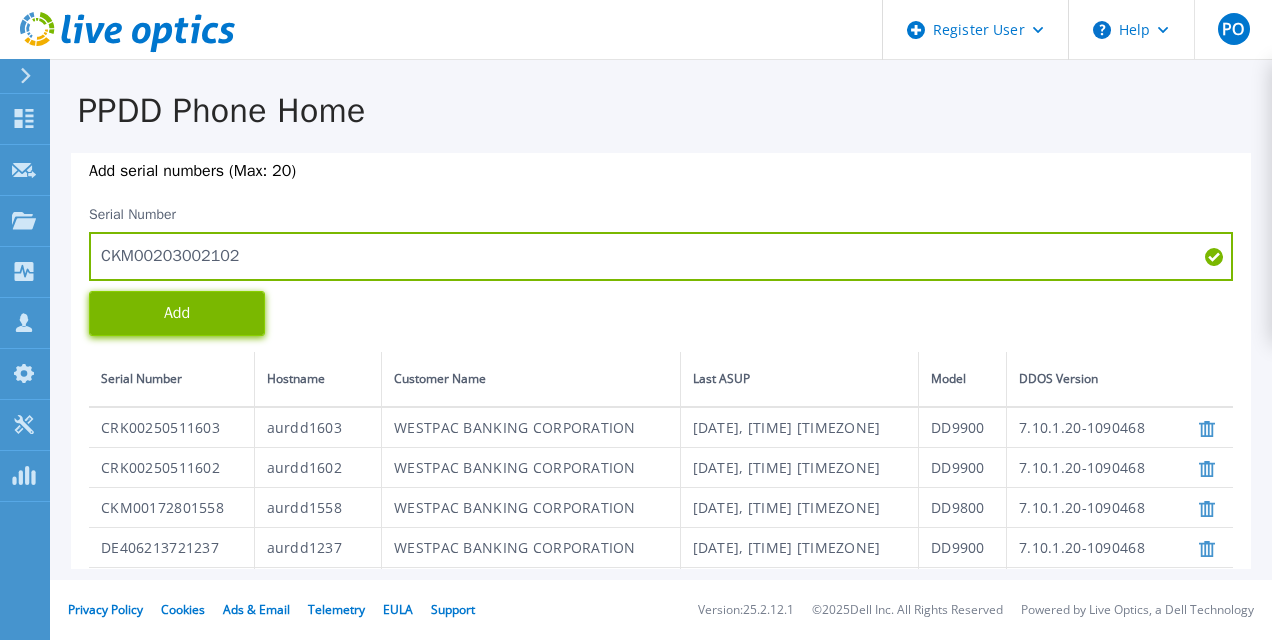 click on "Add" at bounding box center (177, 313) 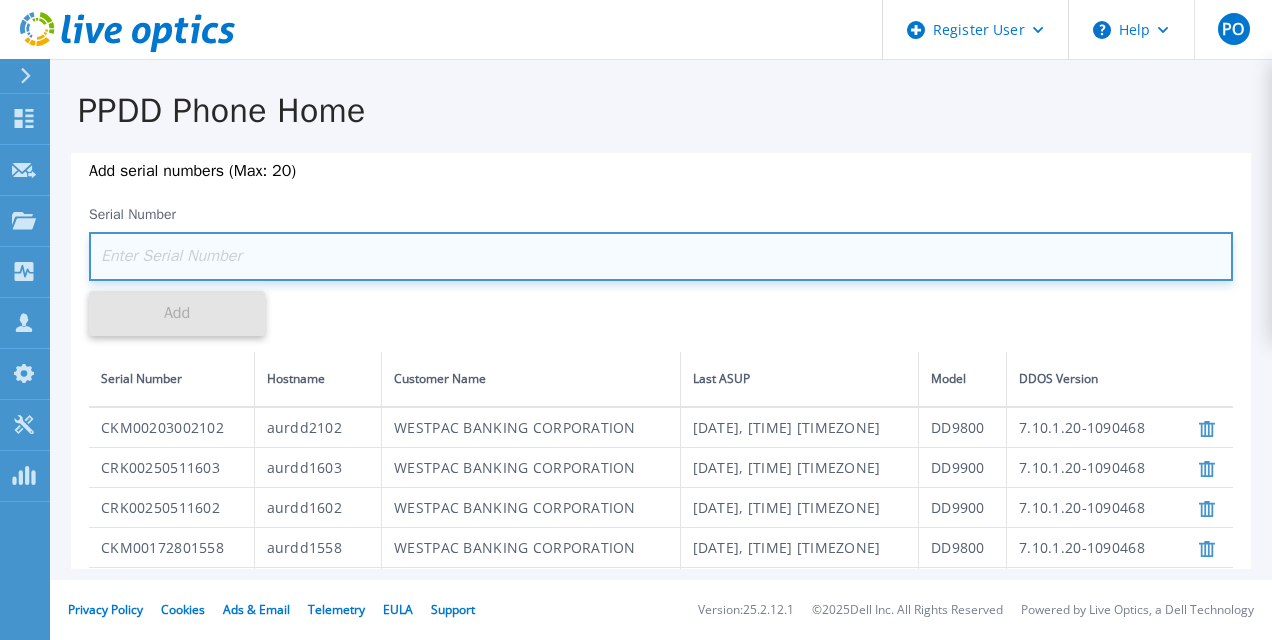 click at bounding box center [661, 256] 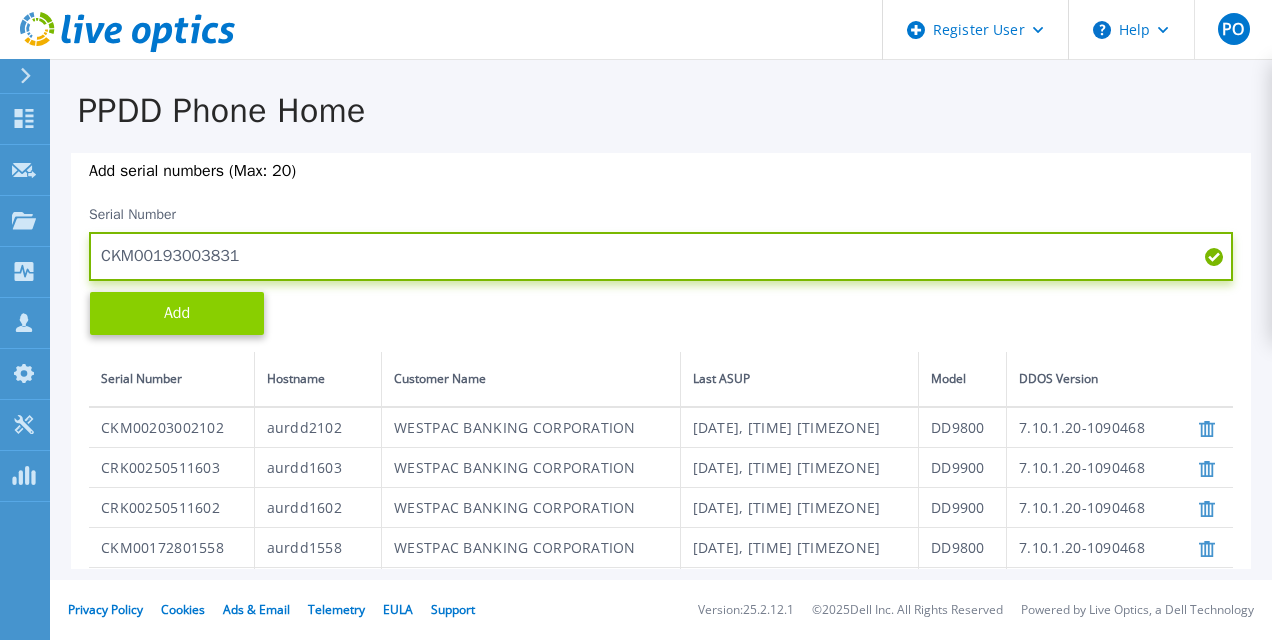 type on "CKM00193003831" 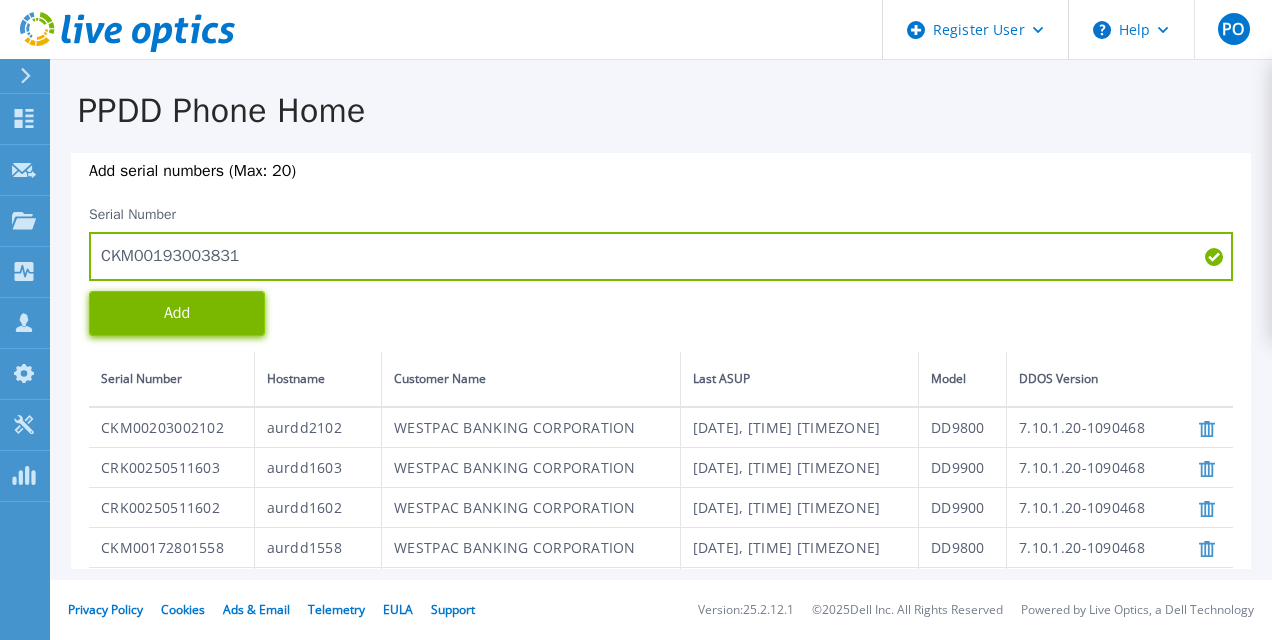 click on "Add" at bounding box center (177, 313) 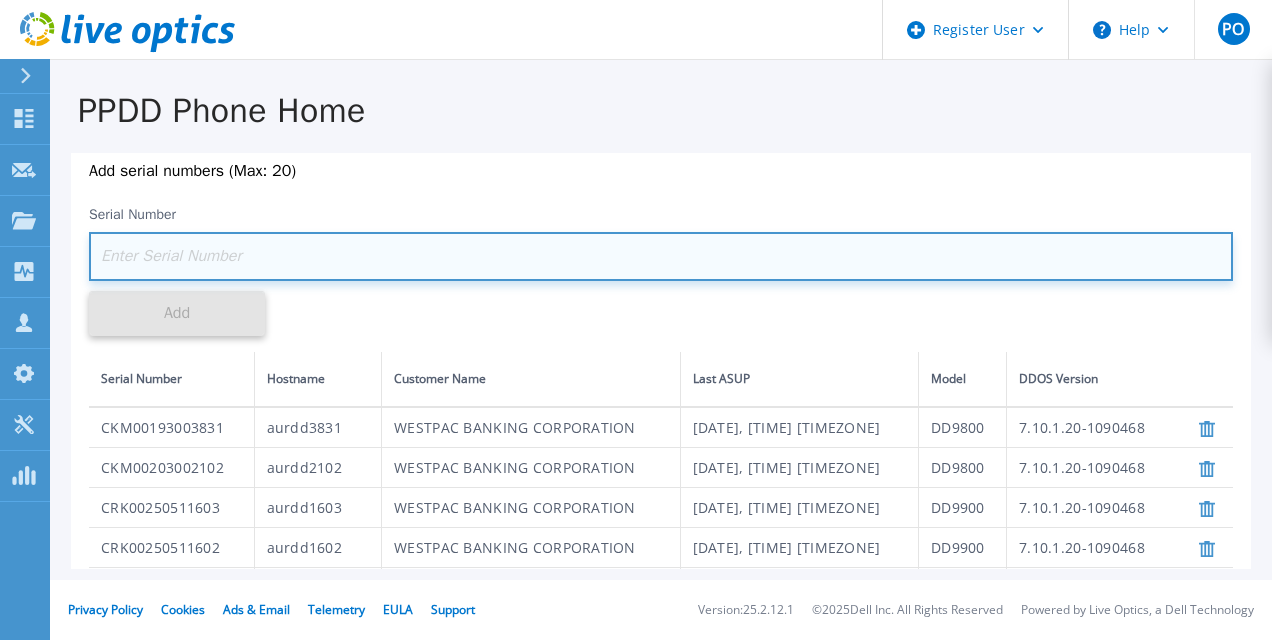 click at bounding box center (661, 256) 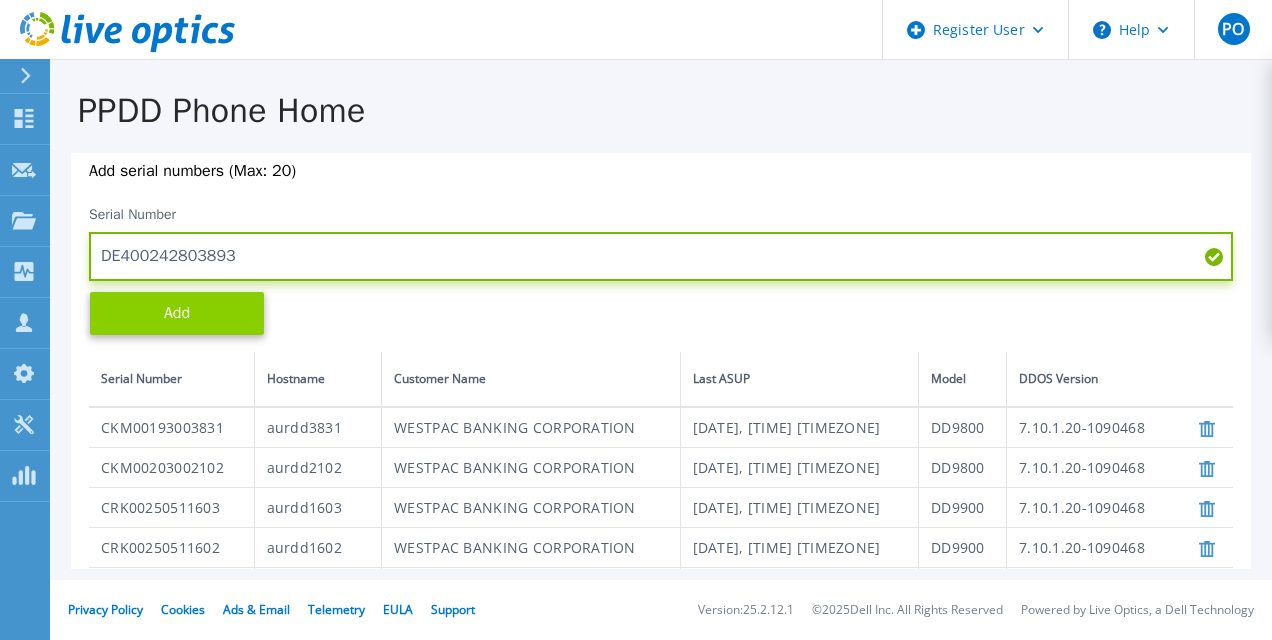 type on "DE400242803893" 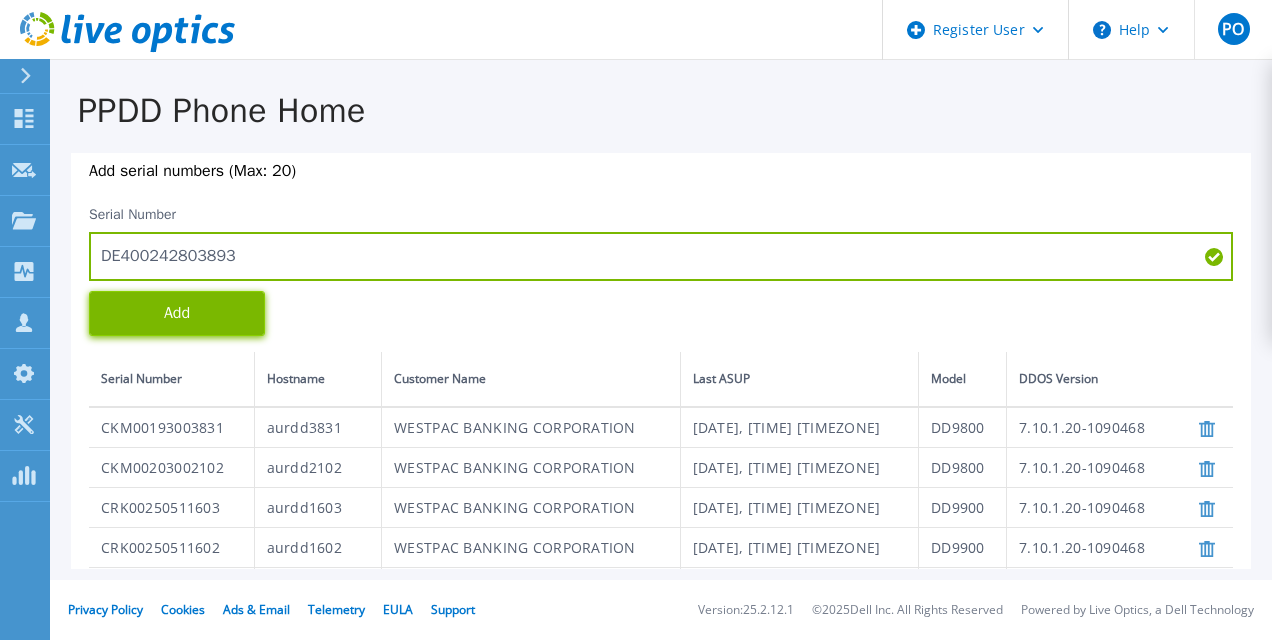 click on "Add" at bounding box center [177, 313] 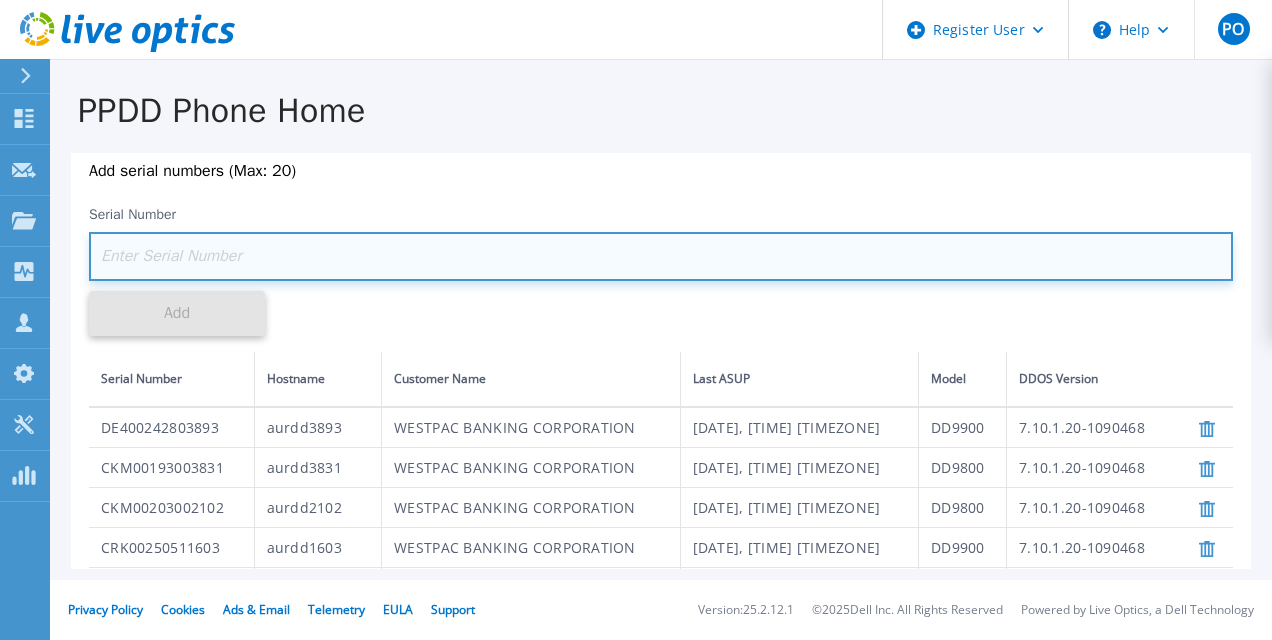 click at bounding box center (661, 256) 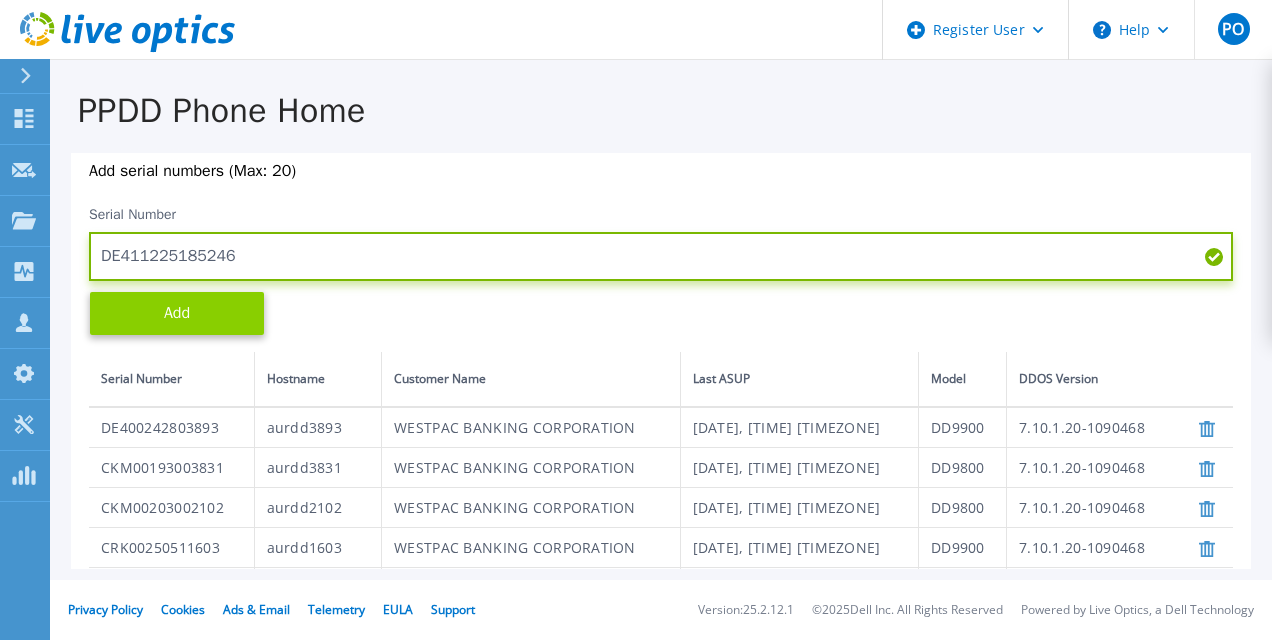 type on "DE411225185246" 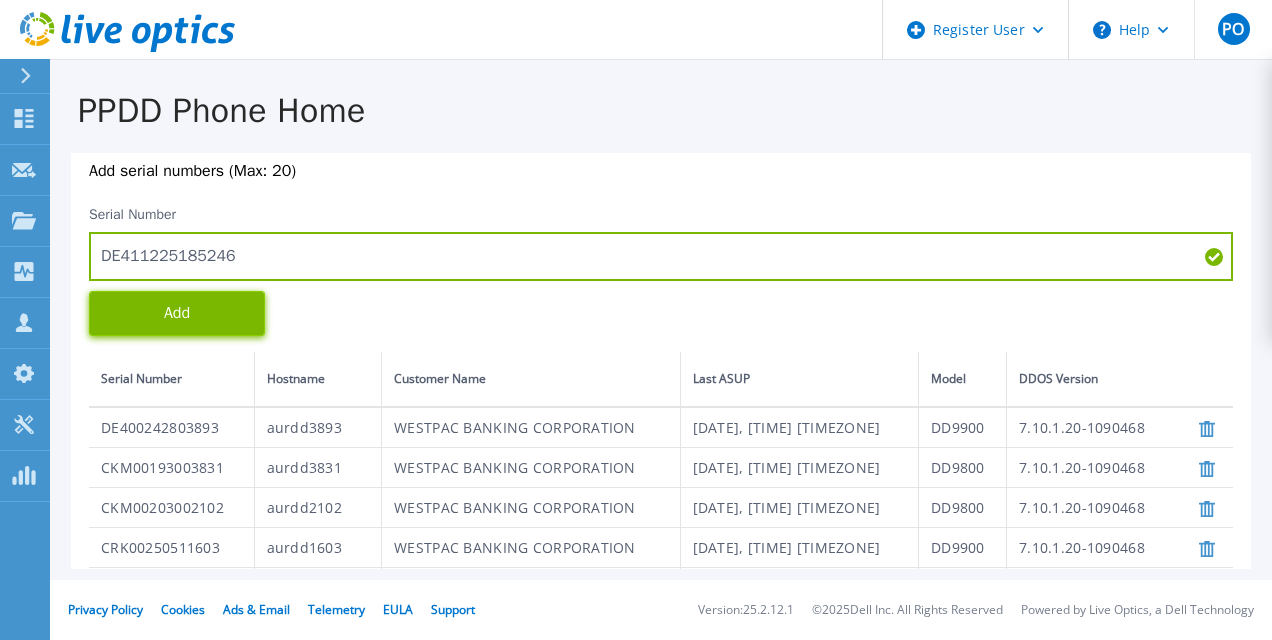click on "Add" at bounding box center [177, 313] 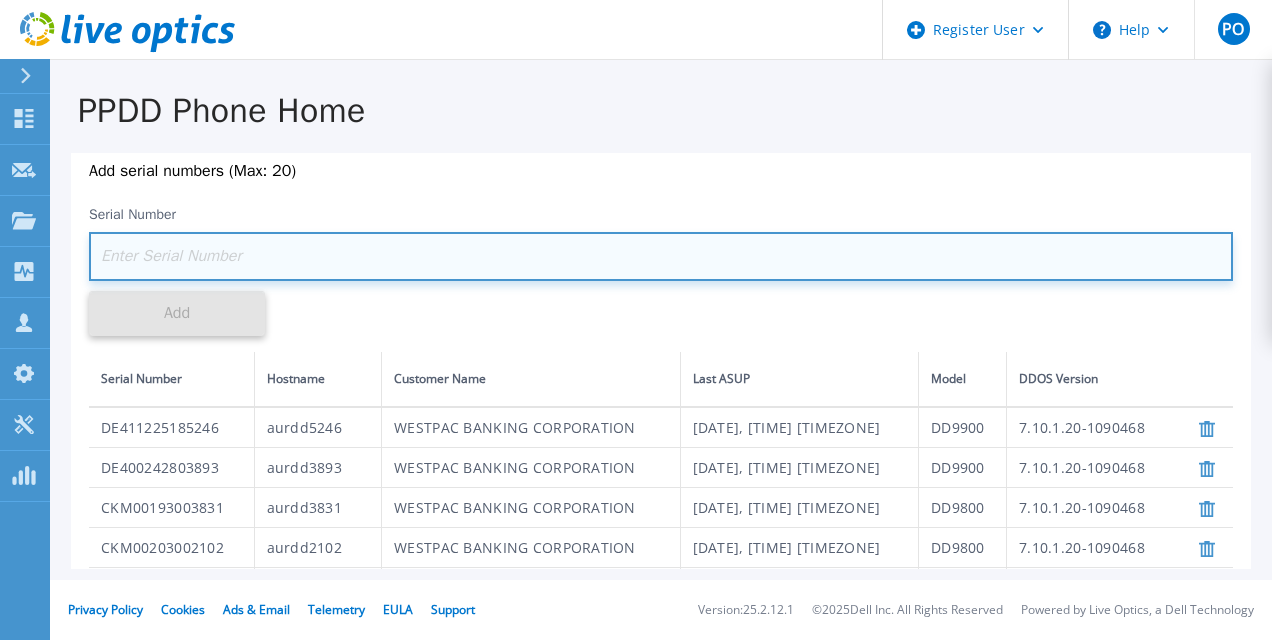 click at bounding box center (661, 256) 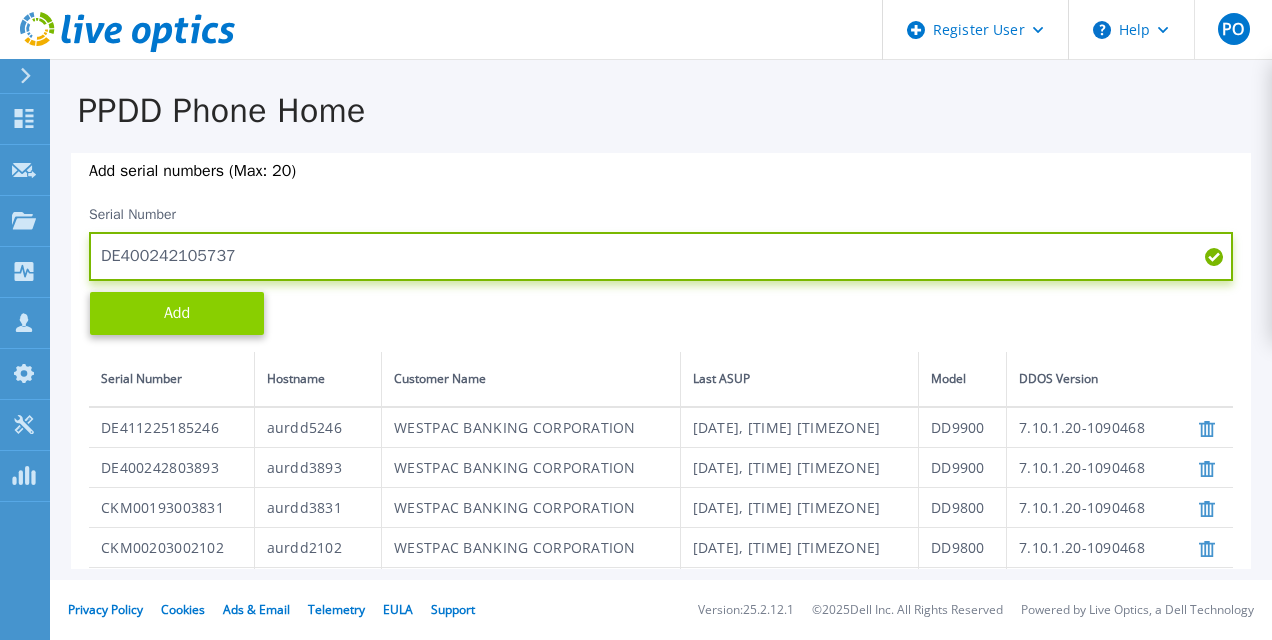 type on "DE400242105737" 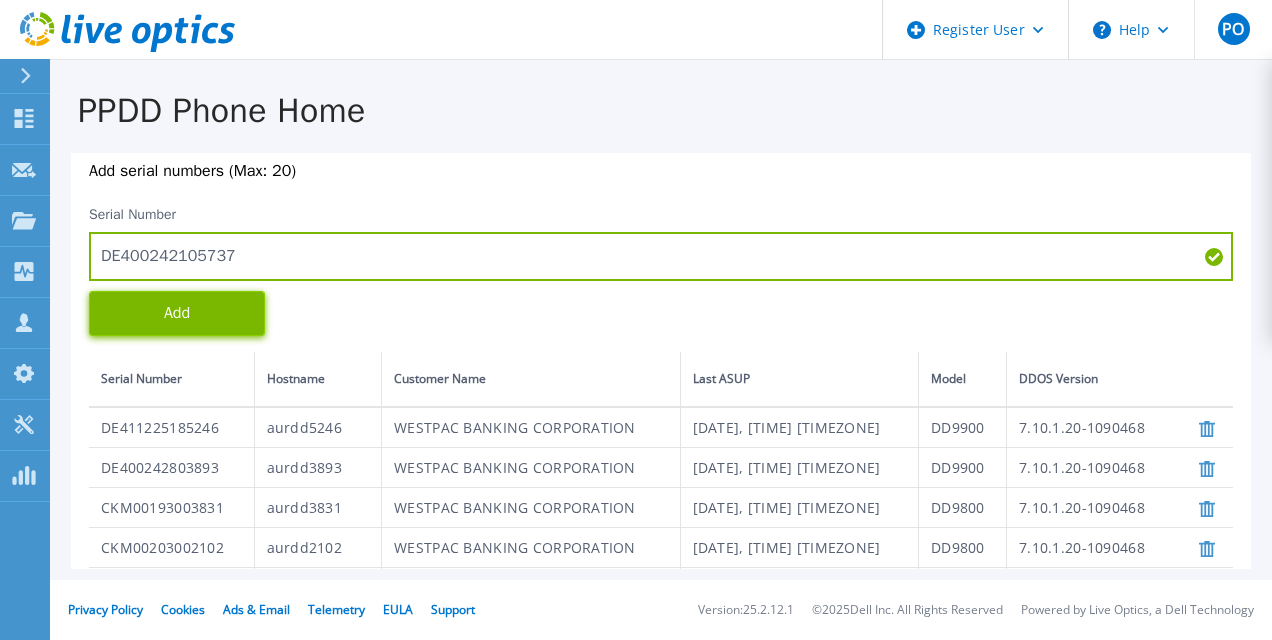 click on "Add" at bounding box center [177, 313] 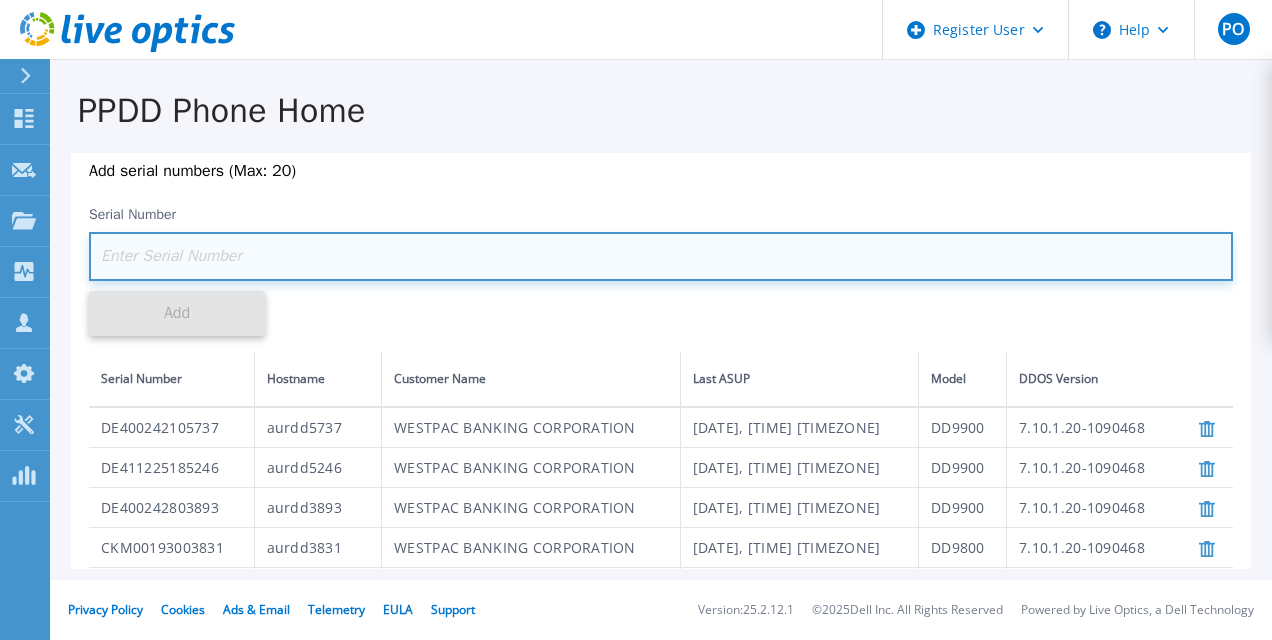 click at bounding box center [661, 256] 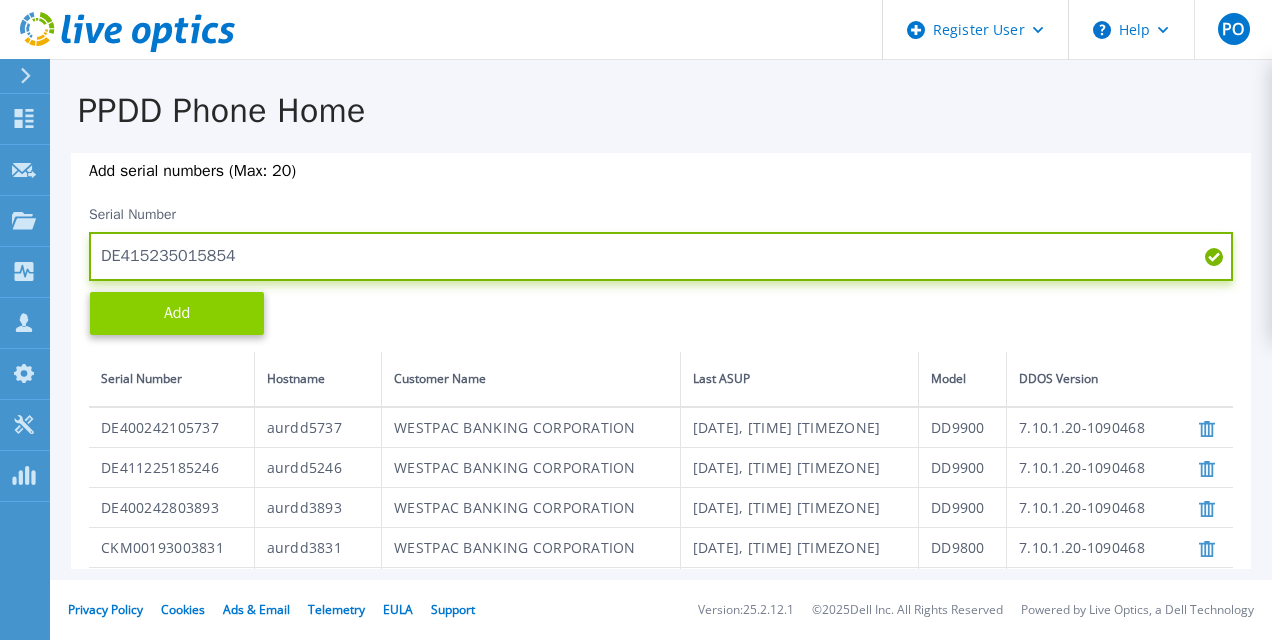 type on "DE415235015854" 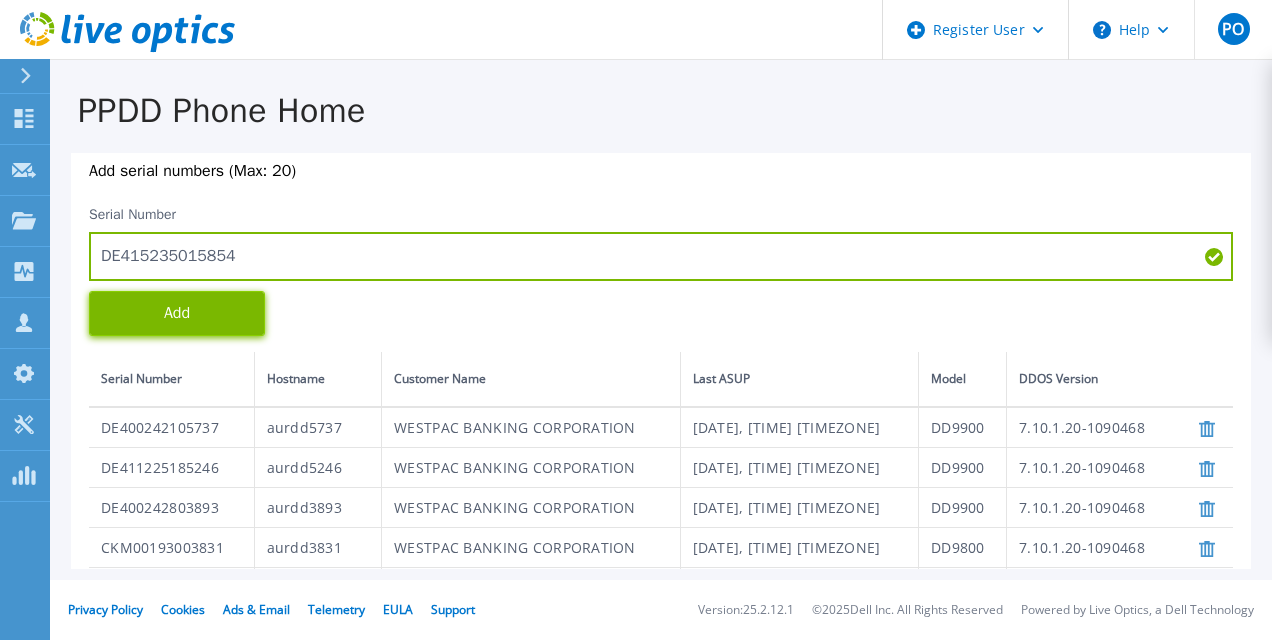 click on "Add" at bounding box center (177, 313) 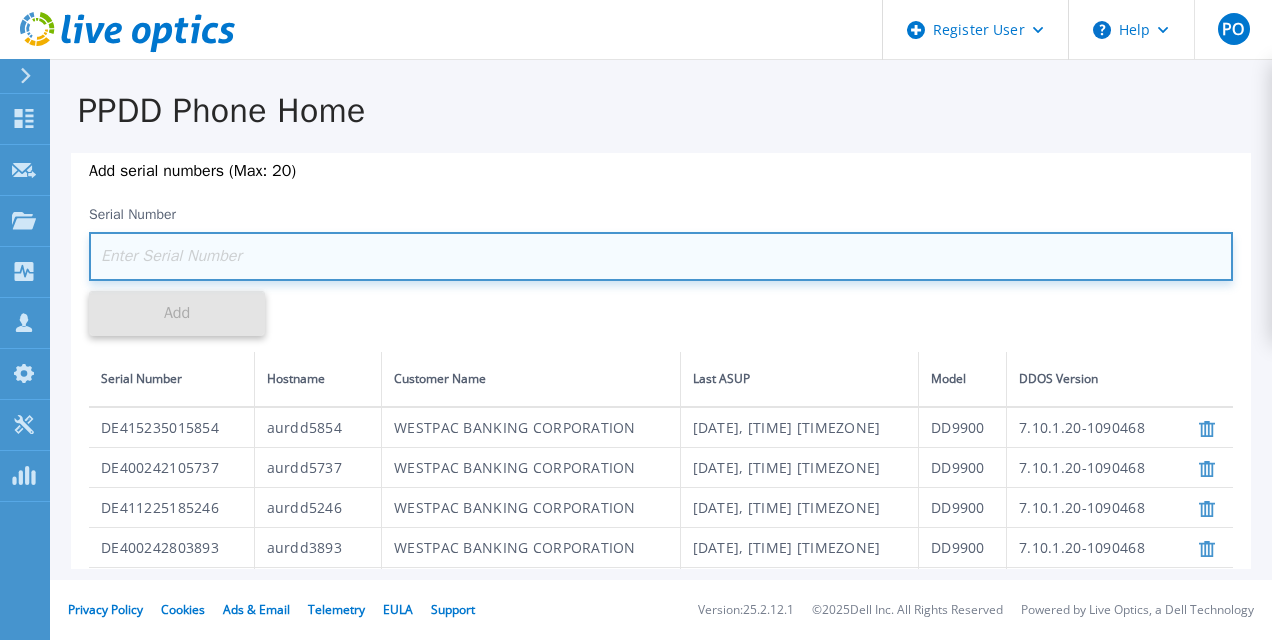 click at bounding box center (661, 256) 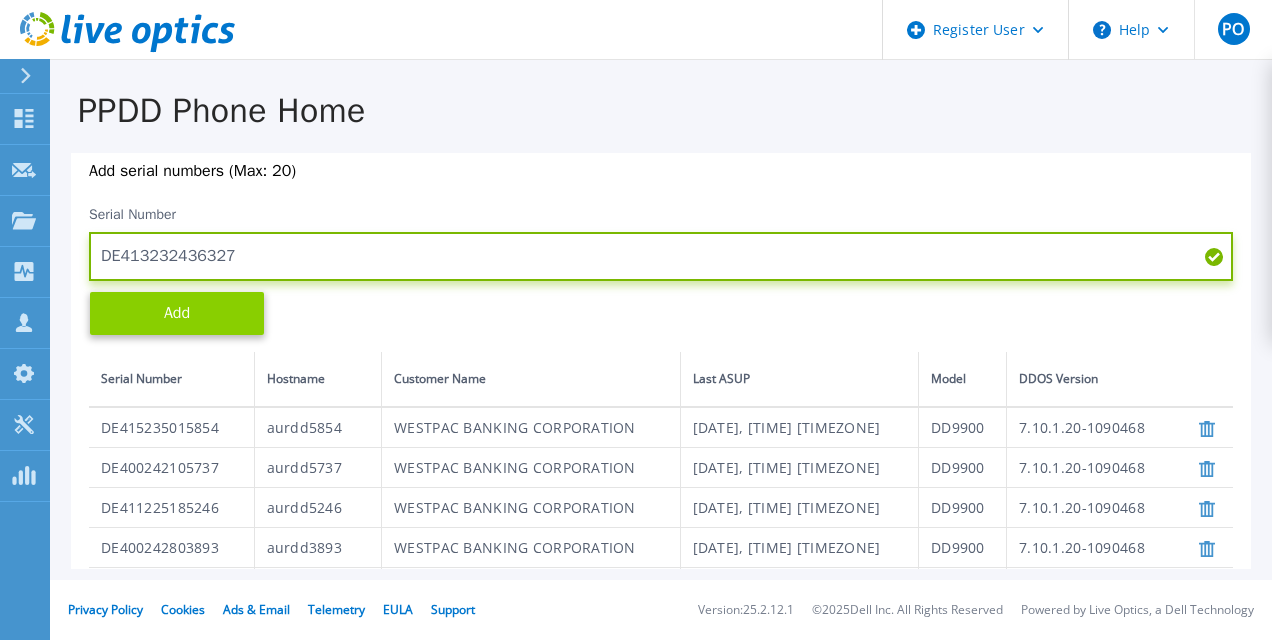 type on "DE413232436327" 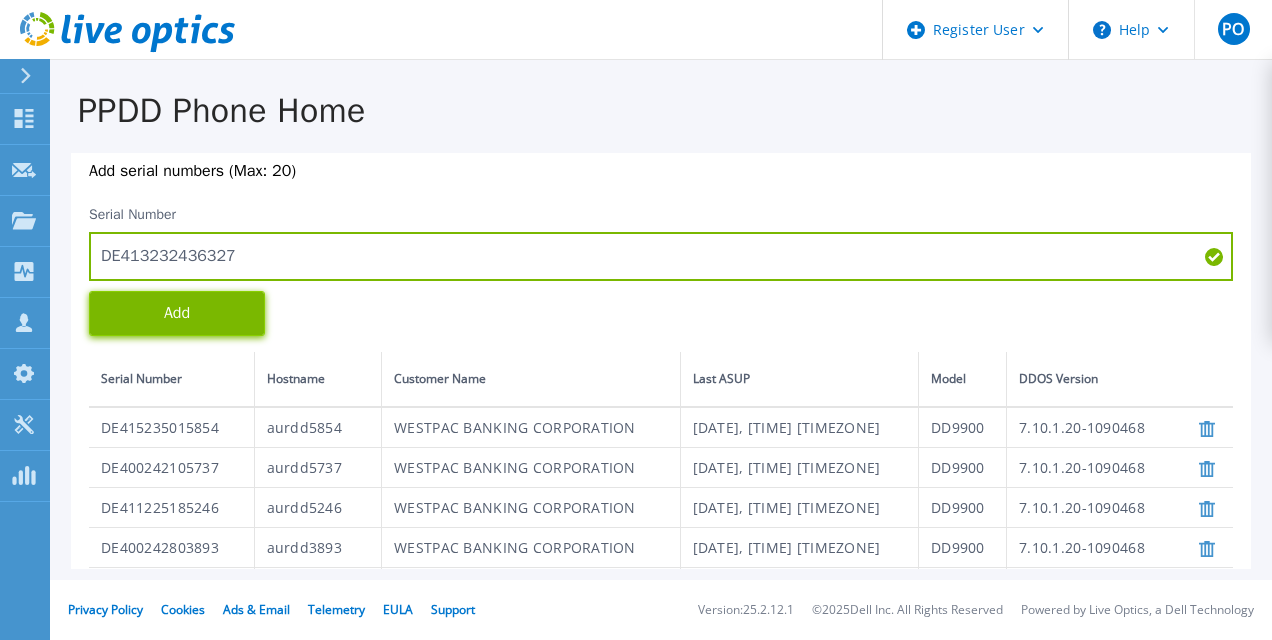 click on "Add" at bounding box center (177, 313) 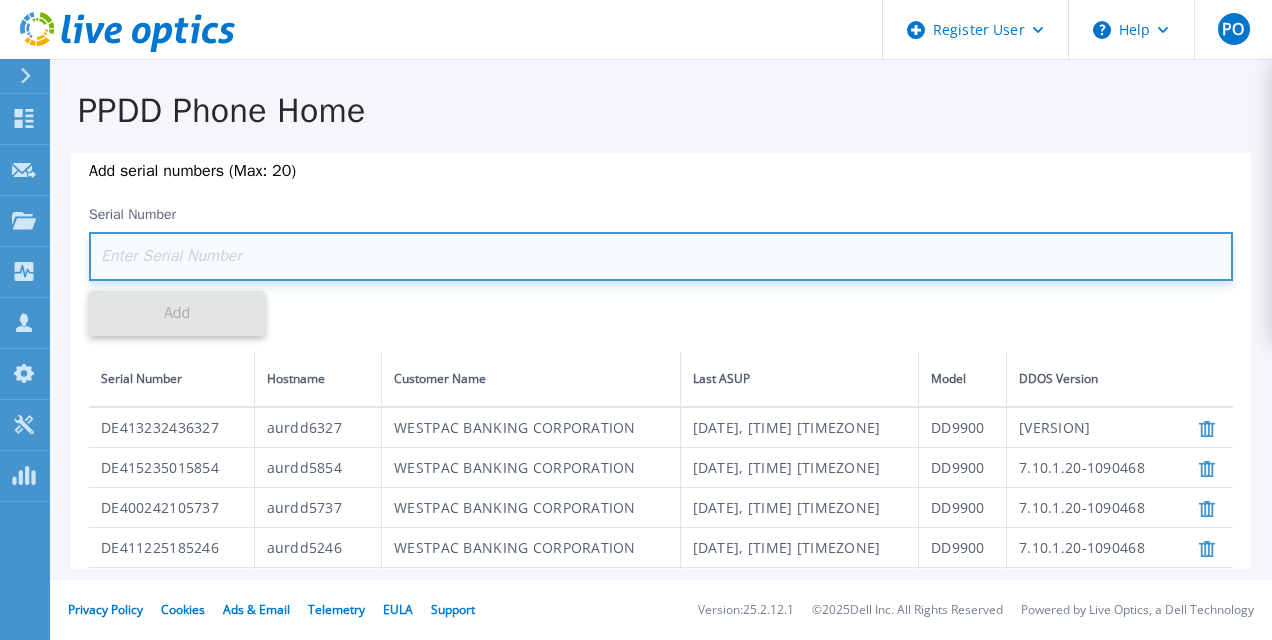 click at bounding box center (661, 256) 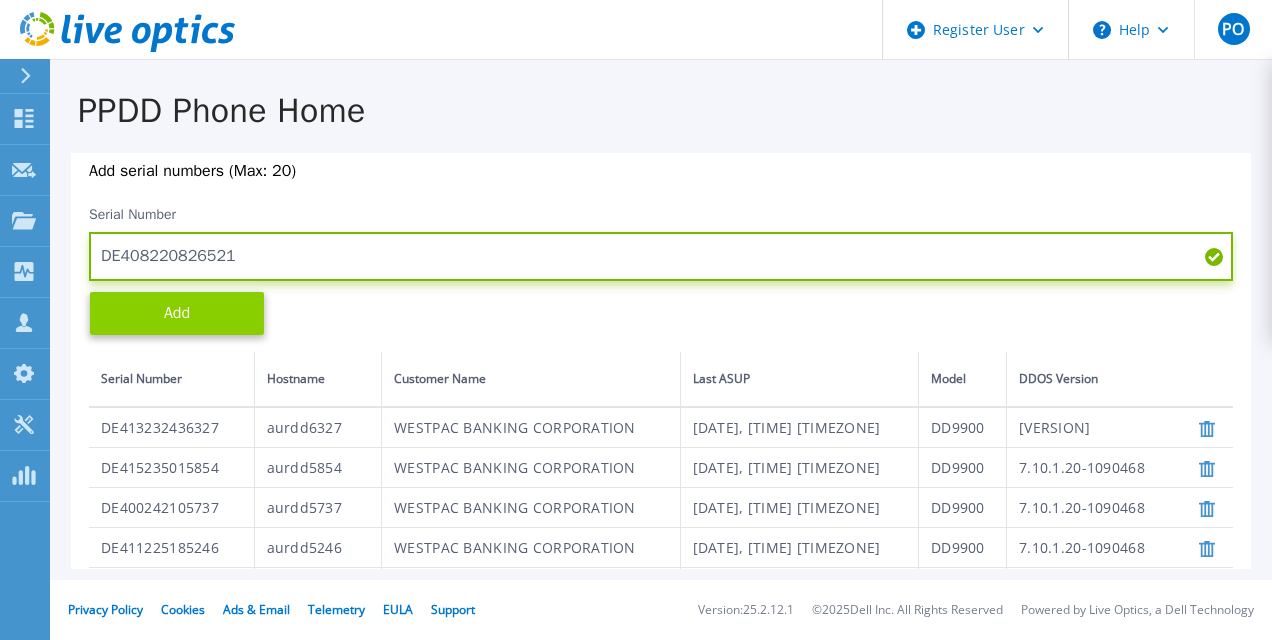 type on "DE408220826521" 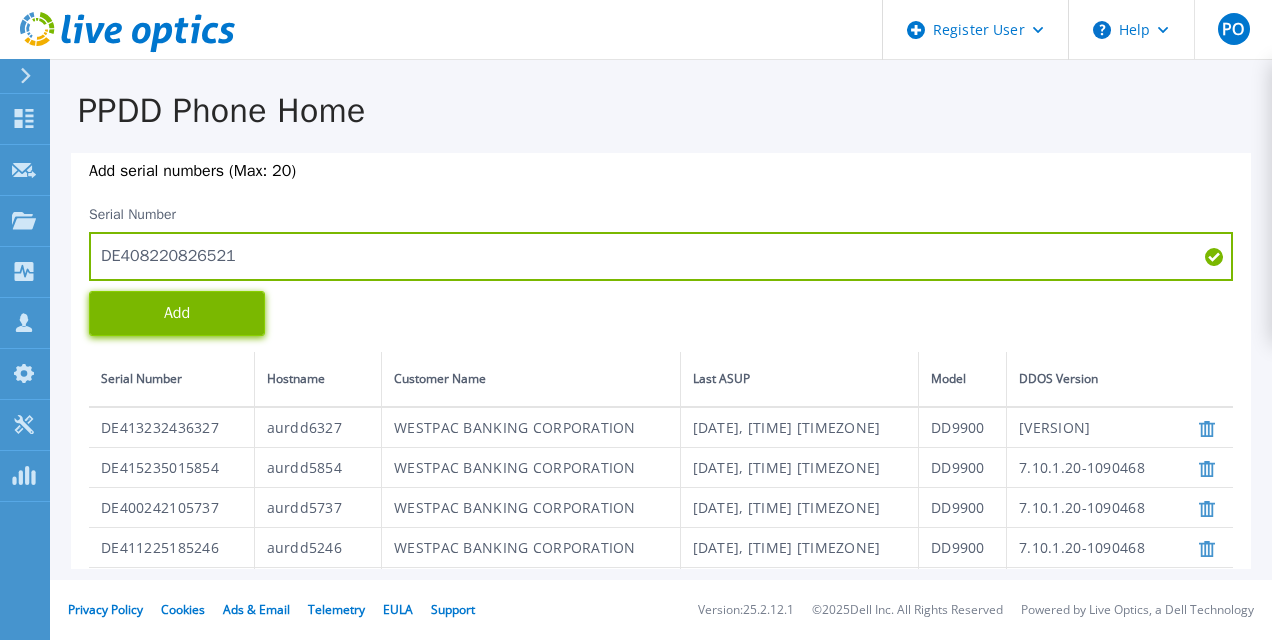 click on "Add" at bounding box center [177, 313] 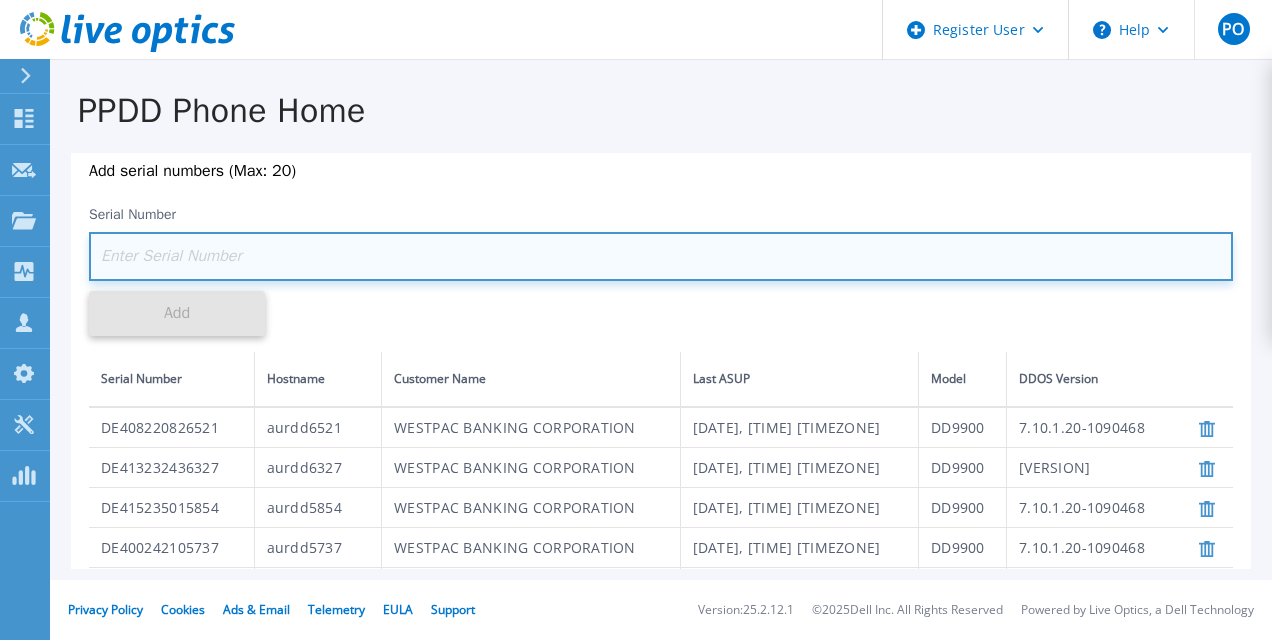 click at bounding box center (661, 256) 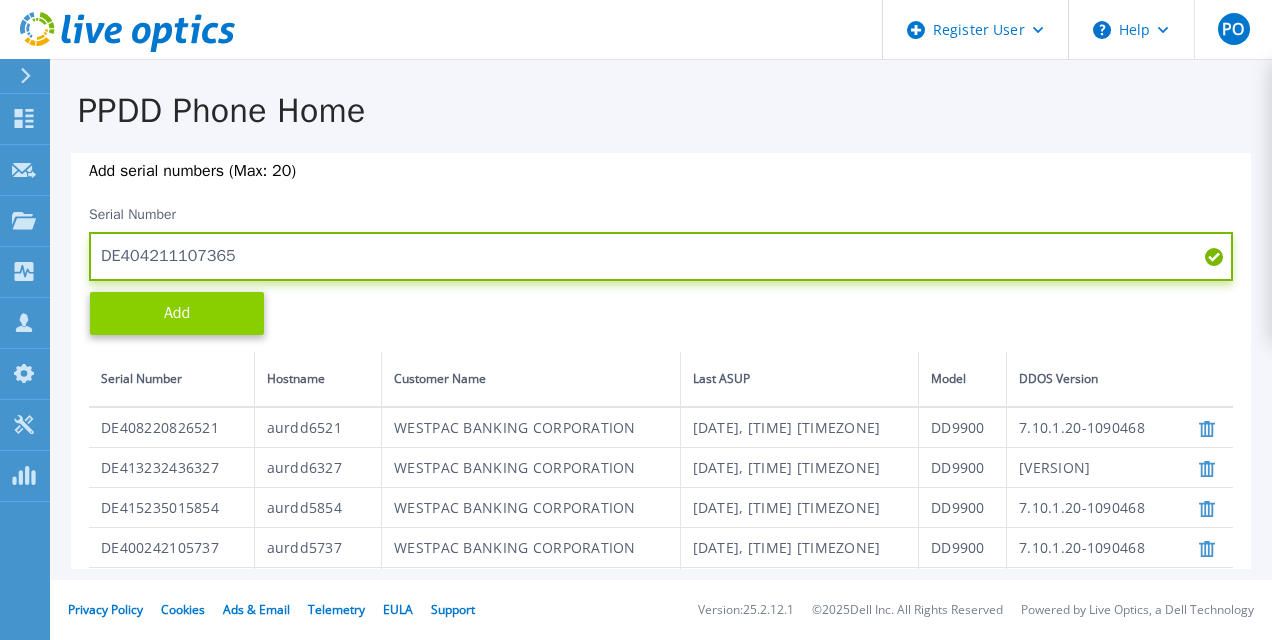 type on "DE404211107365" 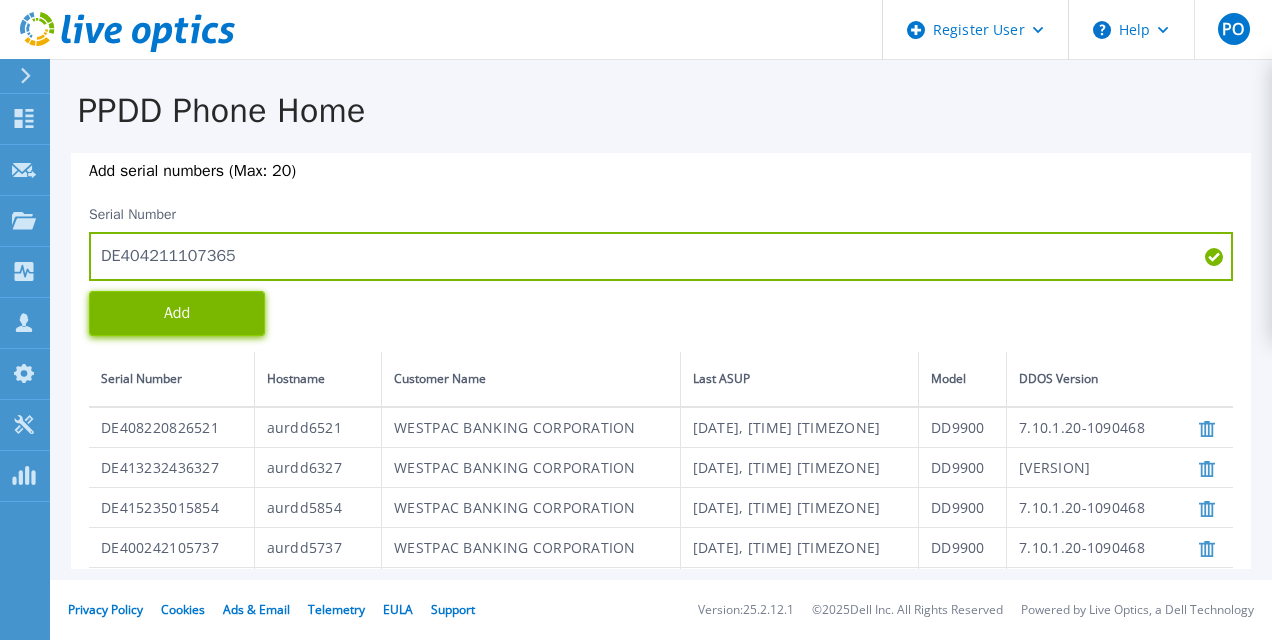 click on "Add" at bounding box center (177, 313) 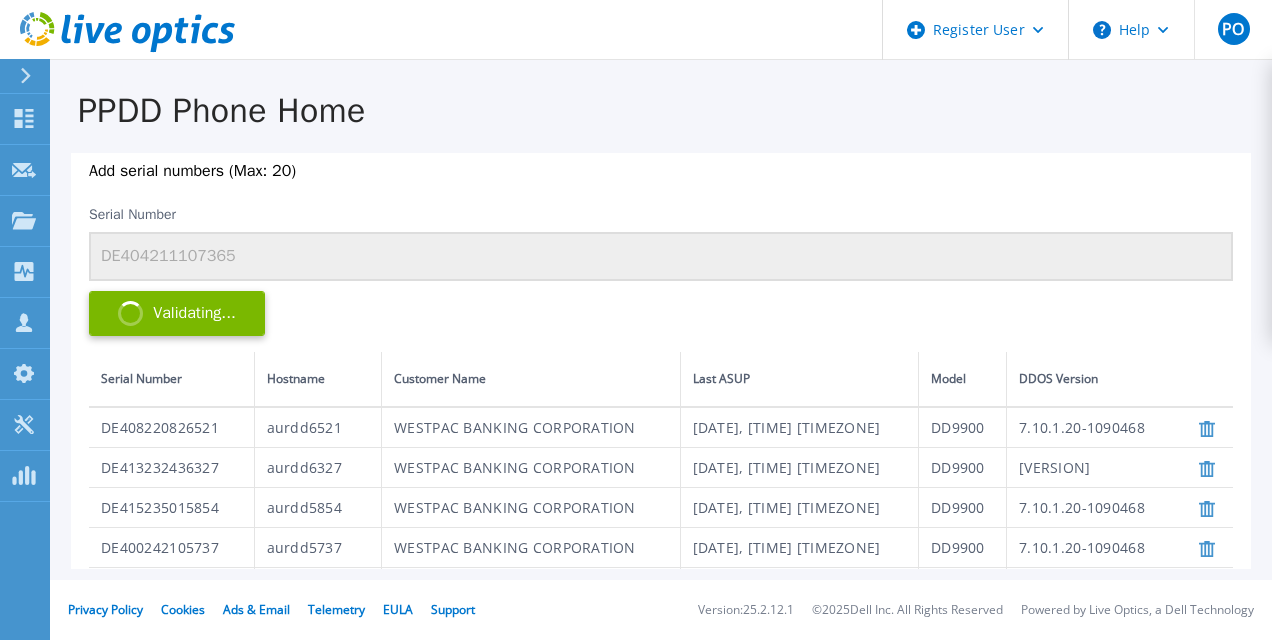 type 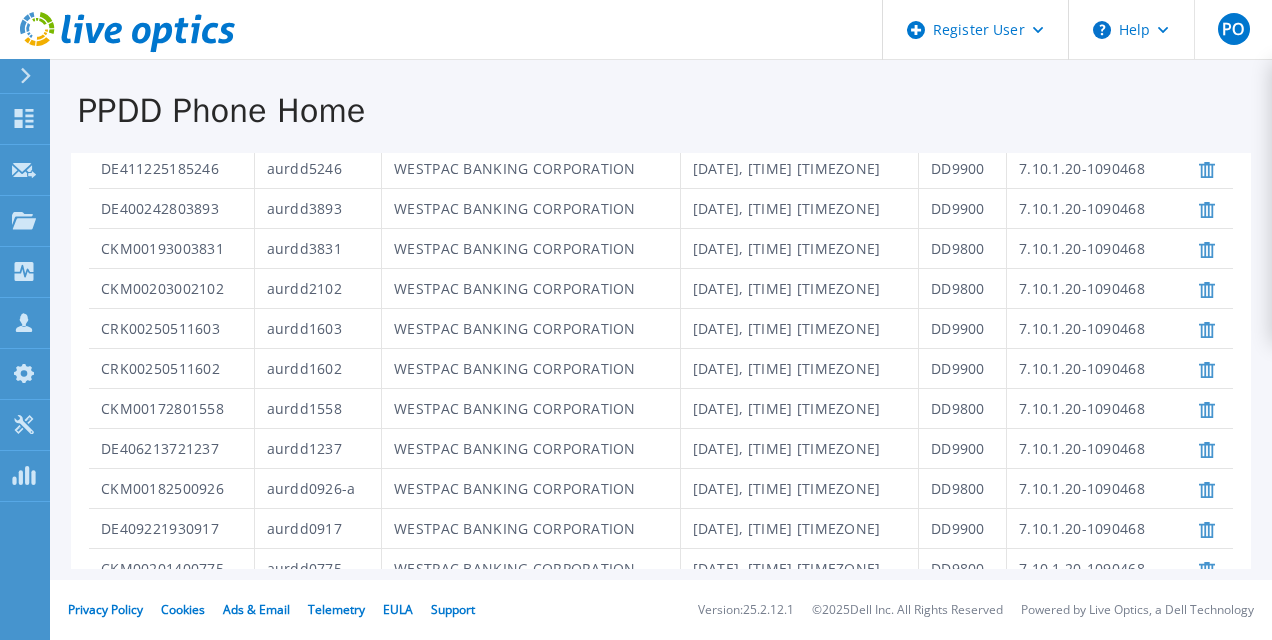 scroll, scrollTop: 834, scrollLeft: 0, axis: vertical 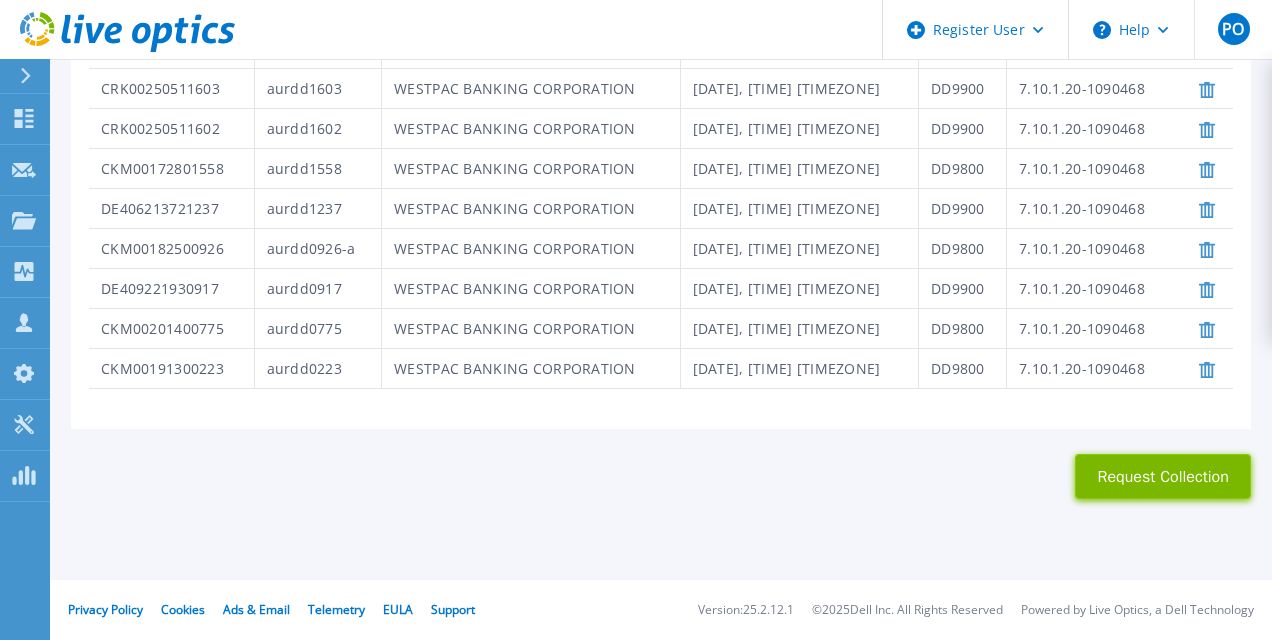 click on "Request Collection" at bounding box center [1163, 476] 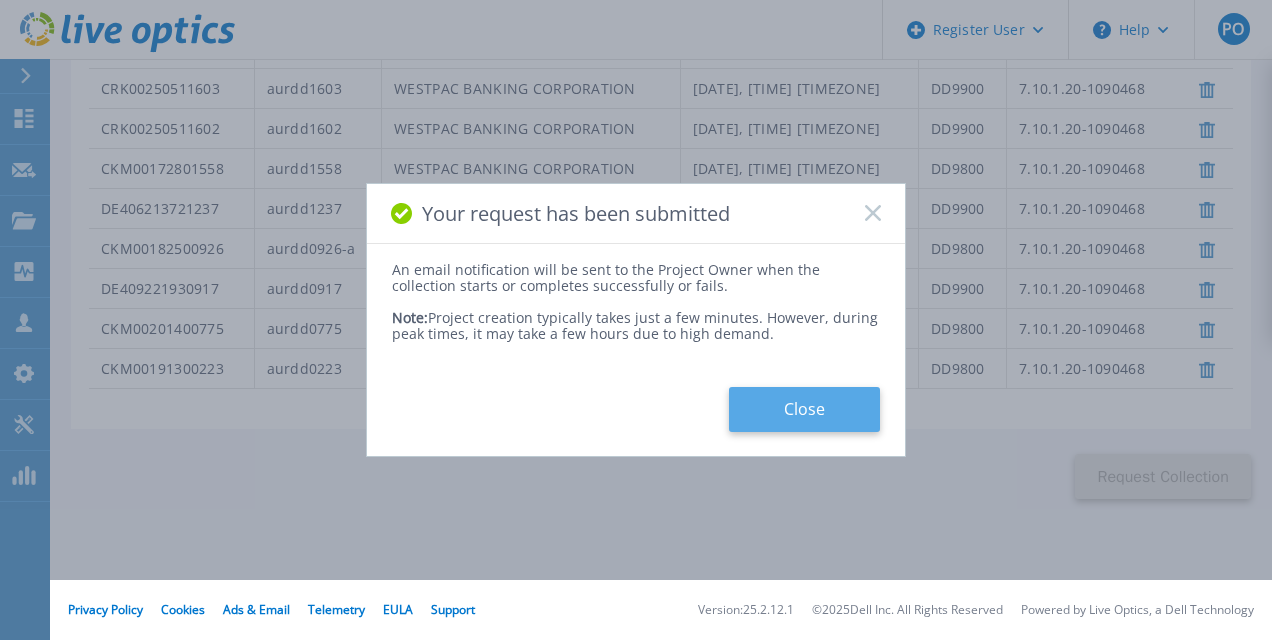 click on "Close" at bounding box center [804, 409] 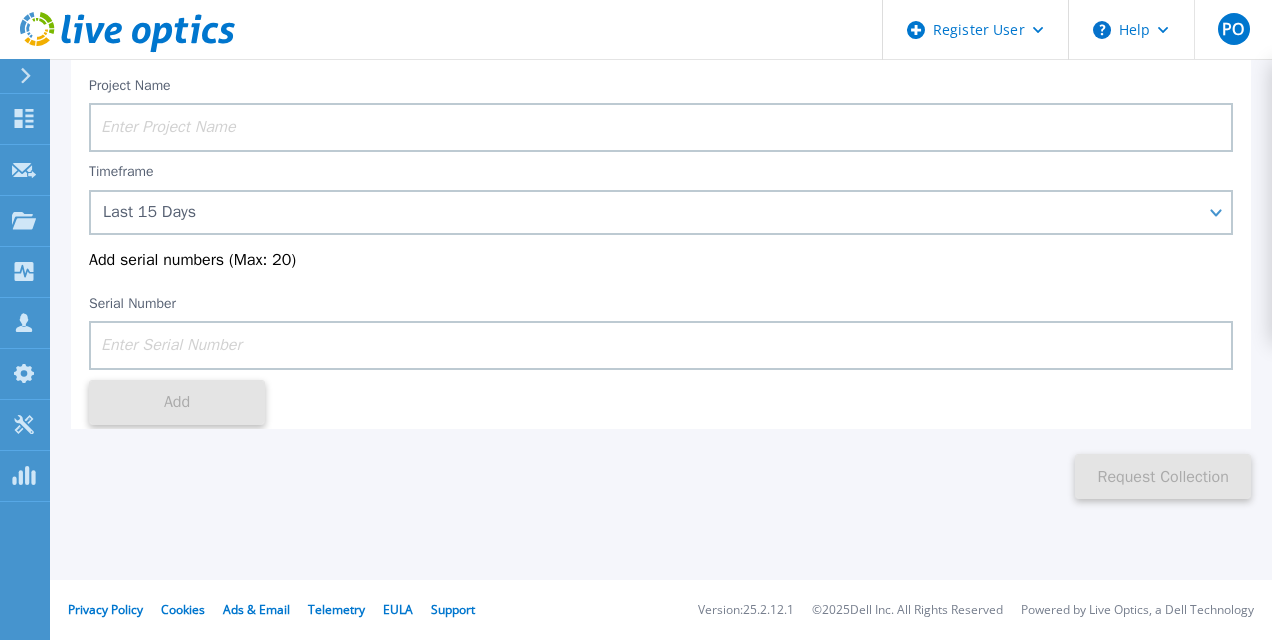 scroll, scrollTop: 0, scrollLeft: 0, axis: both 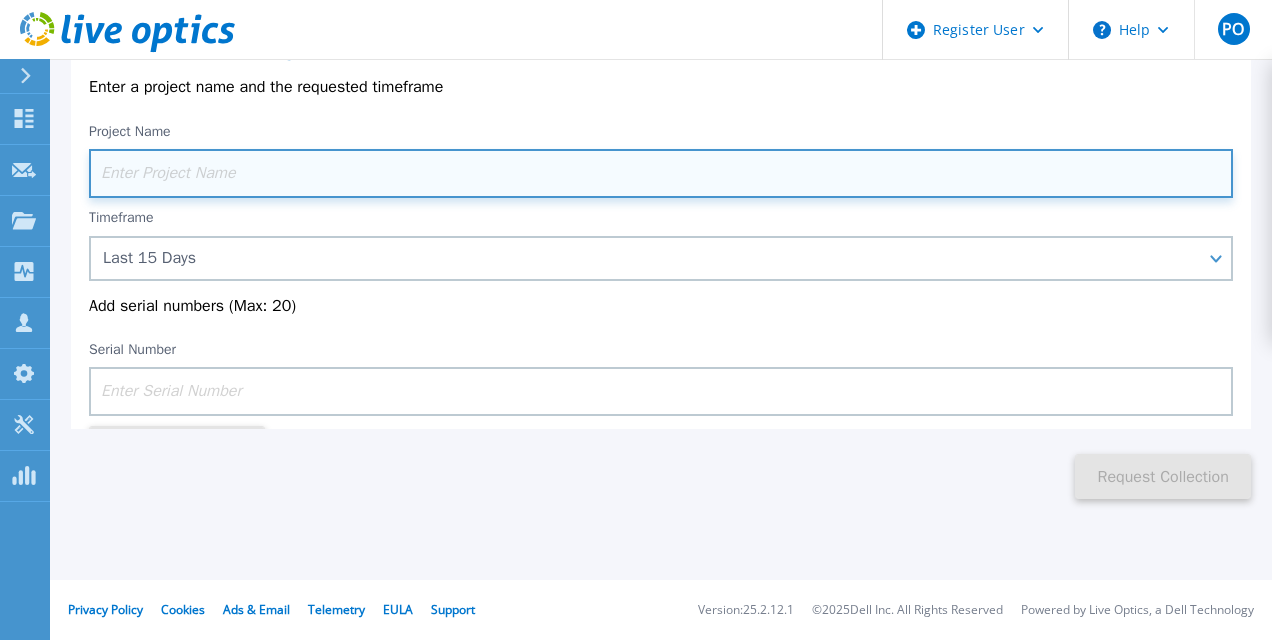 click at bounding box center [661, 173] 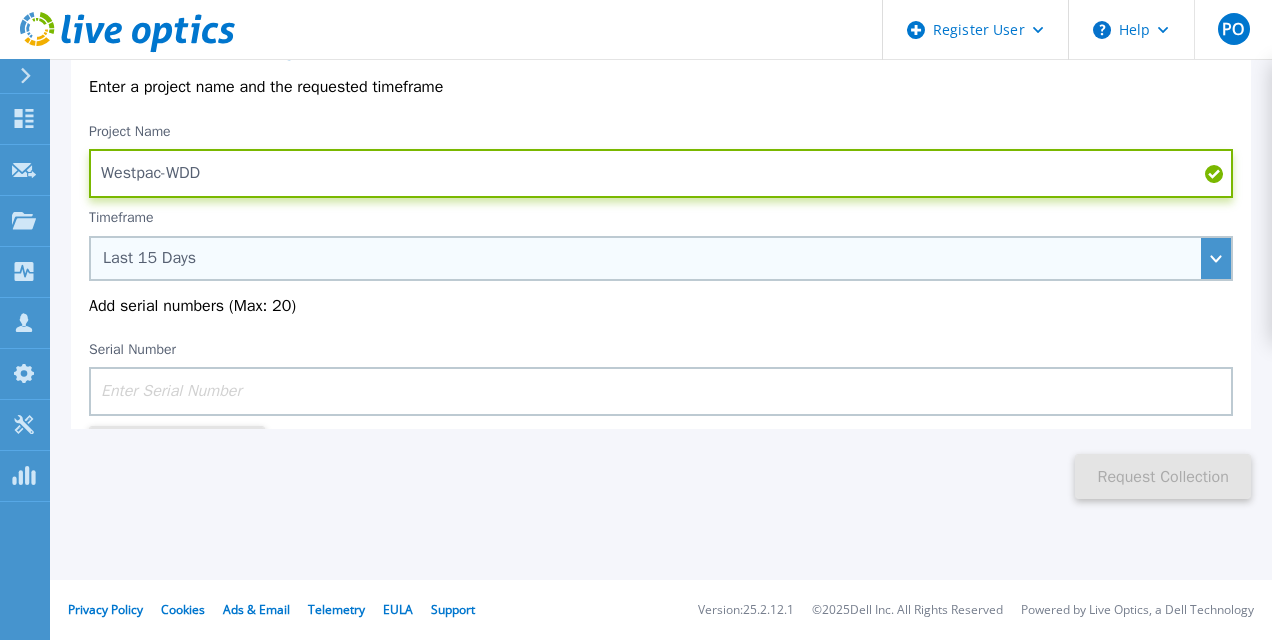 type on "Westpac-WDD" 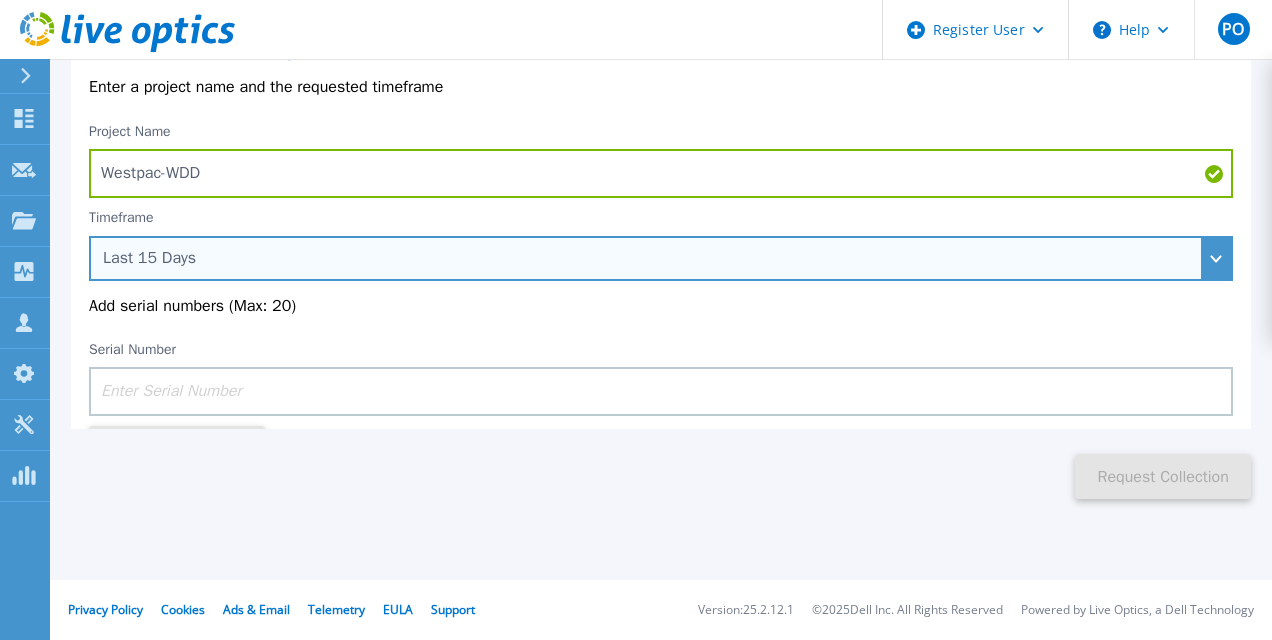 click on "Last 15 Days" at bounding box center (650, 258) 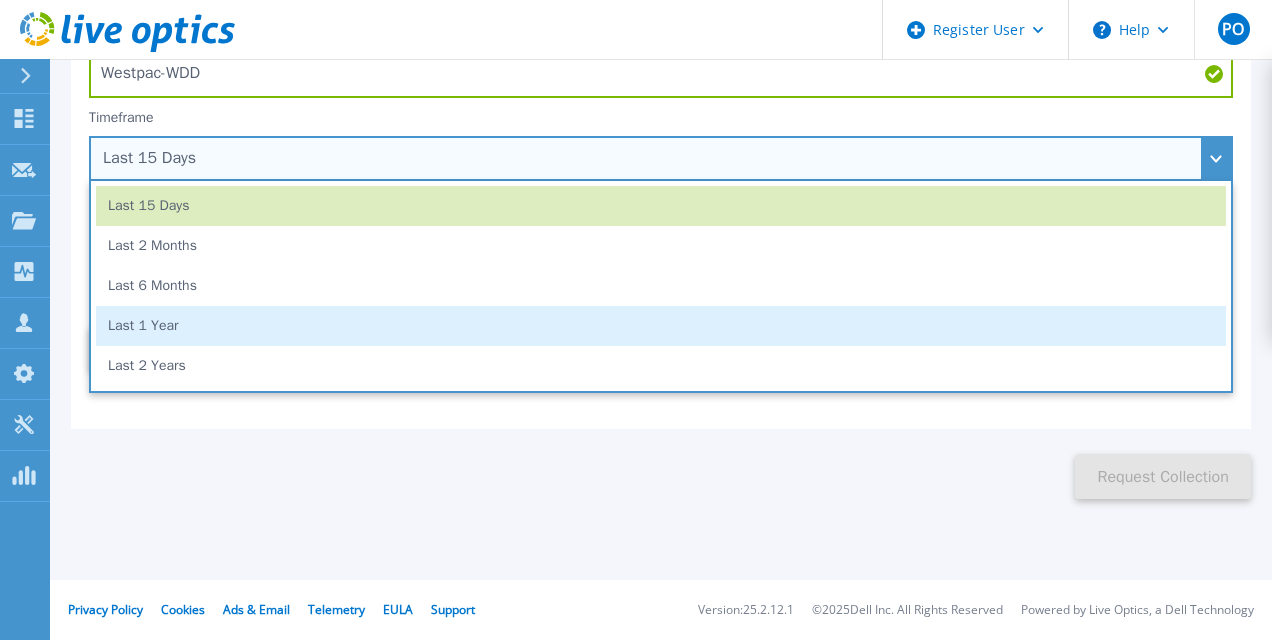 scroll, scrollTop: 103, scrollLeft: 0, axis: vertical 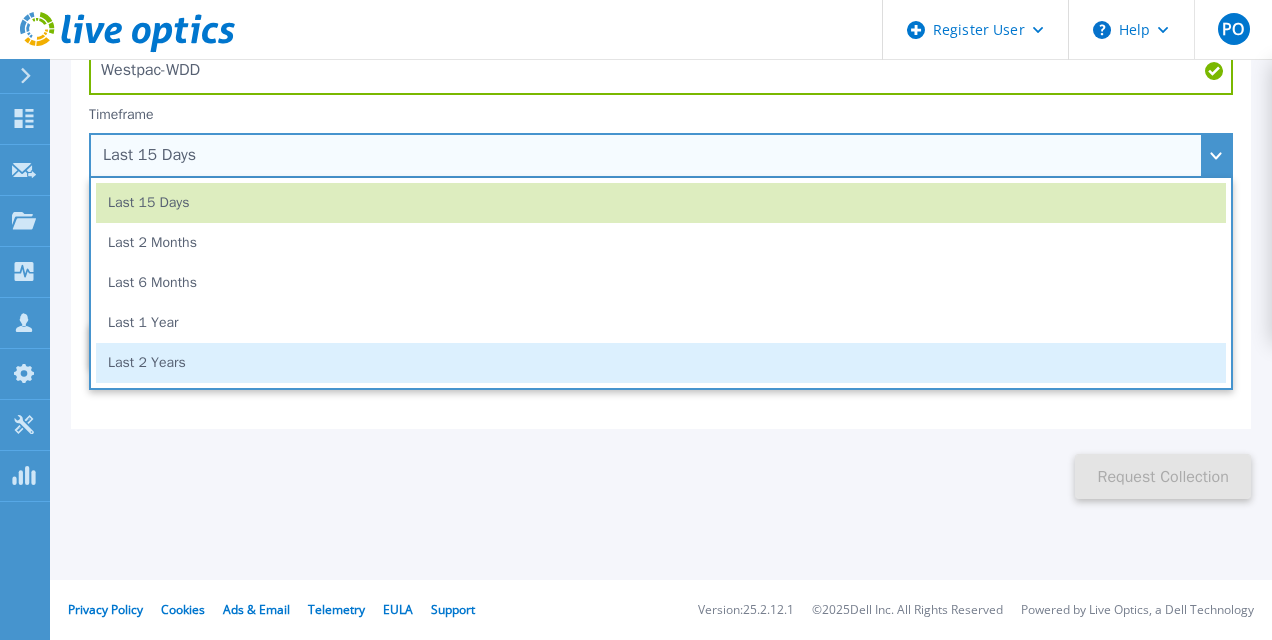 click on "Last 2 Years" at bounding box center [661, 363] 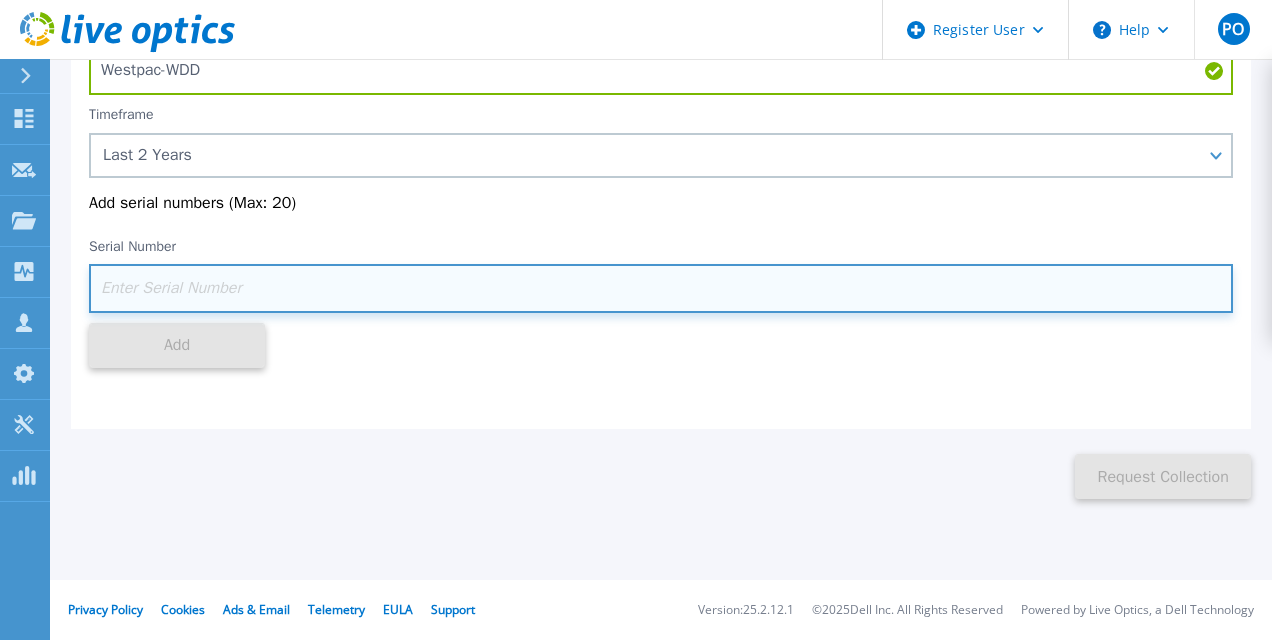 click at bounding box center [661, 288] 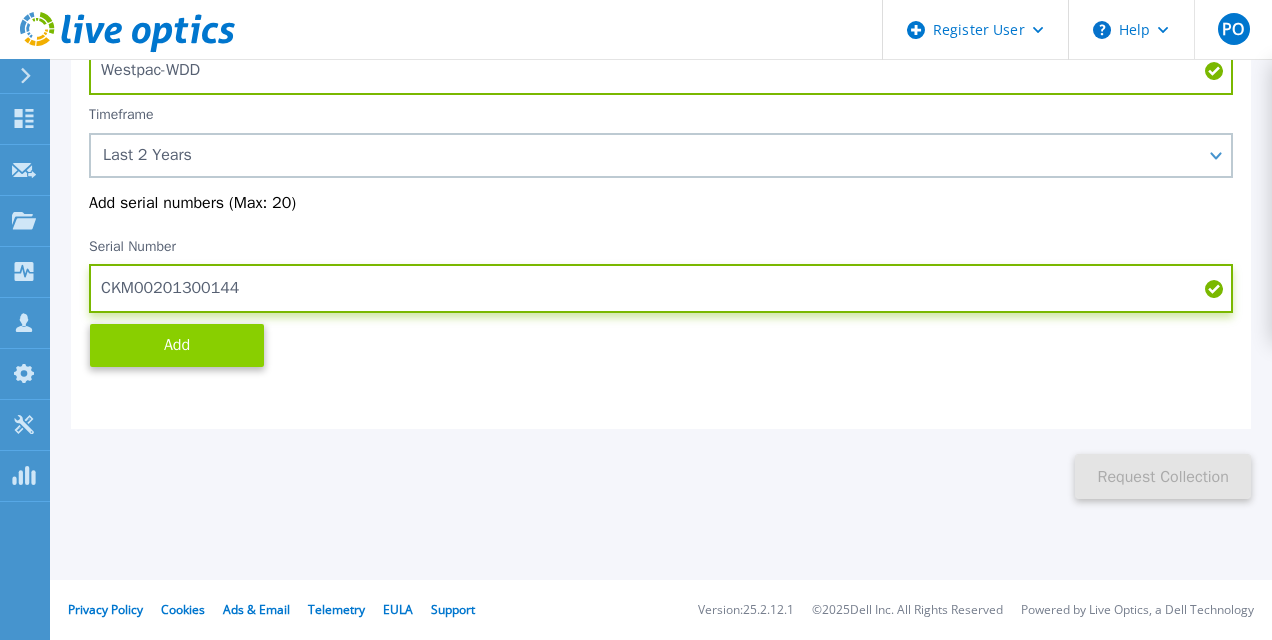 type on "CKM00201300144" 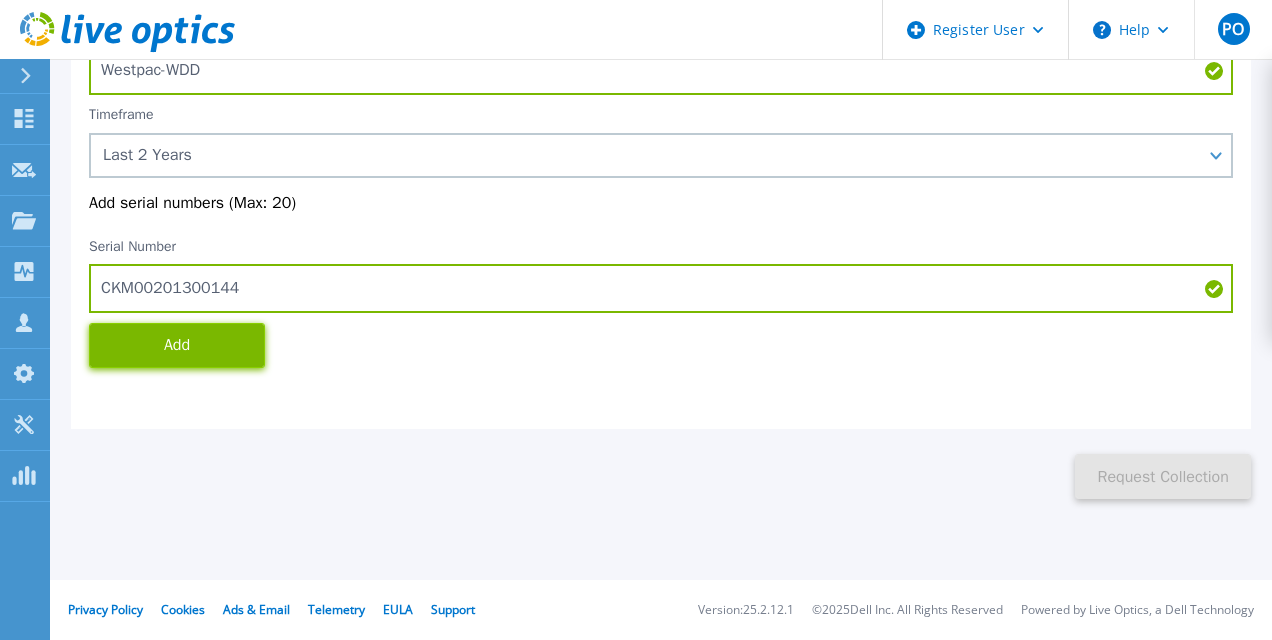 click on "Add" at bounding box center (177, 345) 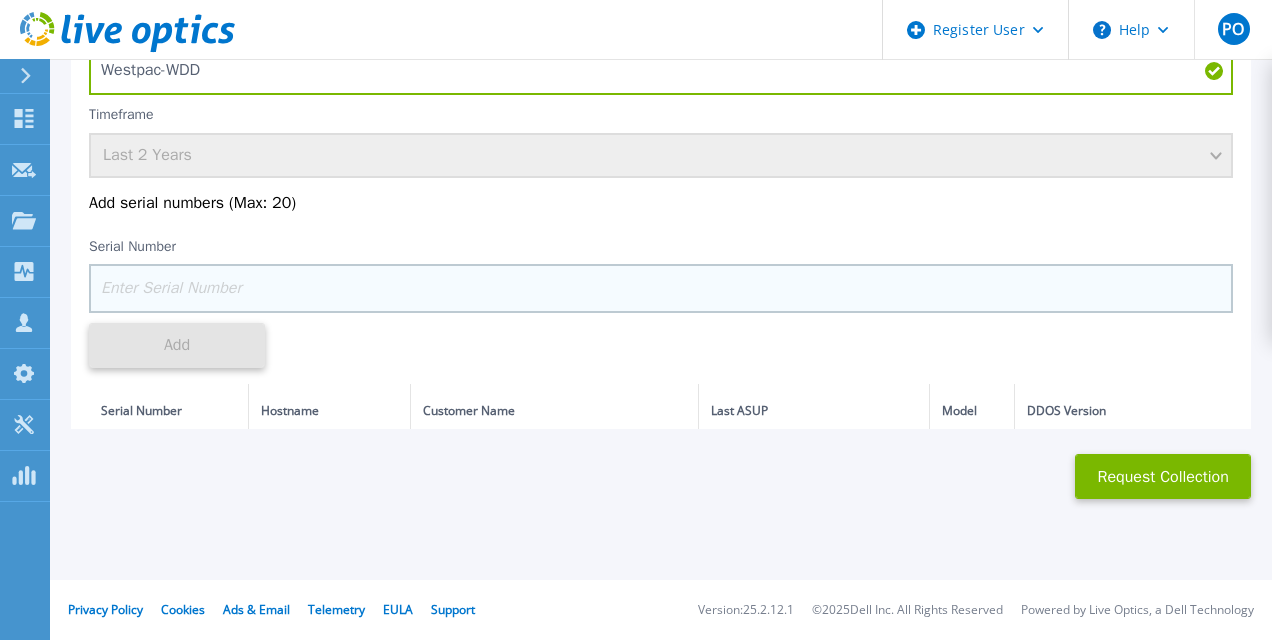 scroll, scrollTop: 199, scrollLeft: 0, axis: vertical 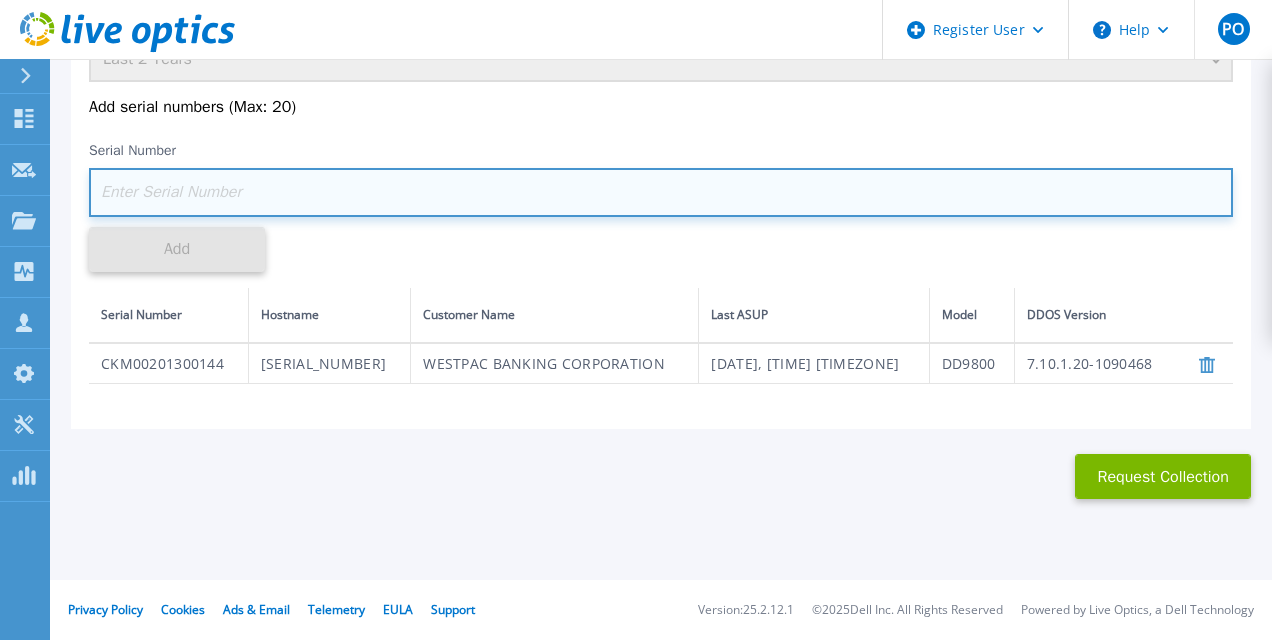 click at bounding box center (661, 192) 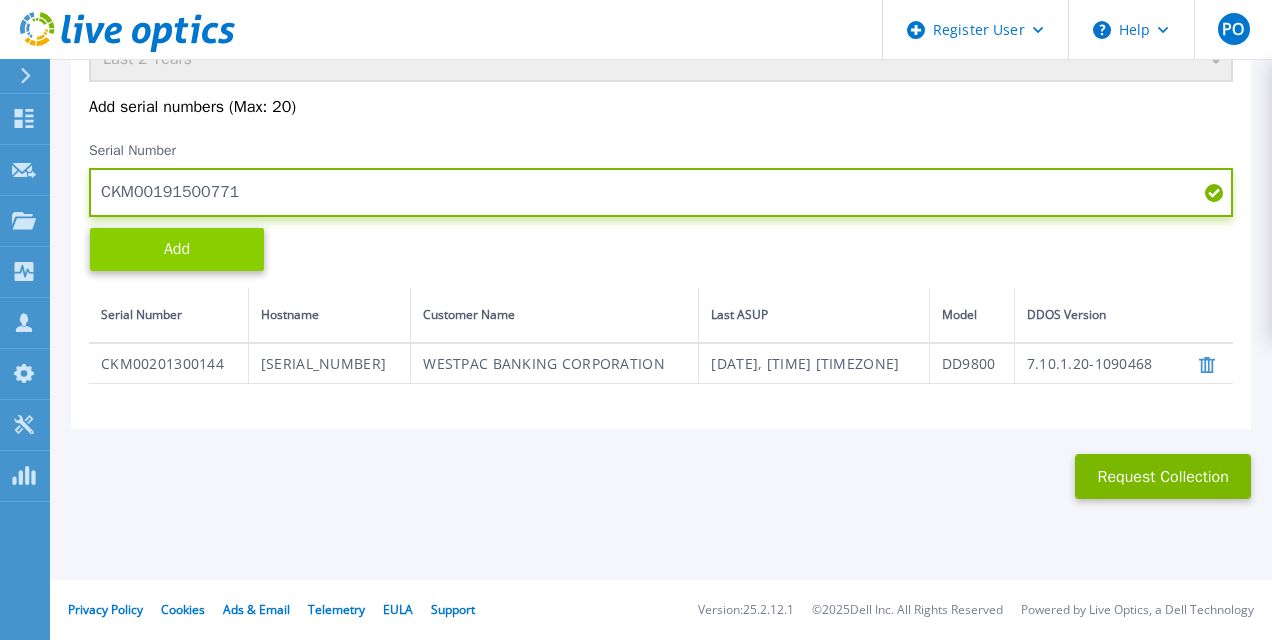 type on "CKM00191500771" 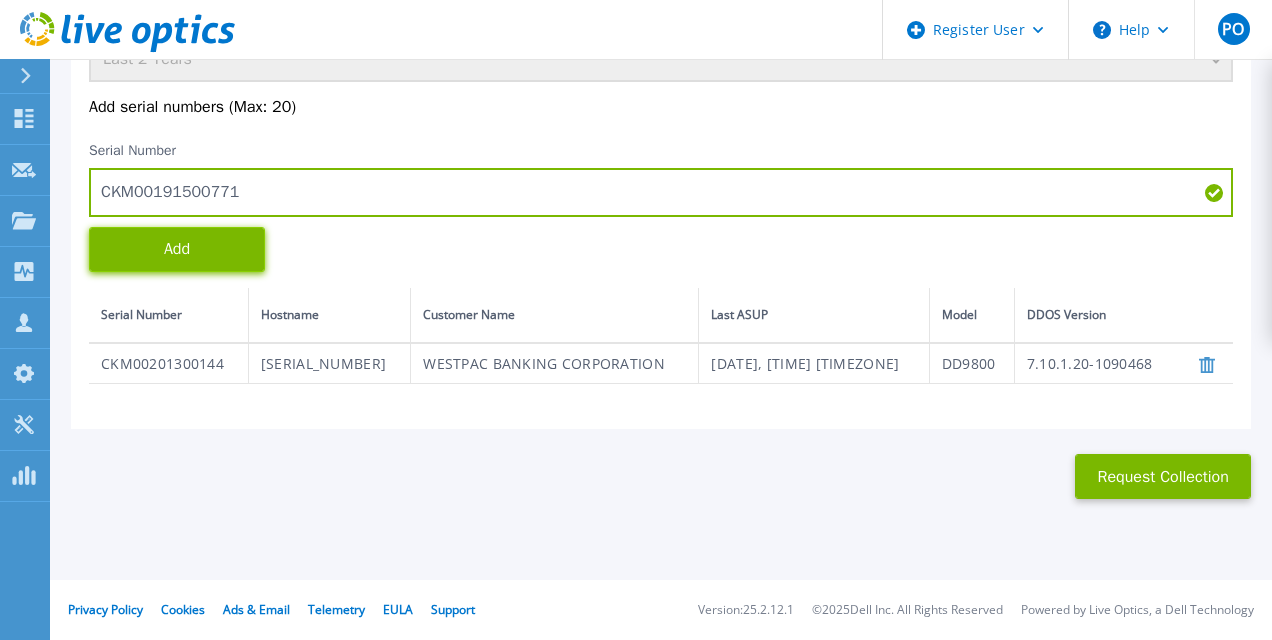 click on "Add" at bounding box center [177, 249] 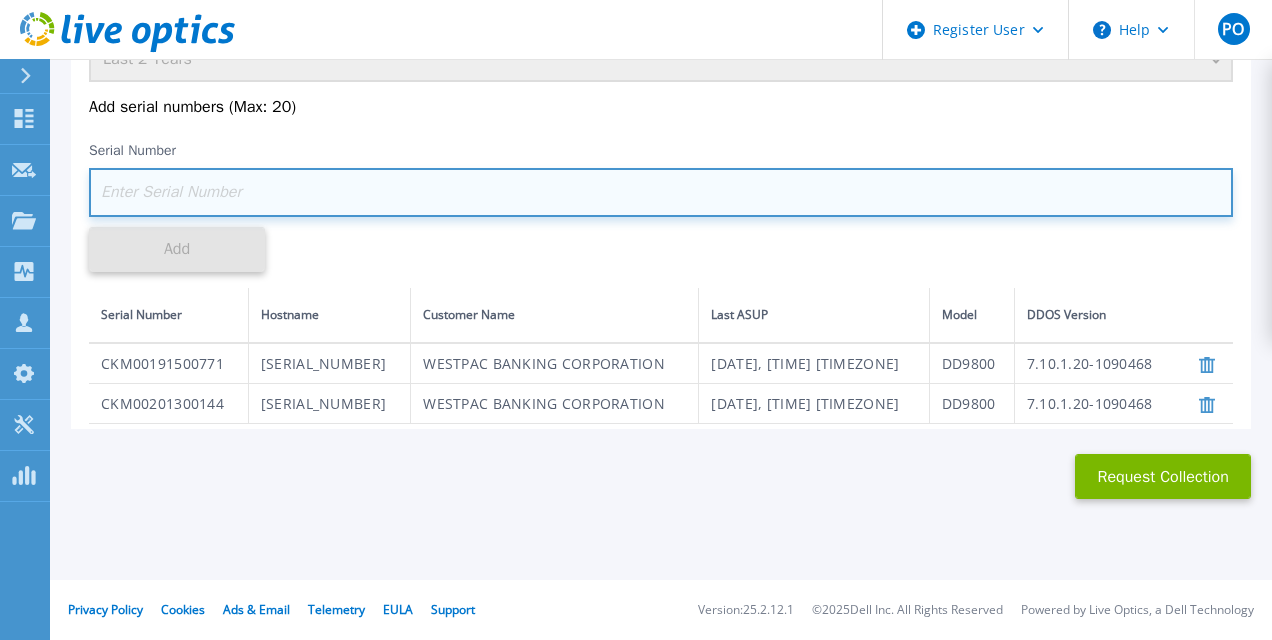 click at bounding box center (661, 192) 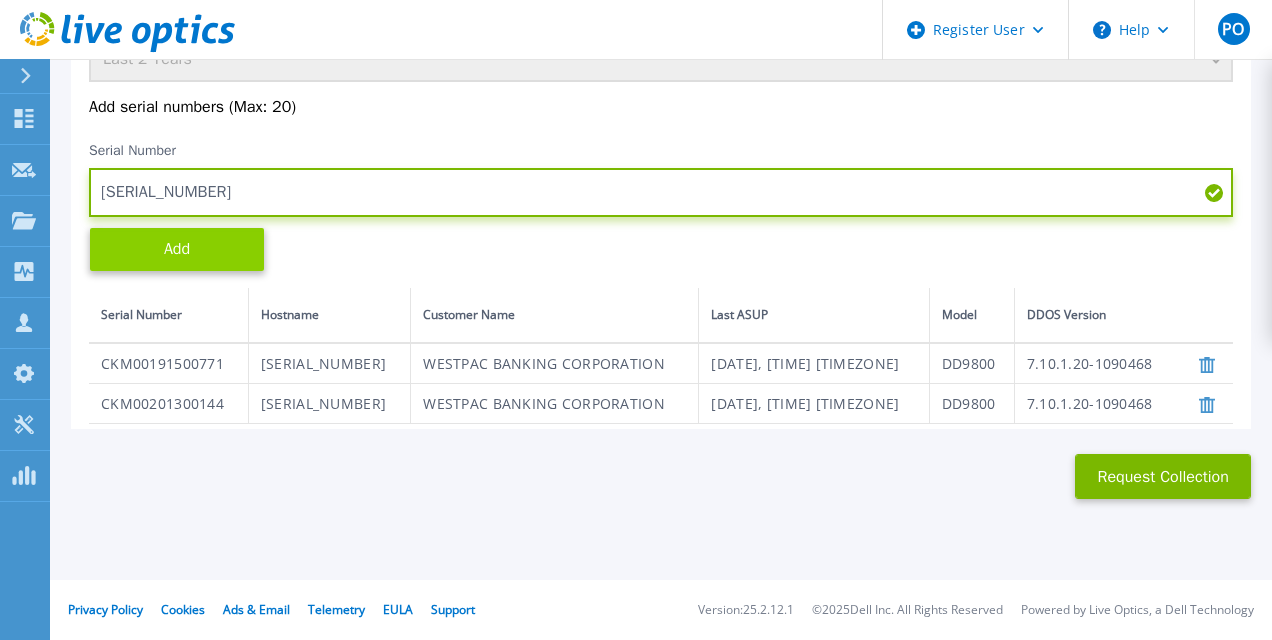 type on "[SERIAL_NUMBER]" 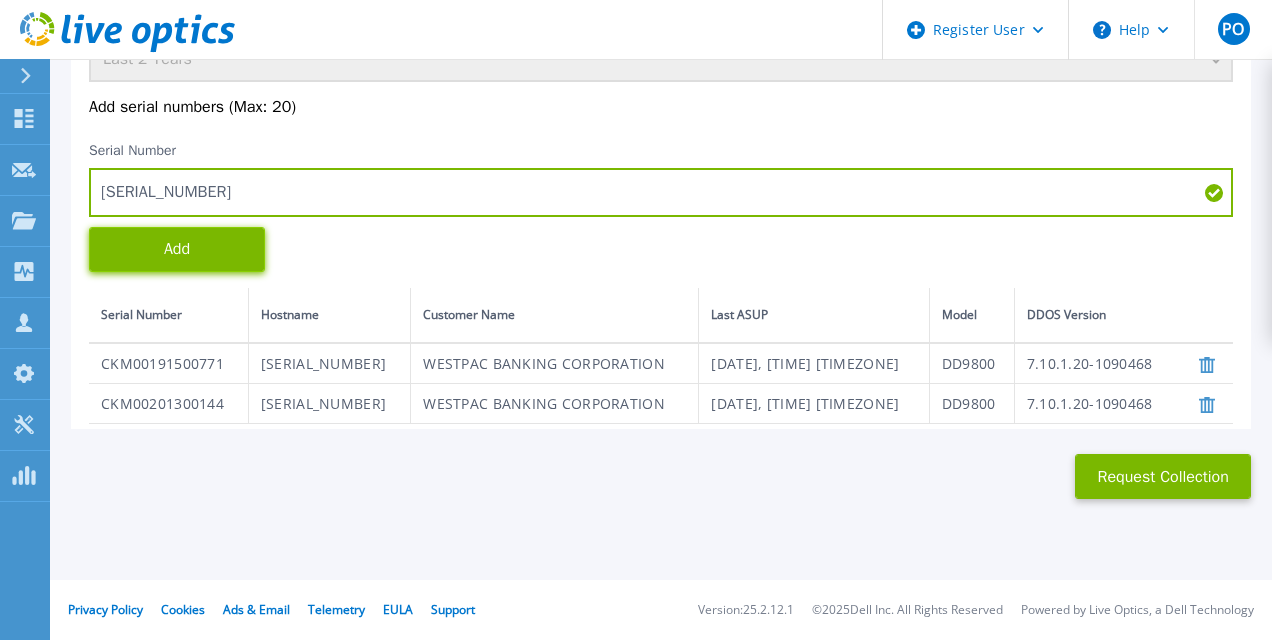 click on "Add" at bounding box center (177, 249) 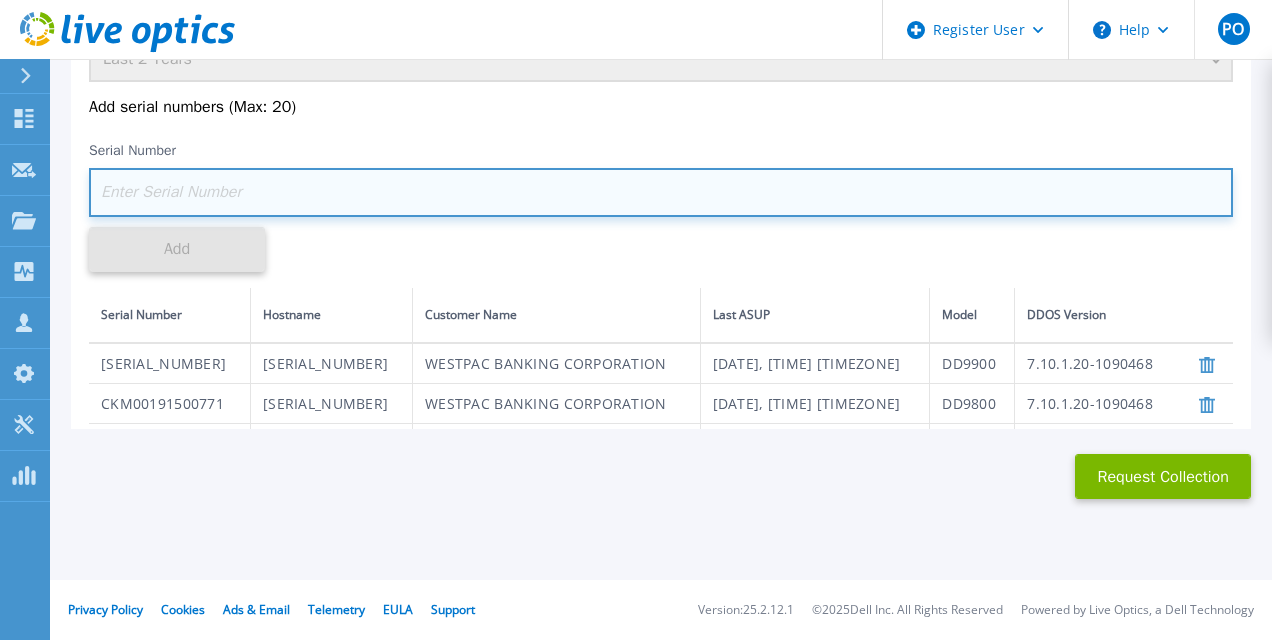 click at bounding box center (661, 192) 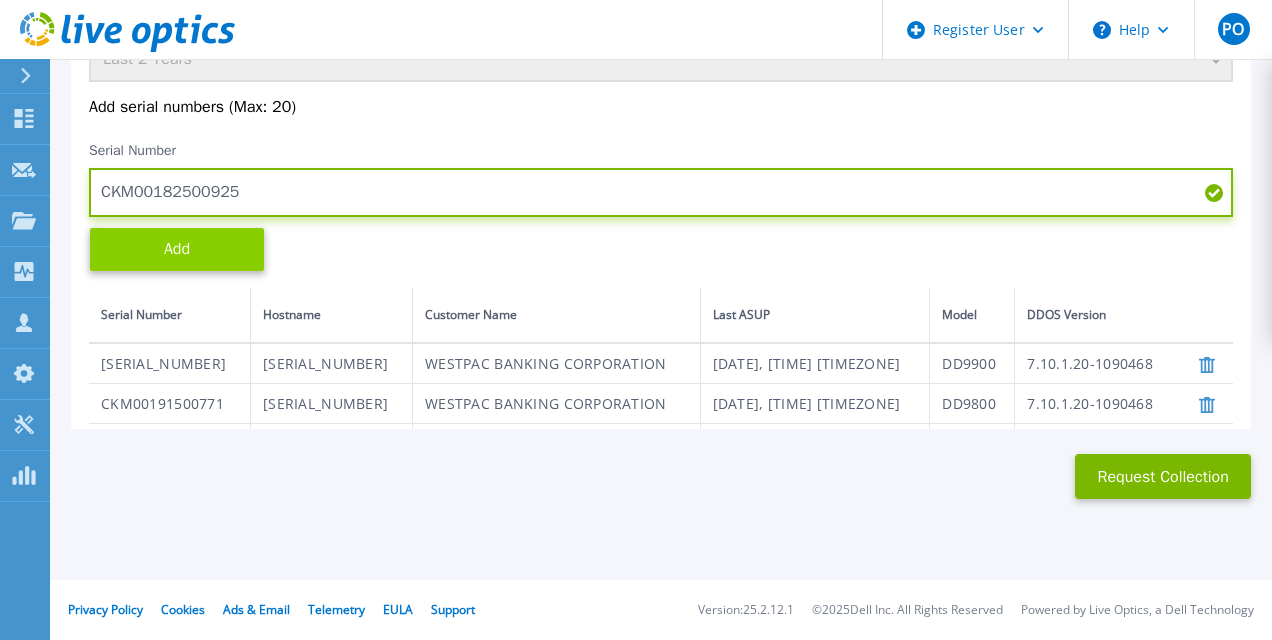 type on "CKM00182500925" 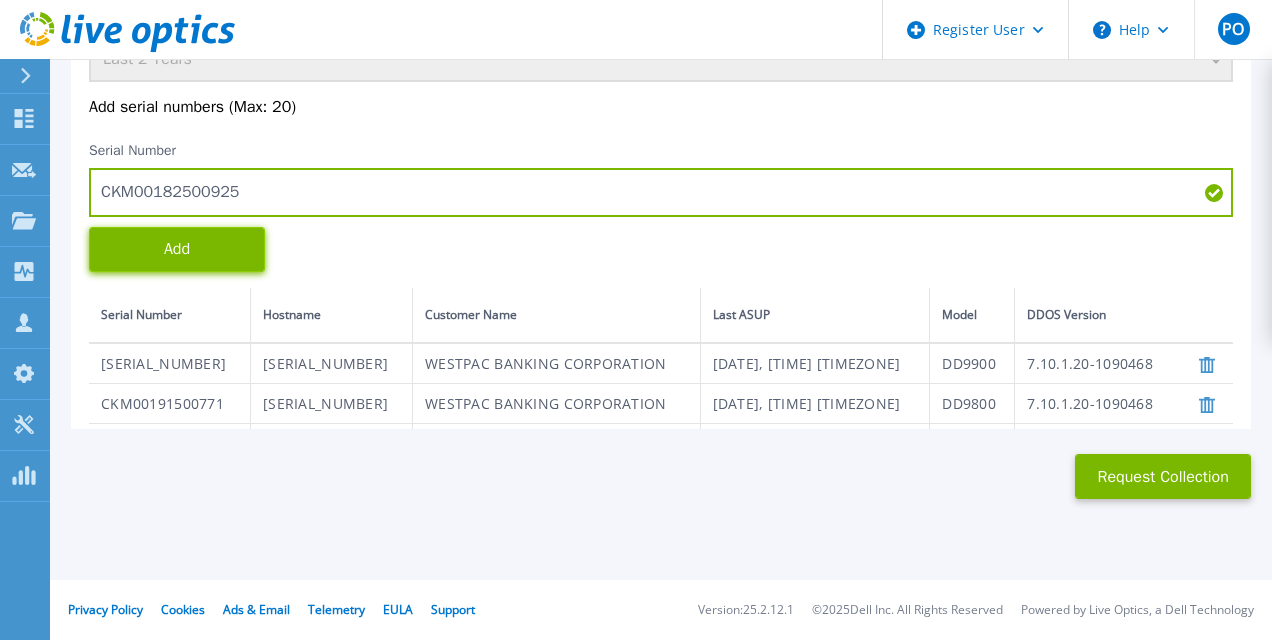 click on "Add" at bounding box center (177, 249) 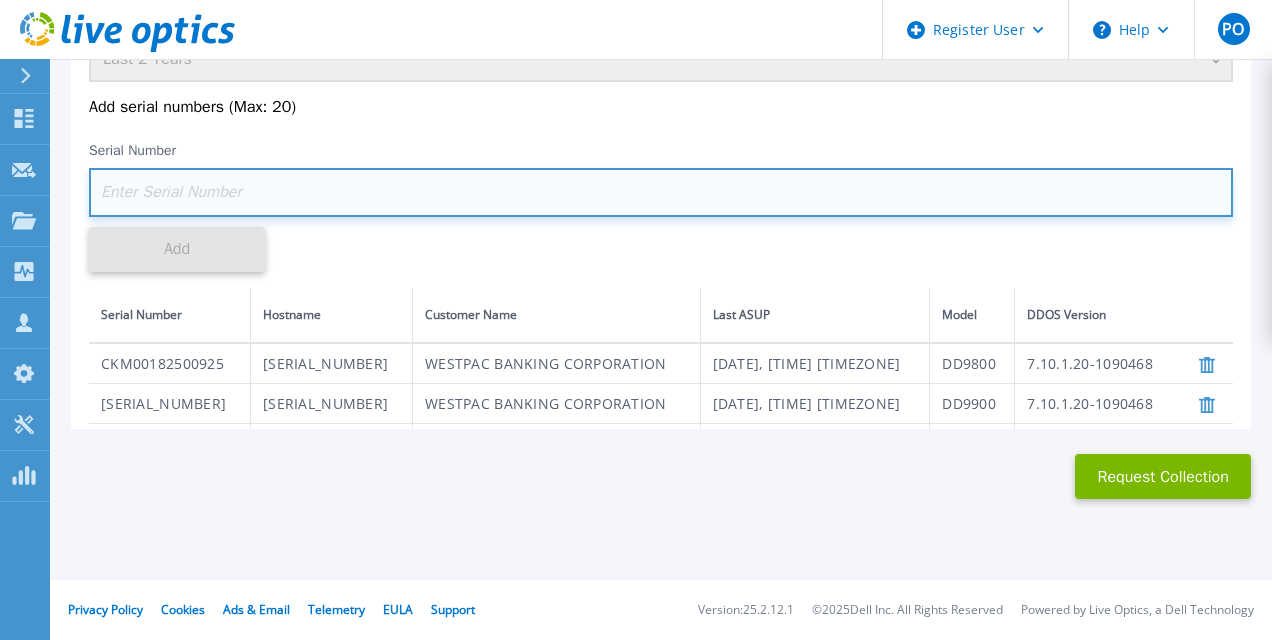 click at bounding box center [661, 192] 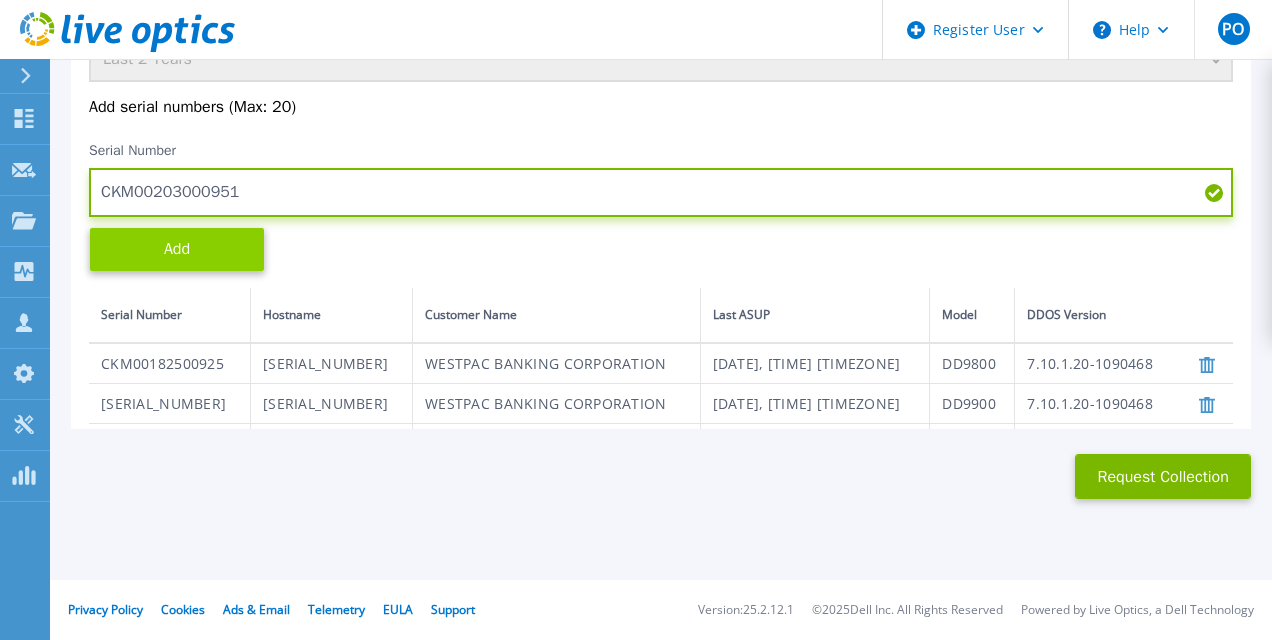 type on "CKM00203000951" 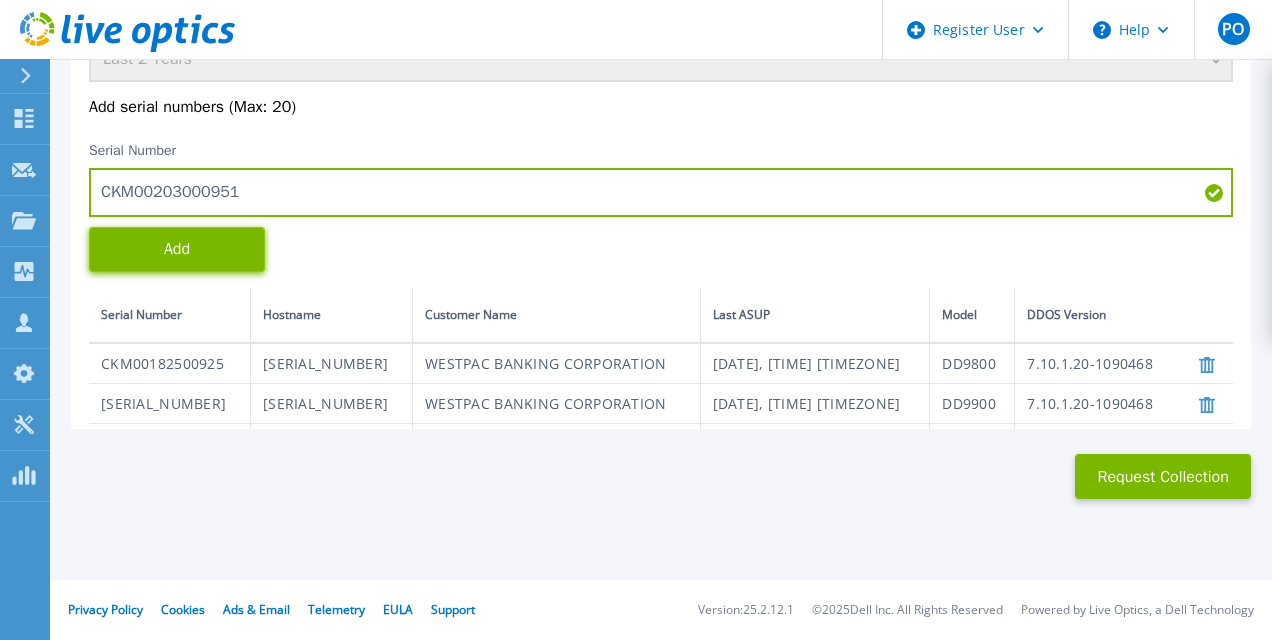 click on "Add" at bounding box center (177, 249) 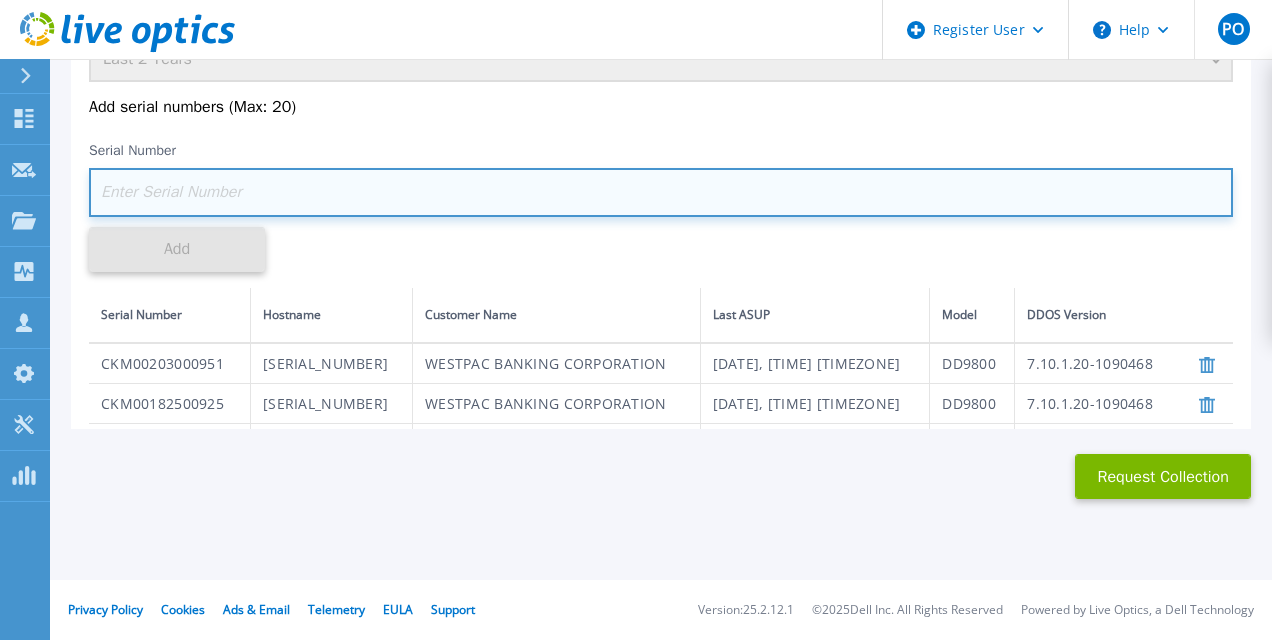 click at bounding box center [661, 192] 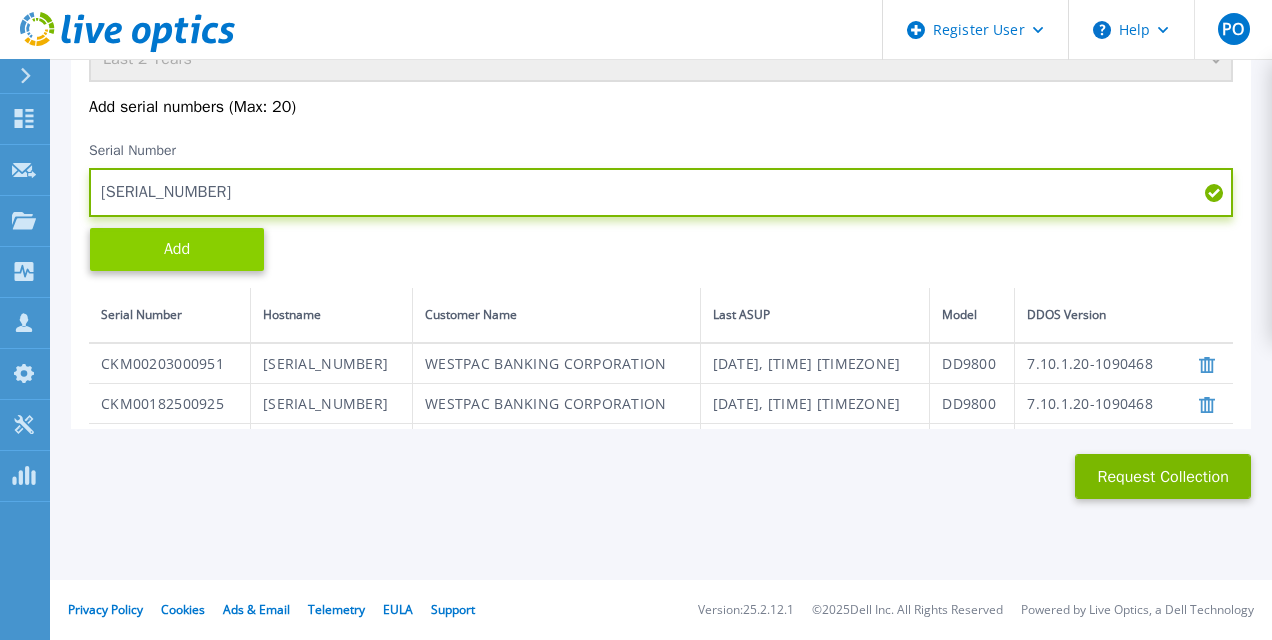 type on "[SERIAL_NUMBER]" 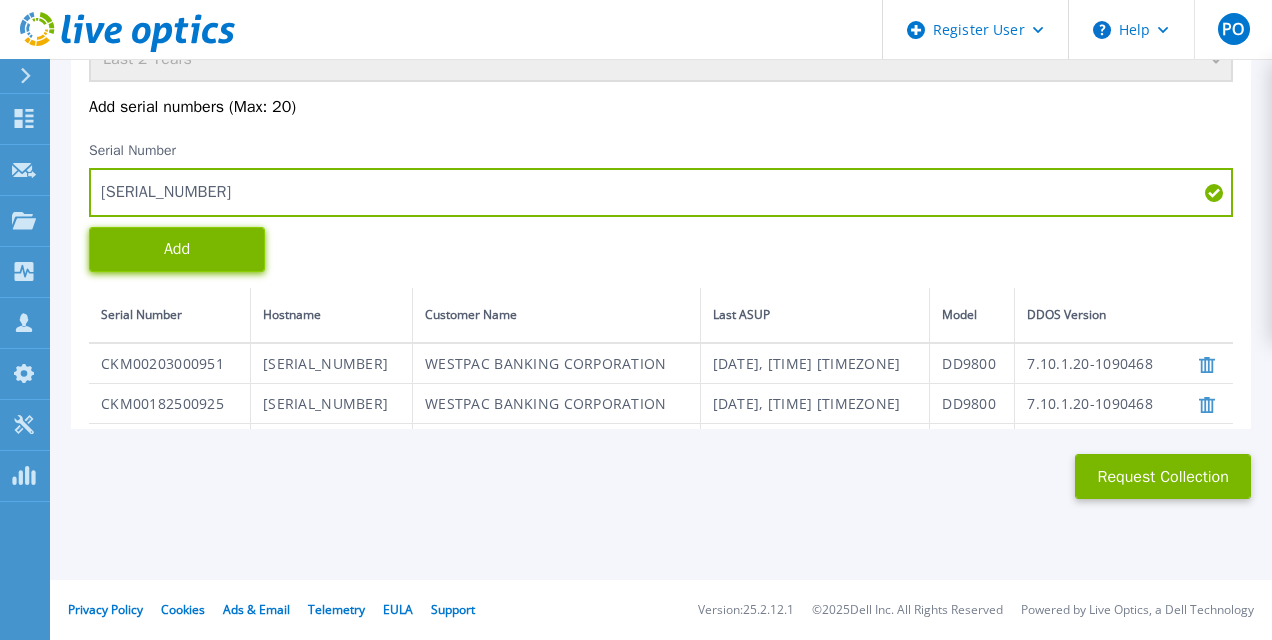 click on "Add" at bounding box center (177, 249) 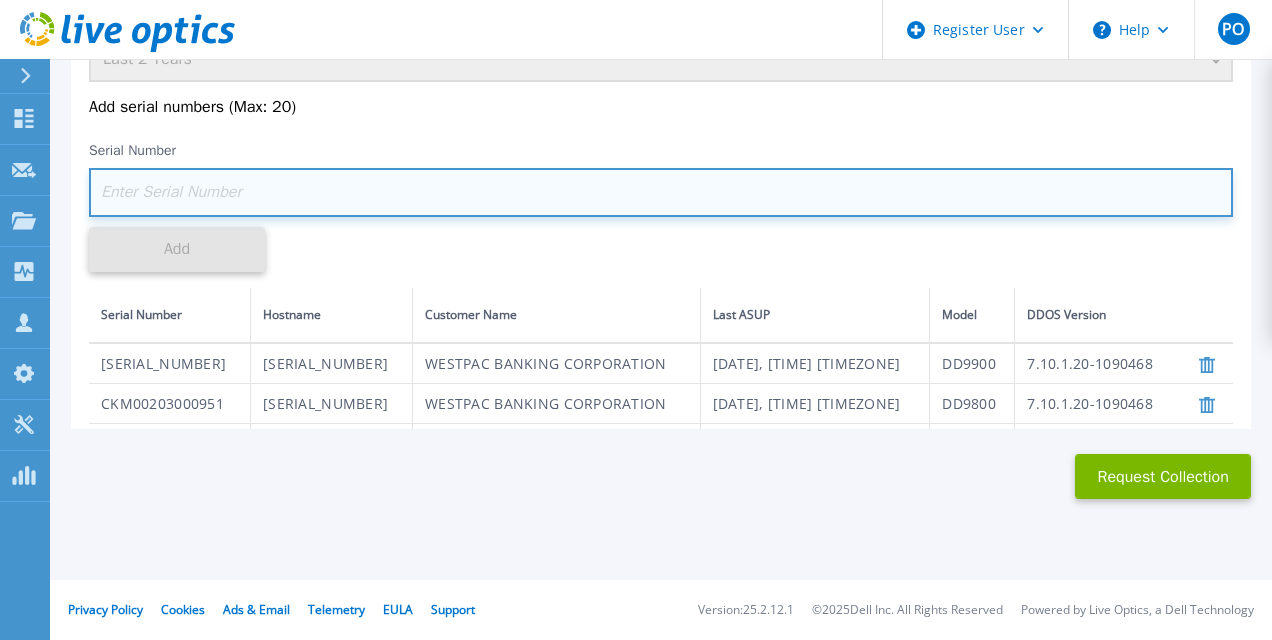 click at bounding box center (661, 192) 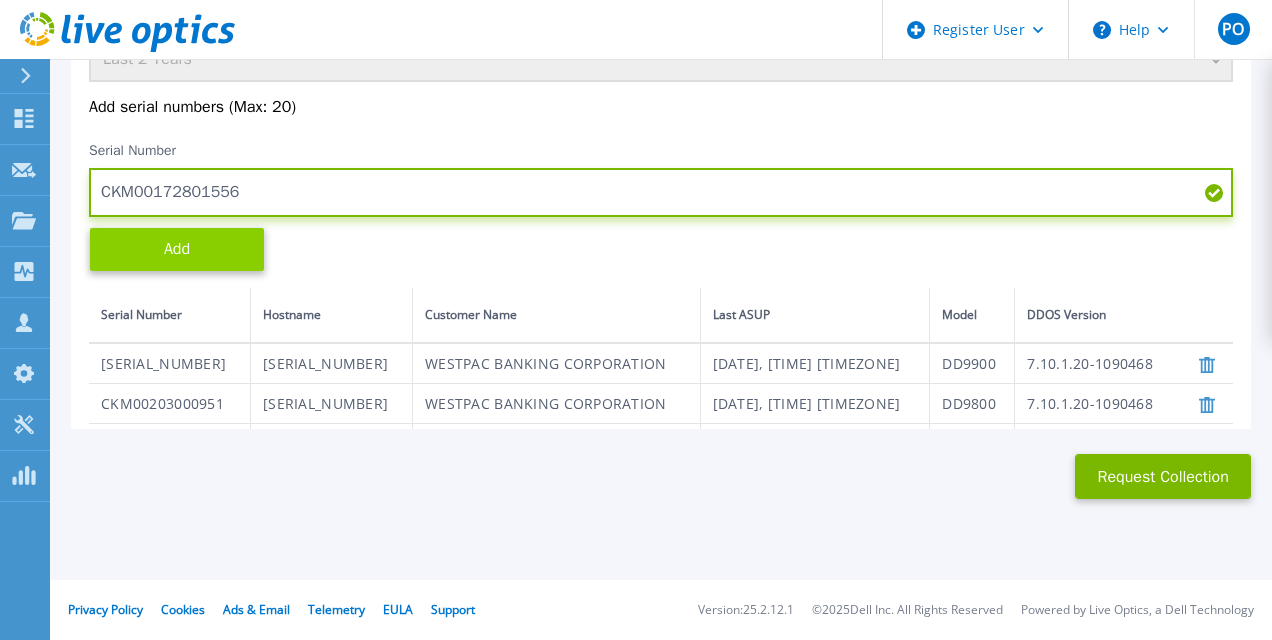 type on "CKM00172801556" 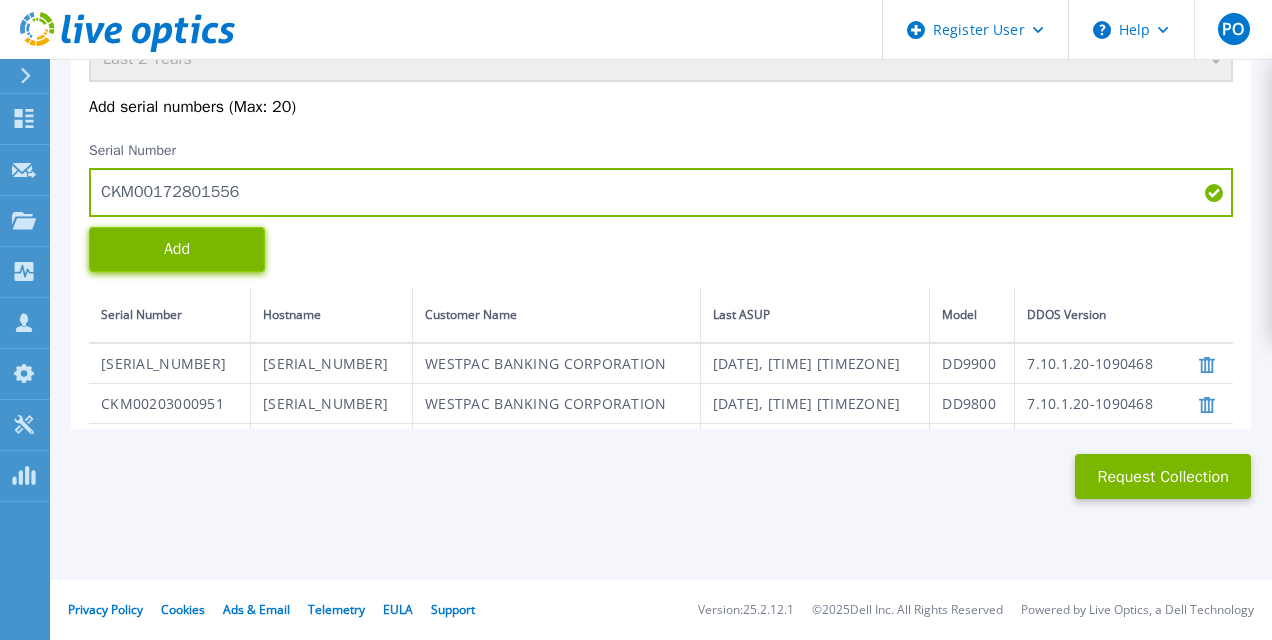 click on "Add" at bounding box center (177, 249) 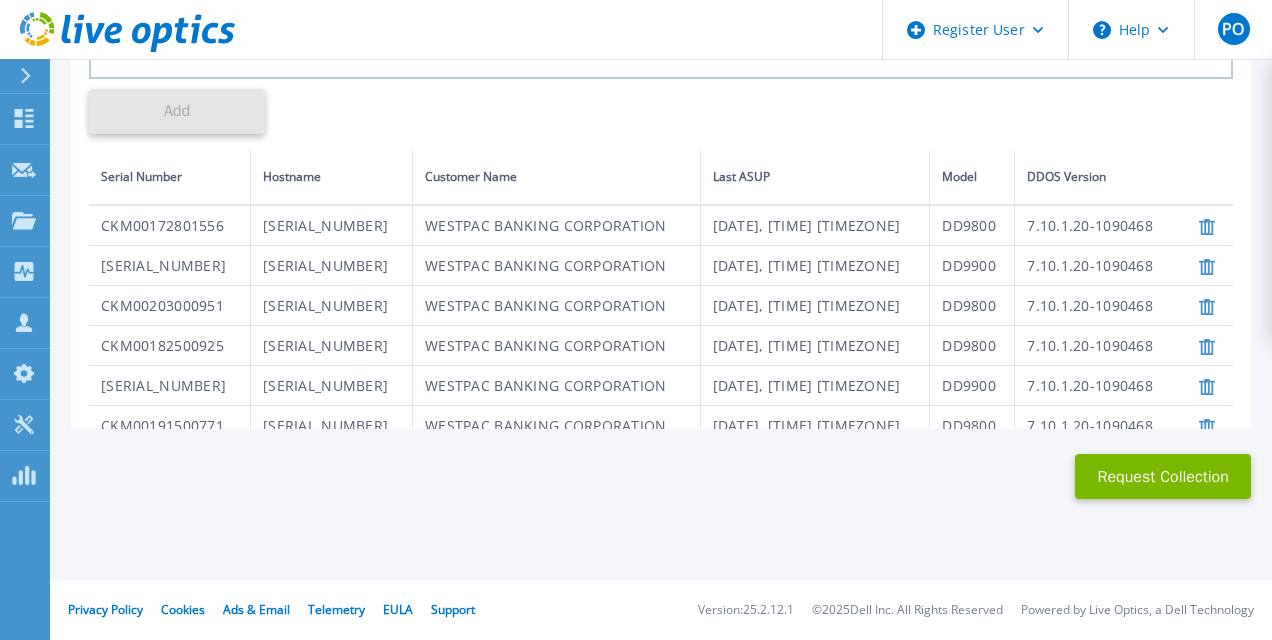scroll, scrollTop: 237, scrollLeft: 0, axis: vertical 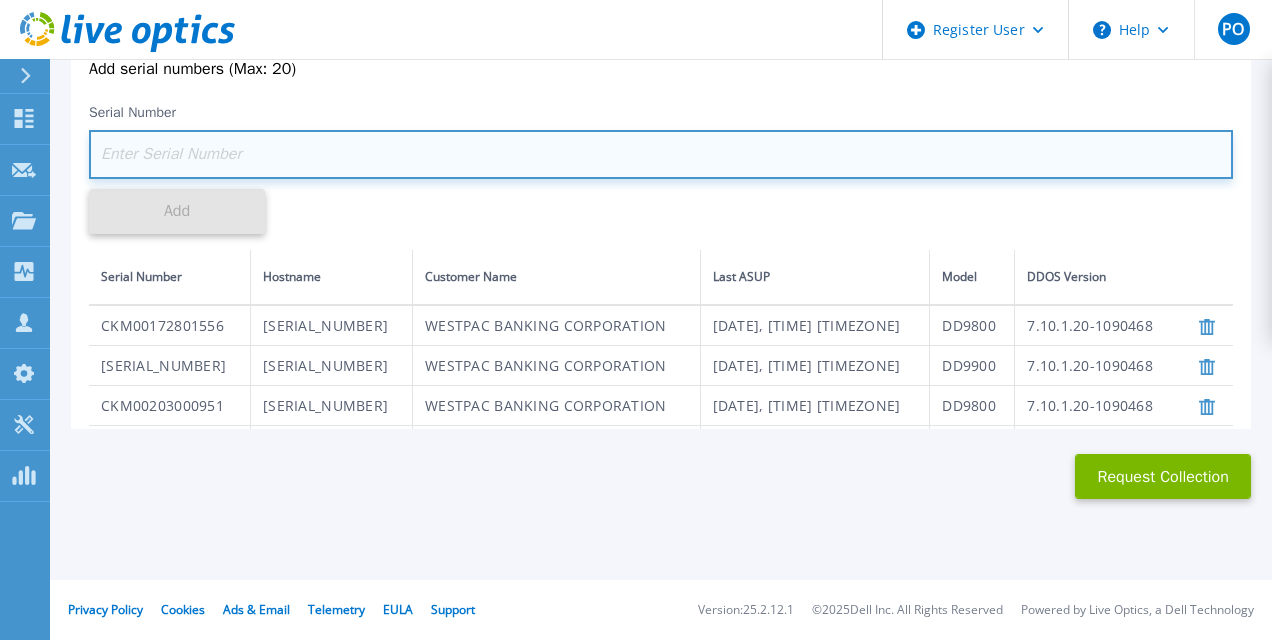 click at bounding box center (661, 154) 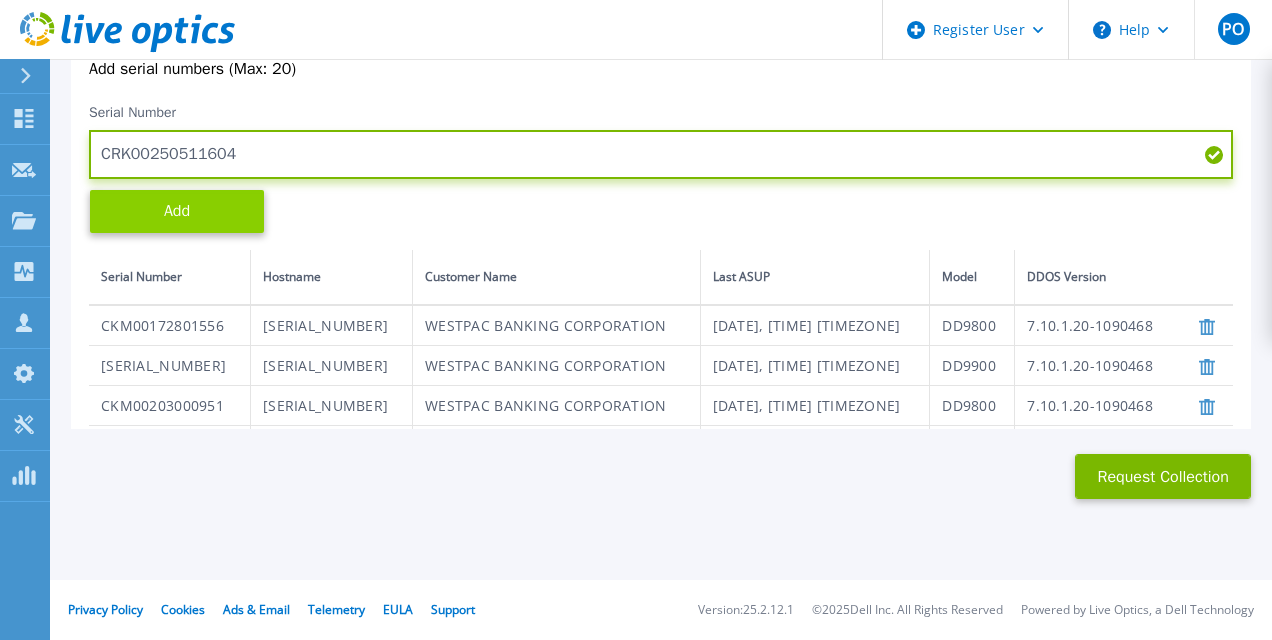 type on "CRK00250511604" 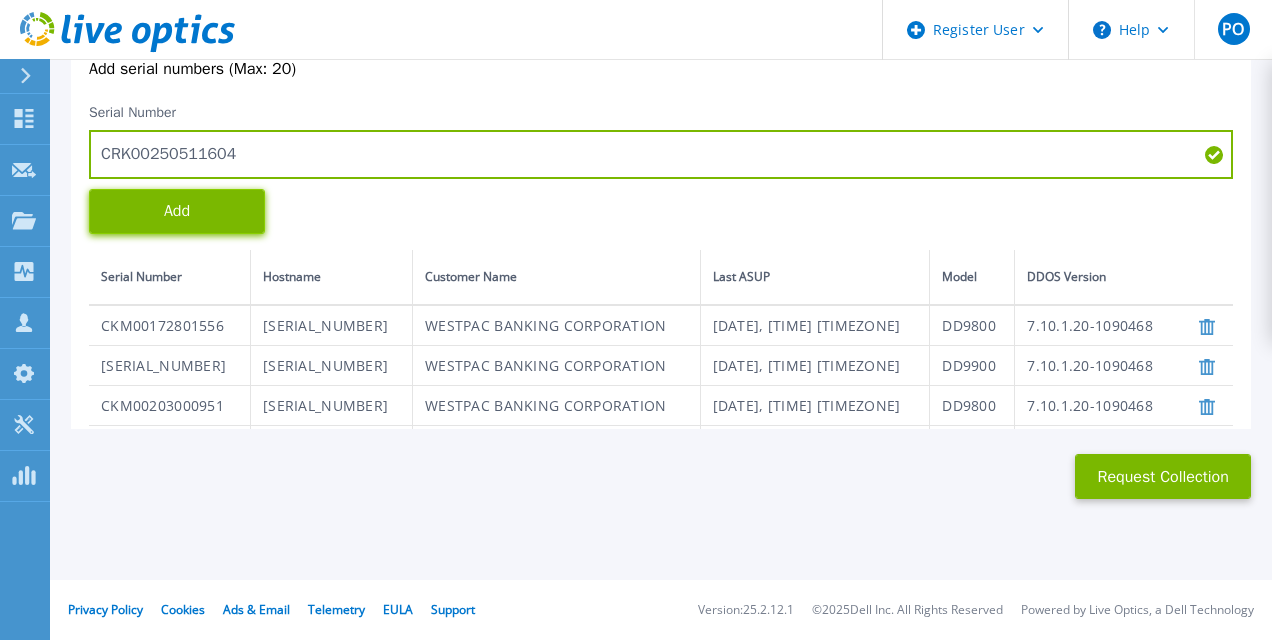 click on "Add" at bounding box center (177, 211) 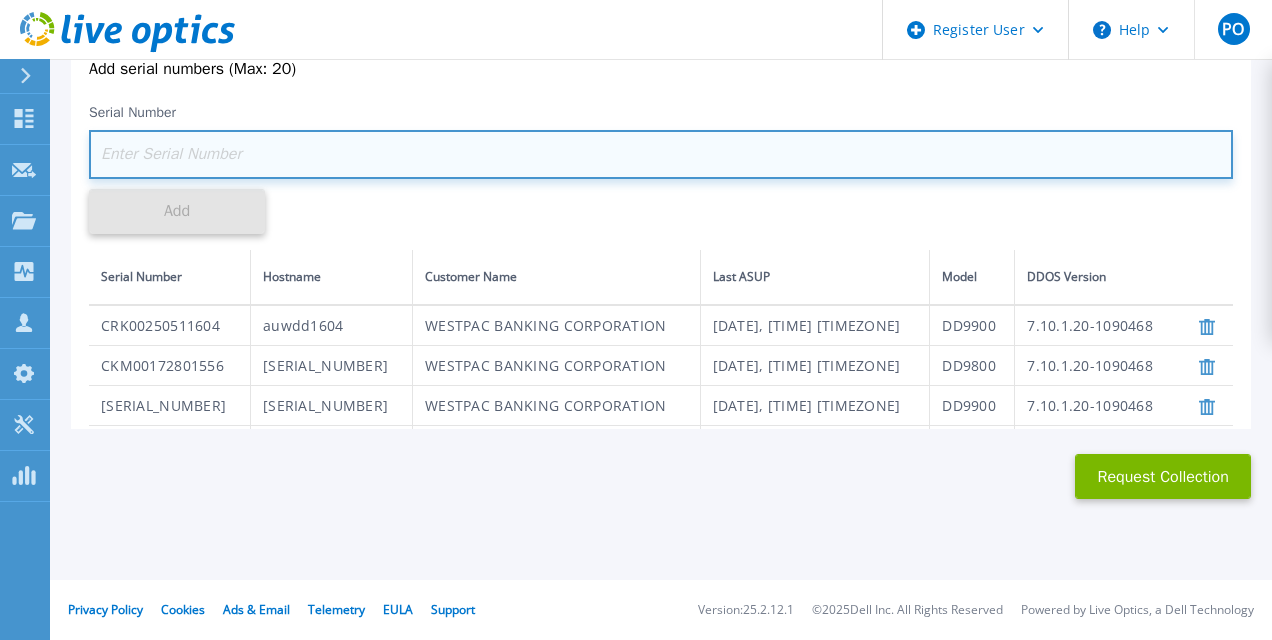 click at bounding box center [661, 154] 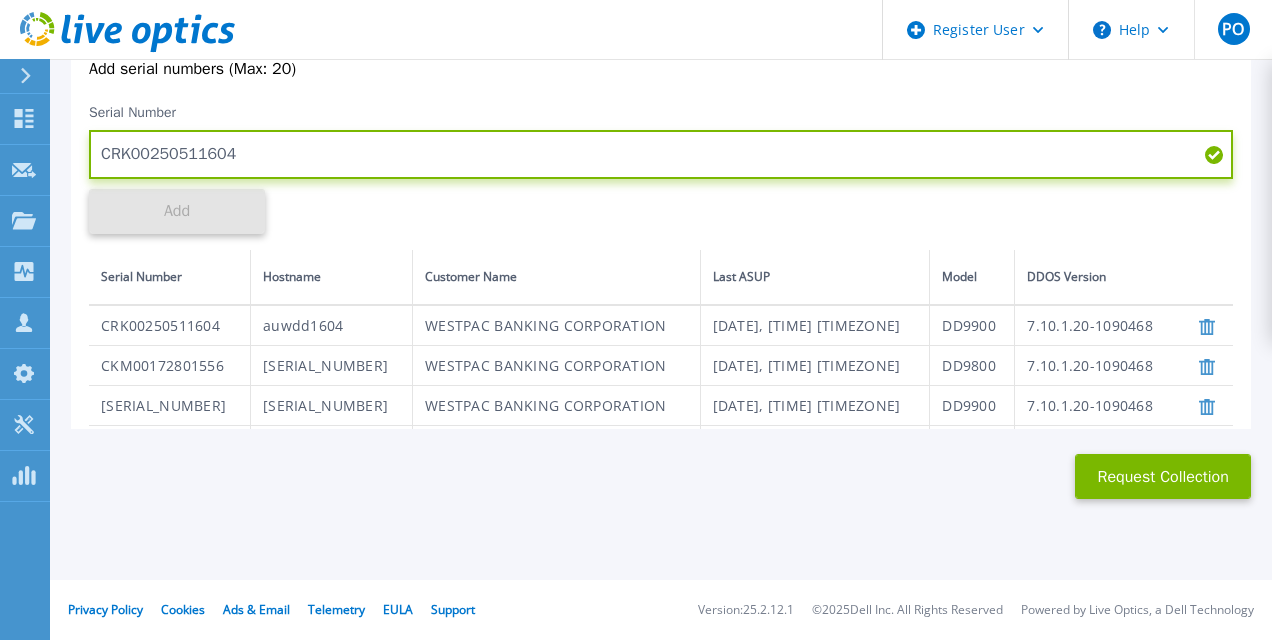 click on "CRK00250511604" at bounding box center (661, 154) 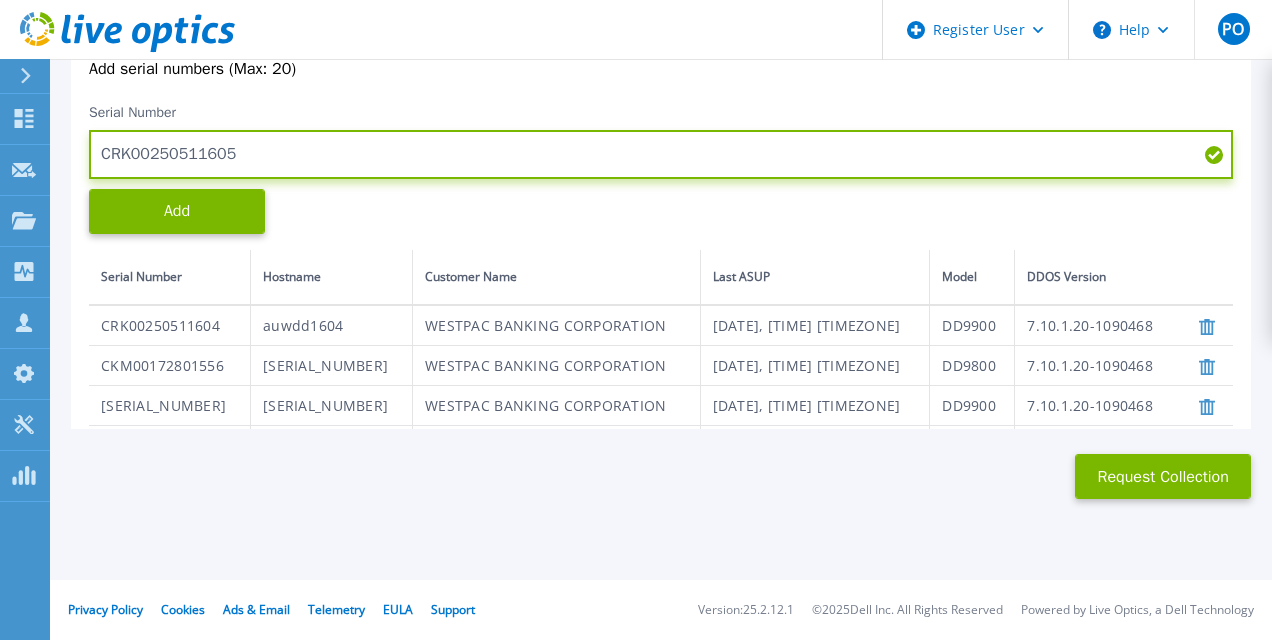 type on "CRK00250511605" 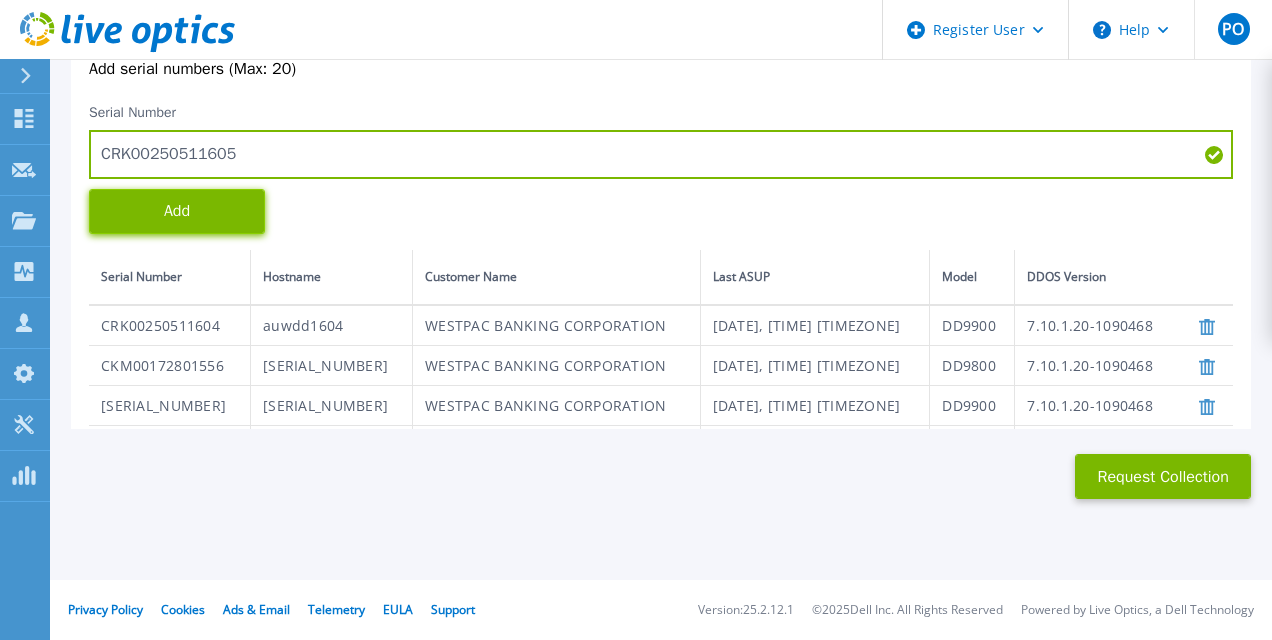click on "Add" at bounding box center (177, 211) 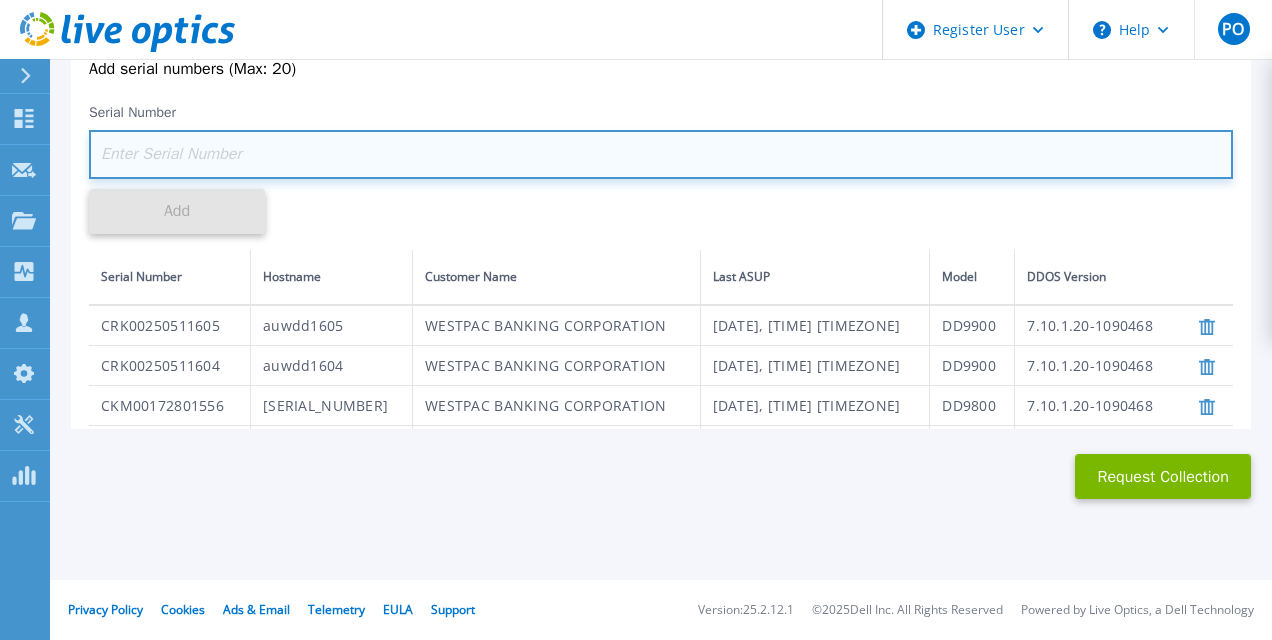 click at bounding box center (661, 154) 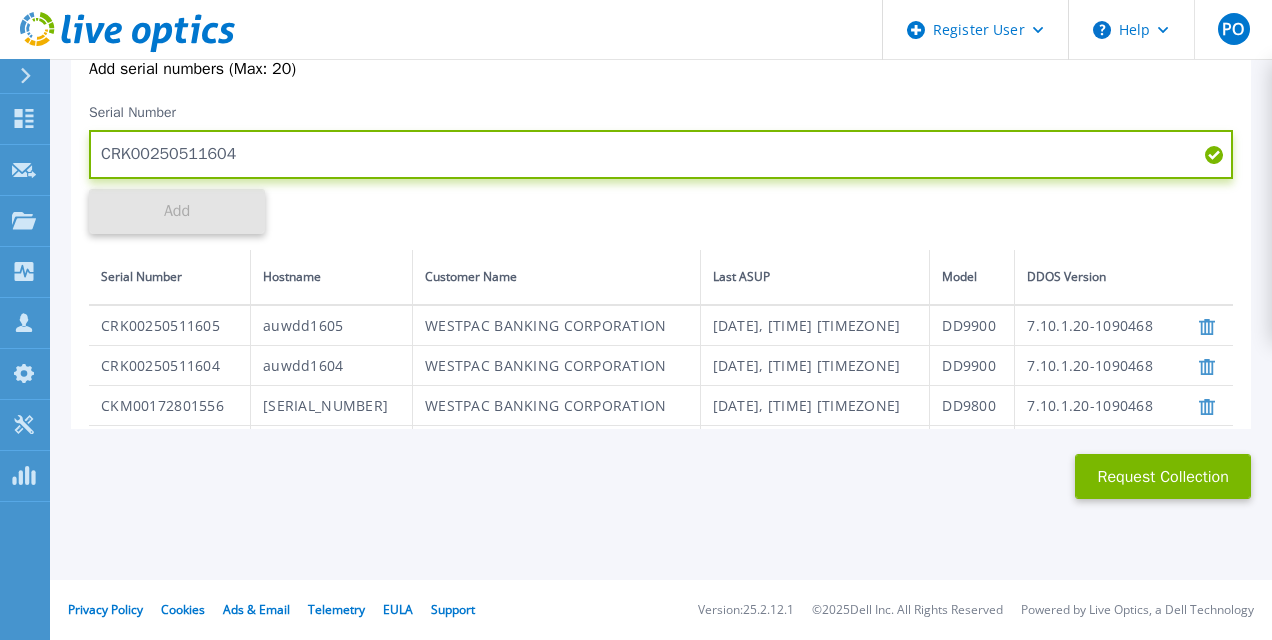 click on "CRK00250511604" at bounding box center [661, 154] 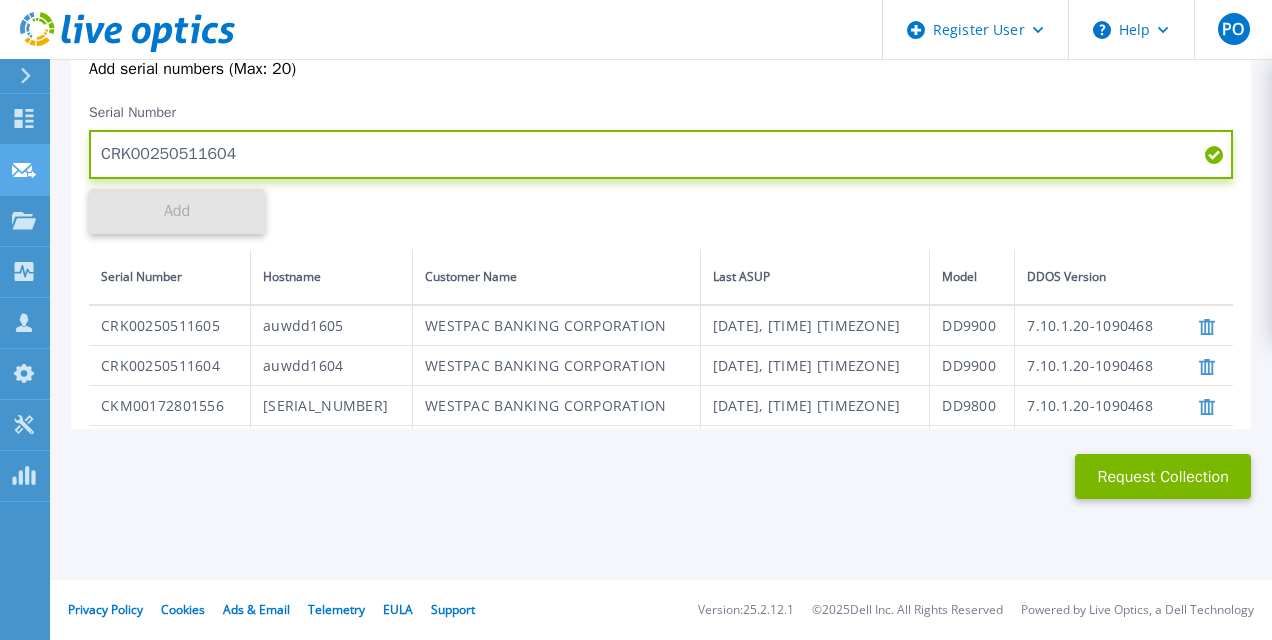 drag, startPoint x: 235, startPoint y: 154, endPoint x: 37, endPoint y: 152, distance: 198.0101 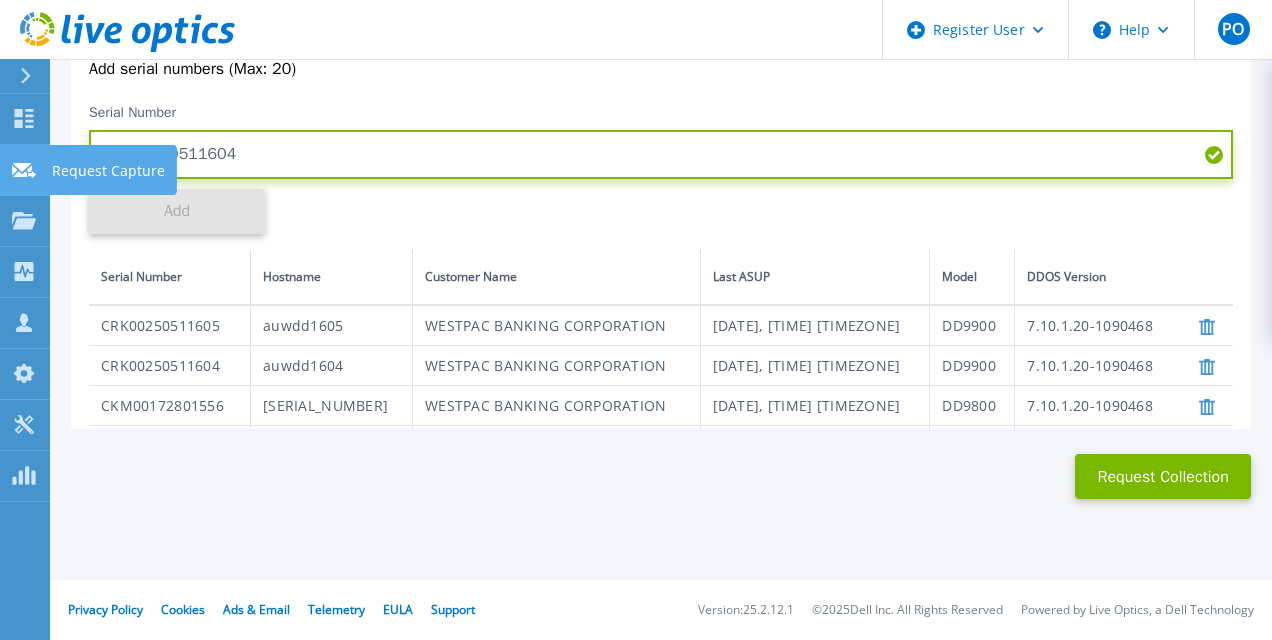 paste on "[SERIAL_NUMBER]" 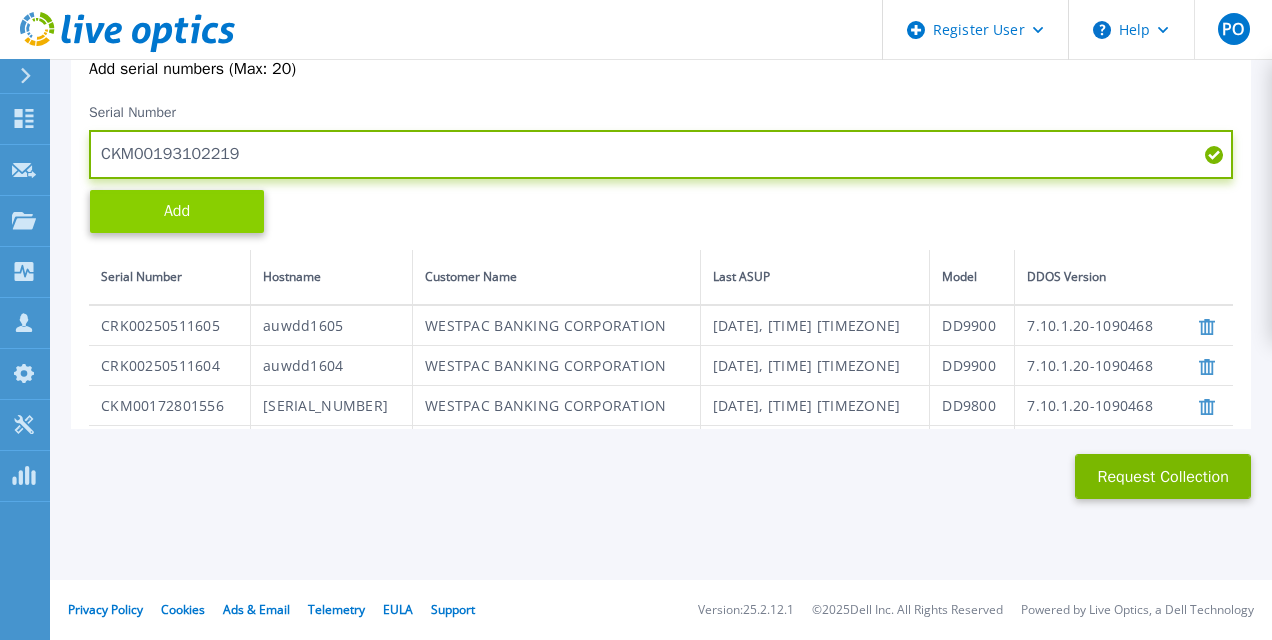 type on "CKM00193102219" 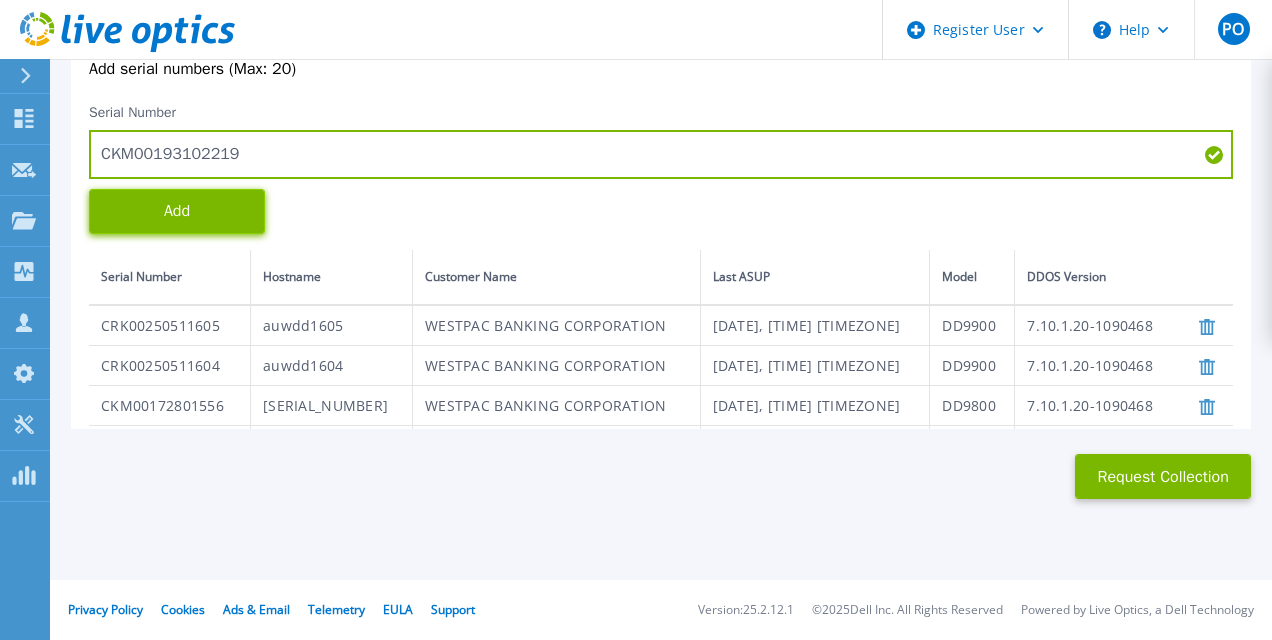 click on "Add" at bounding box center (177, 211) 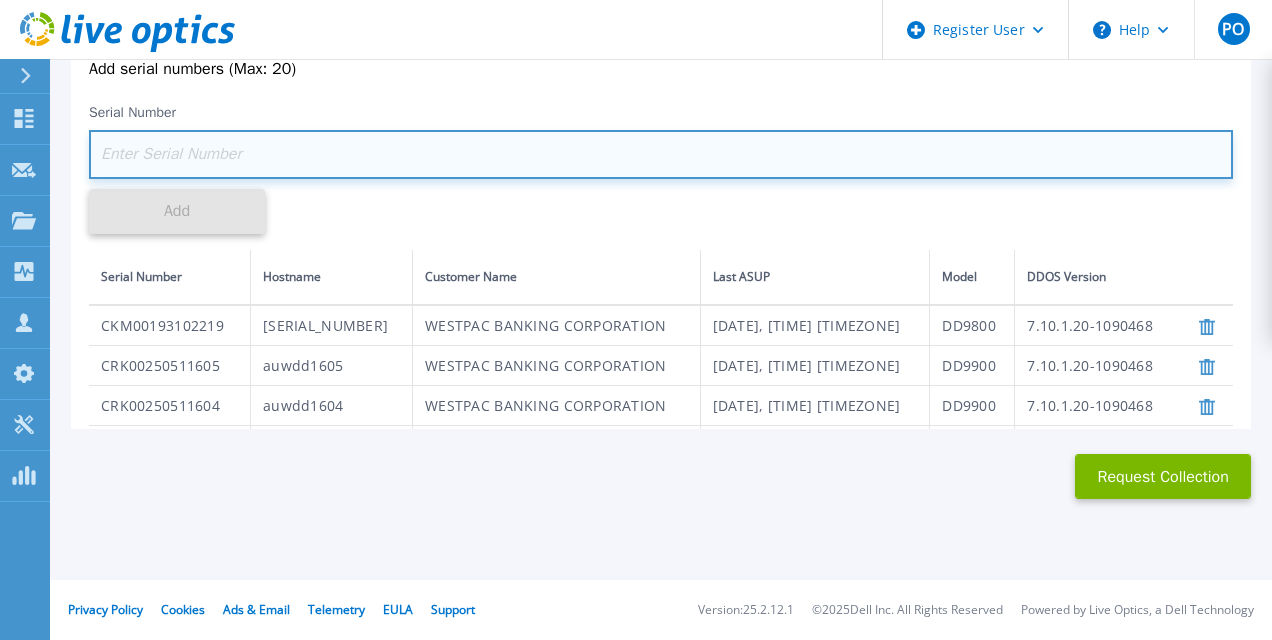 click at bounding box center (661, 154) 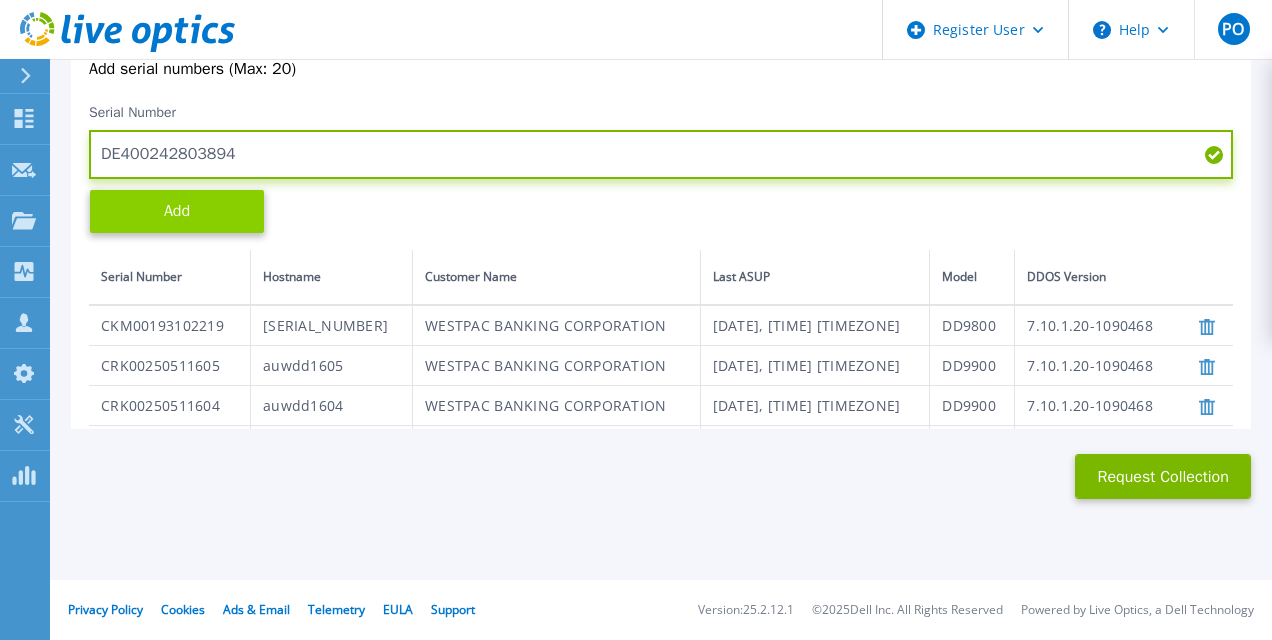type on "DE400242803894" 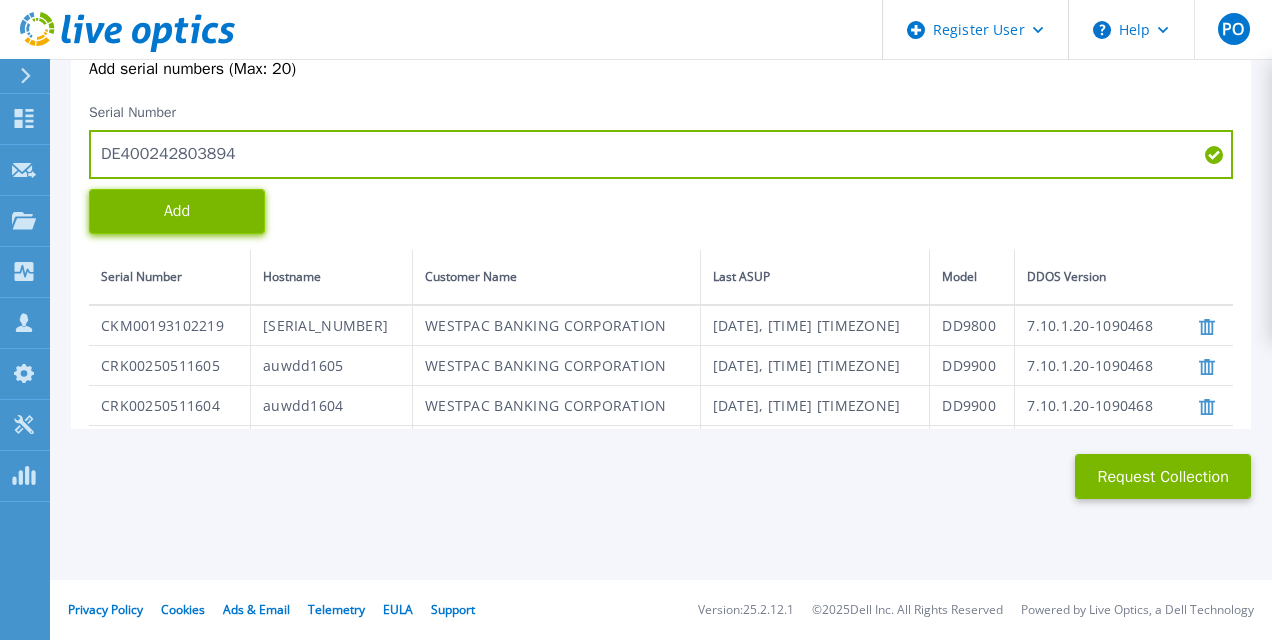 click on "Add" at bounding box center (177, 211) 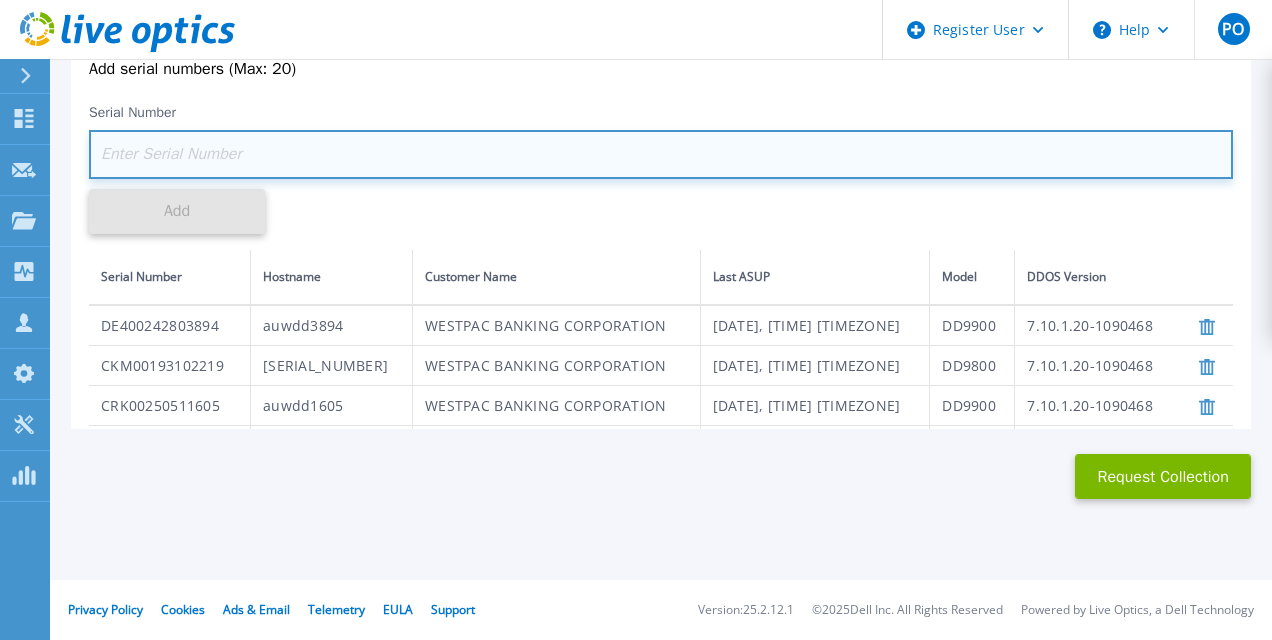 click at bounding box center [661, 154] 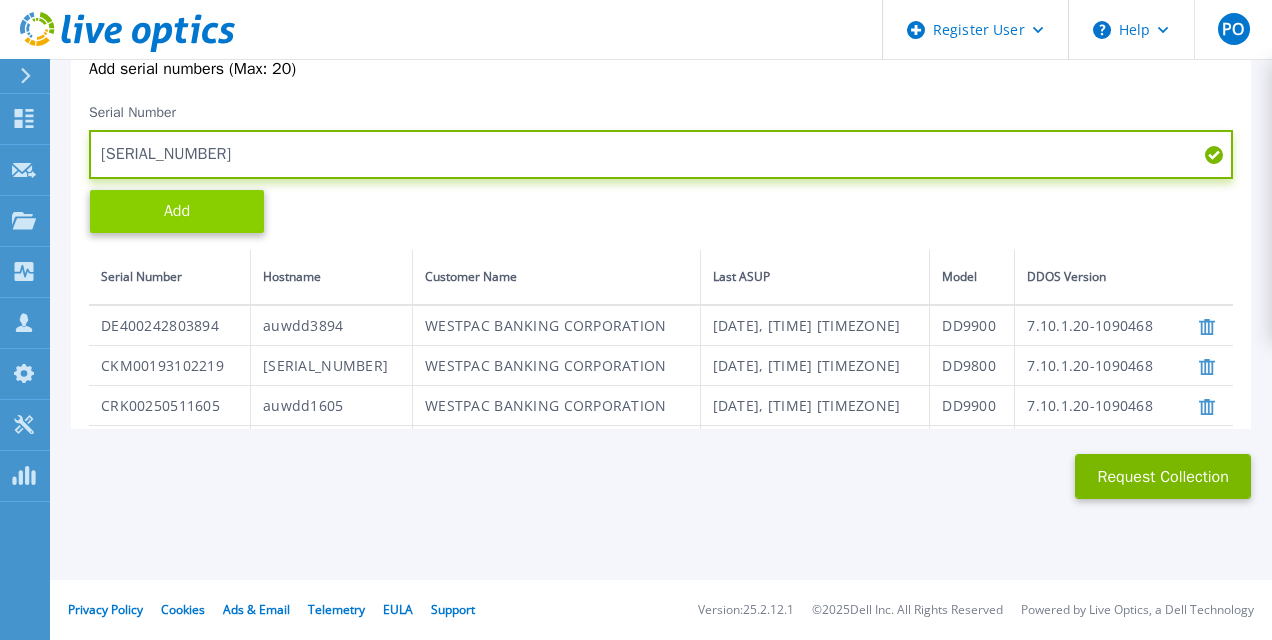 type on "[SERIAL_NUMBER]" 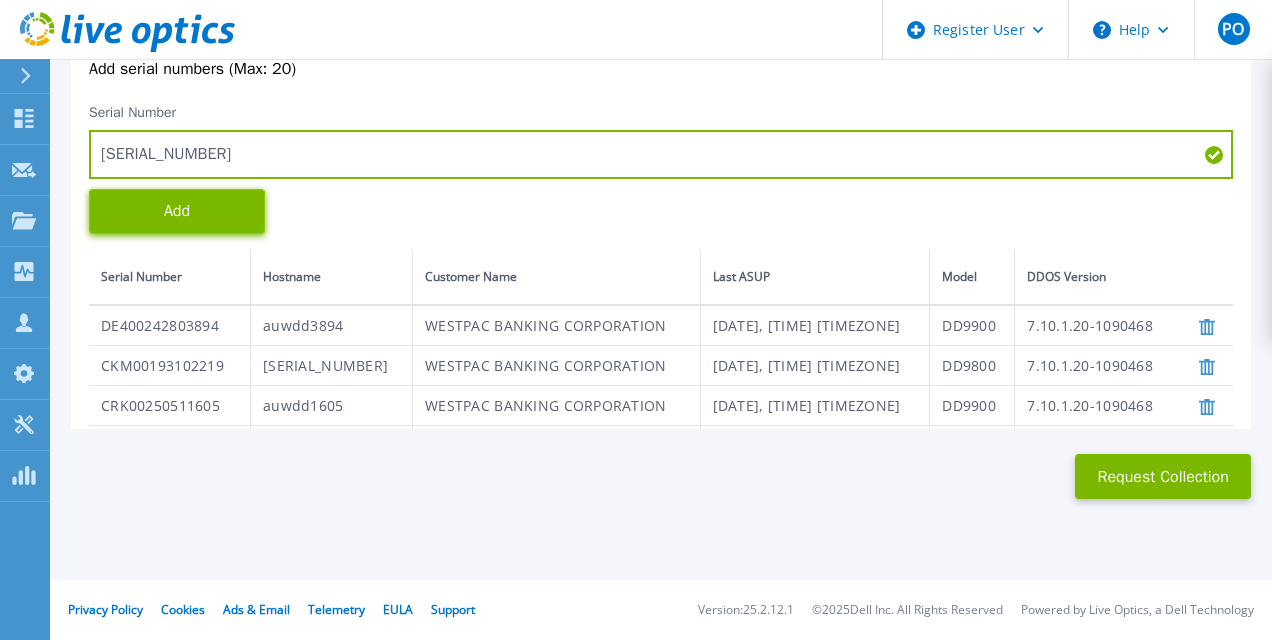 click on "Add" at bounding box center (177, 211) 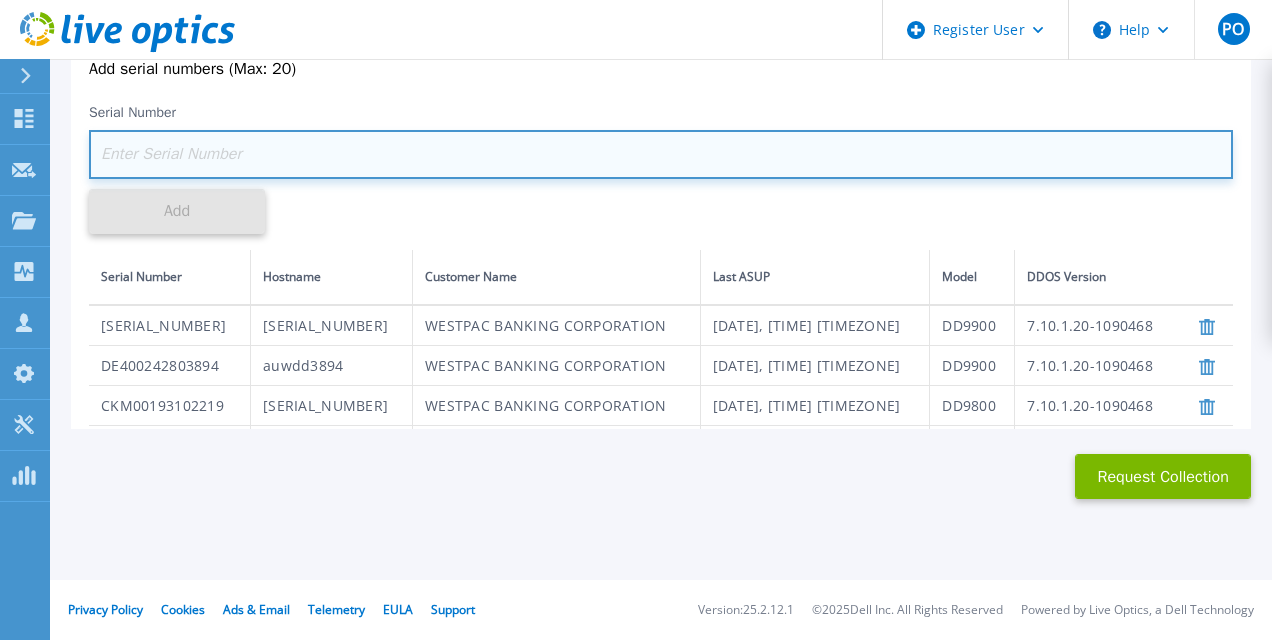 click at bounding box center [661, 154] 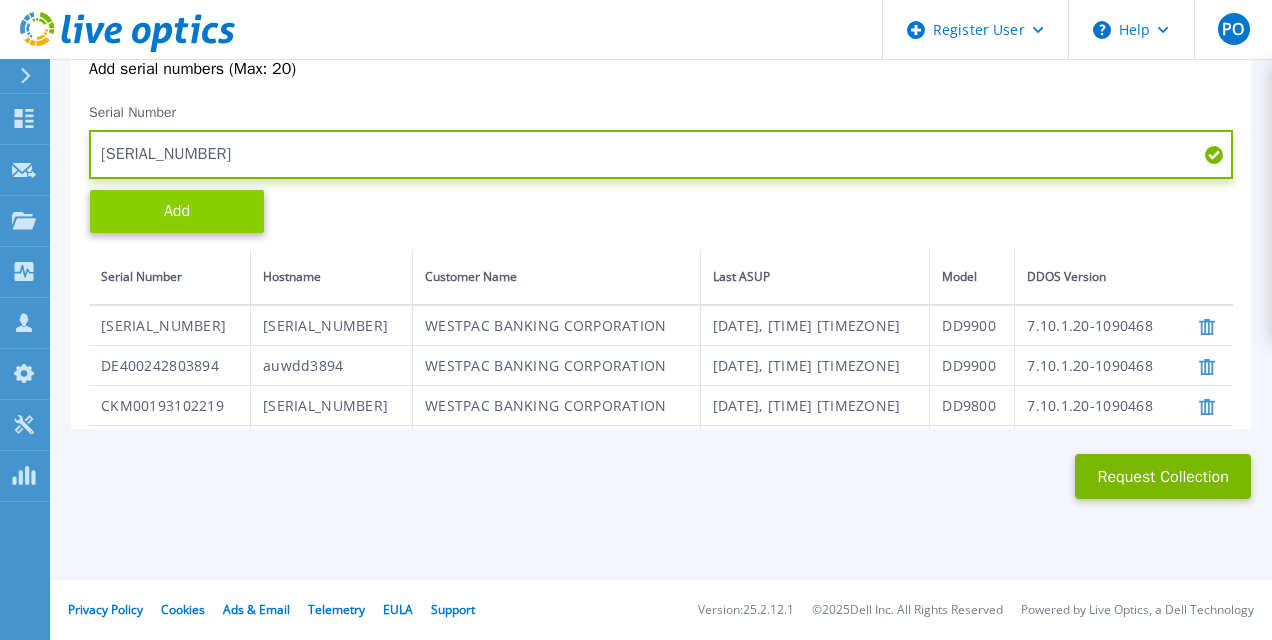 type on "[SERIAL_NUMBER]" 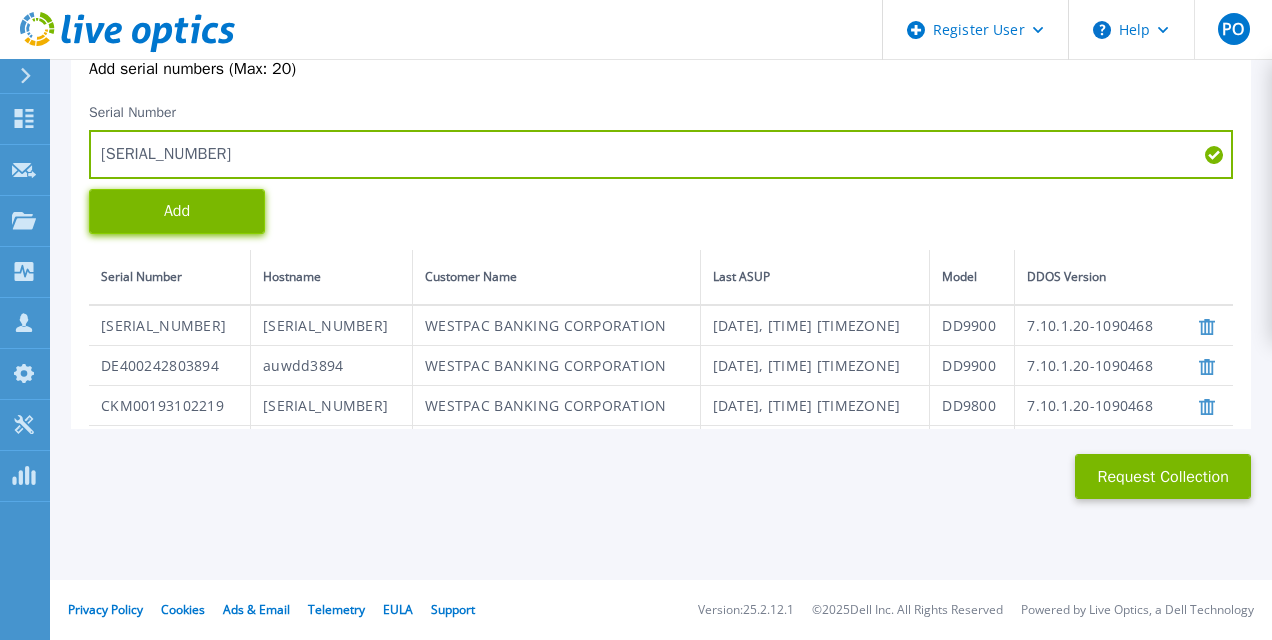click on "Add" at bounding box center (177, 211) 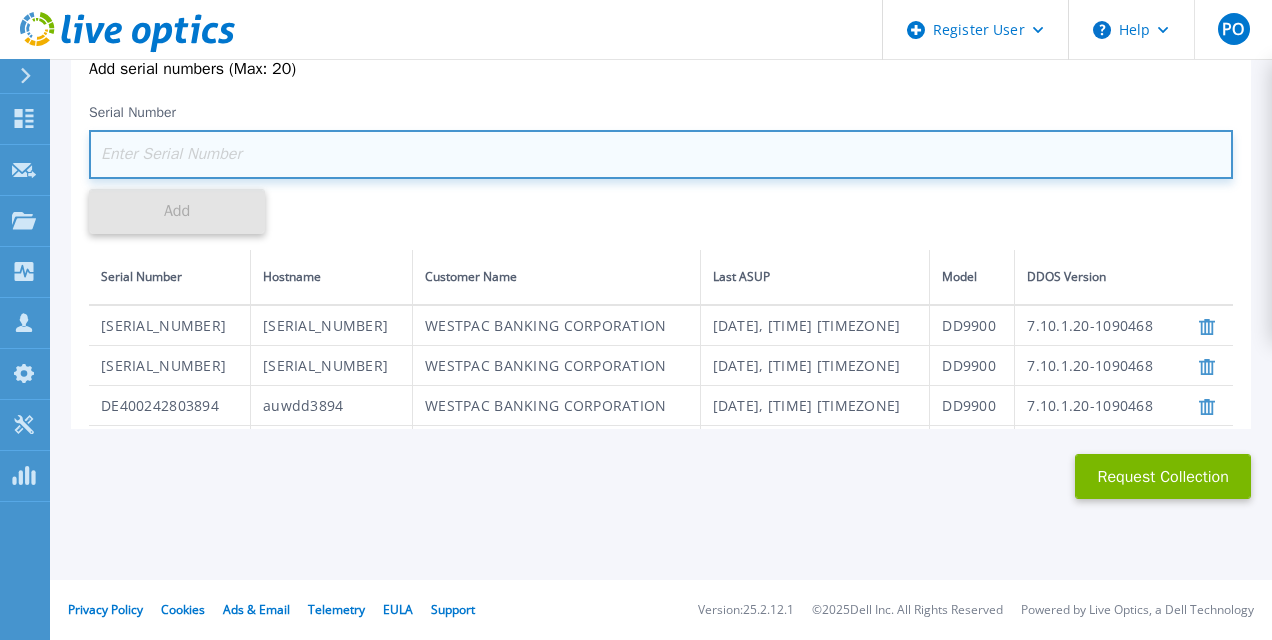 click at bounding box center (661, 154) 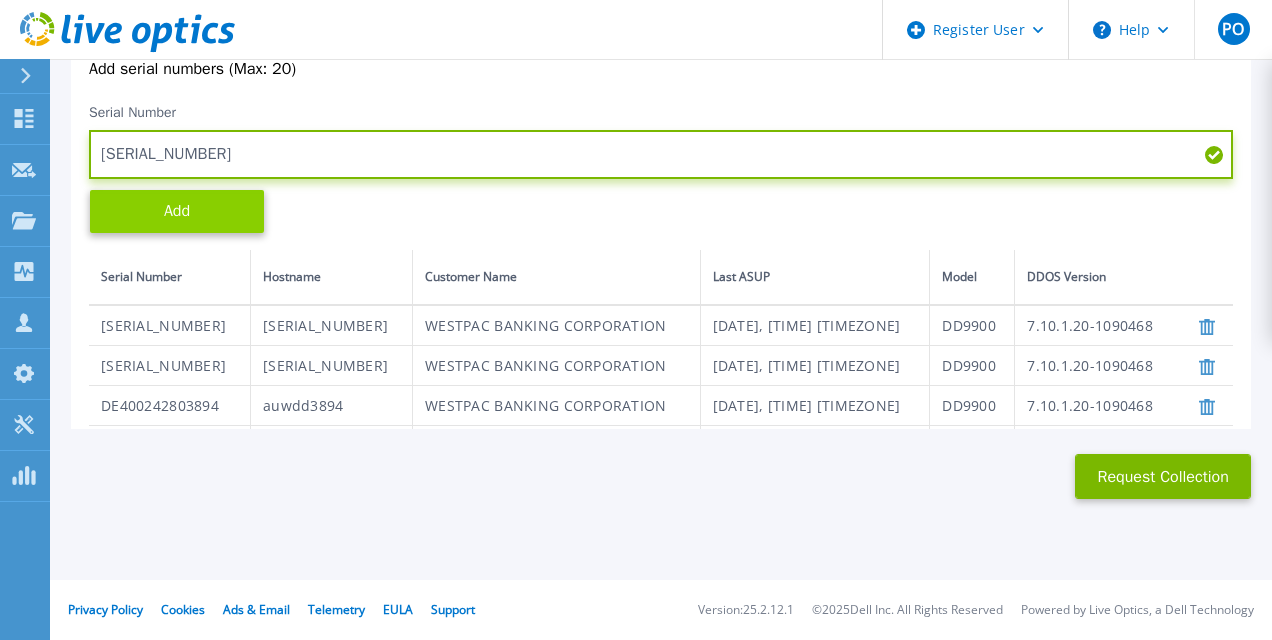 type on "[SERIAL_NUMBER]" 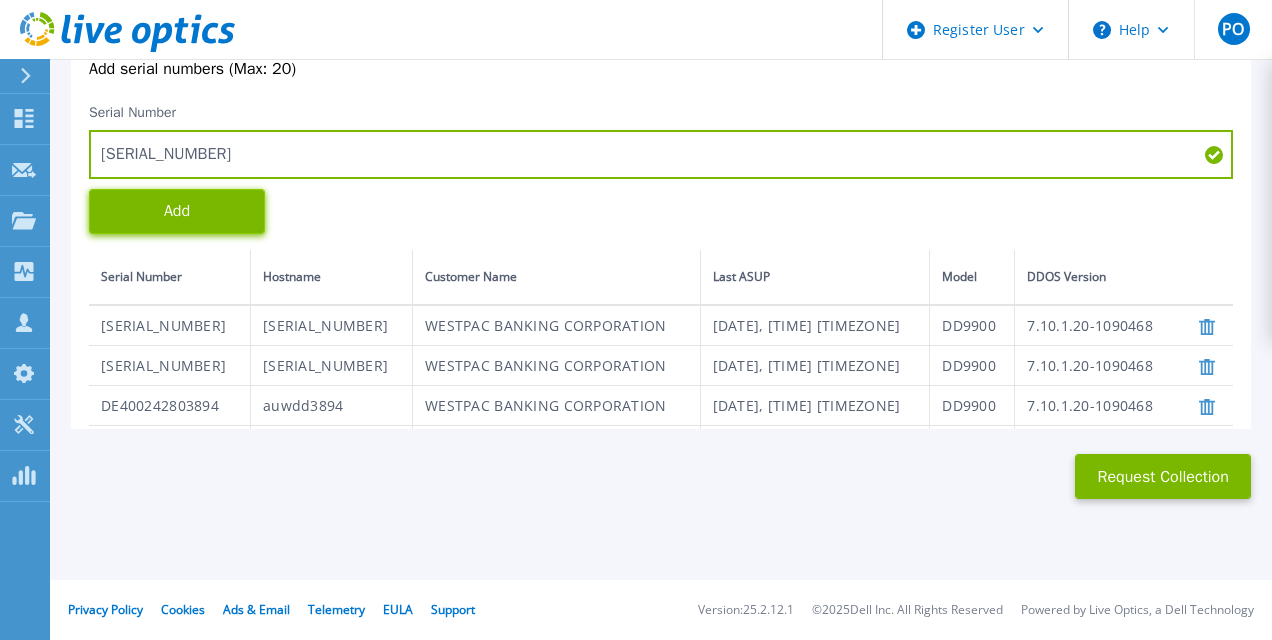 click on "Add" at bounding box center (177, 211) 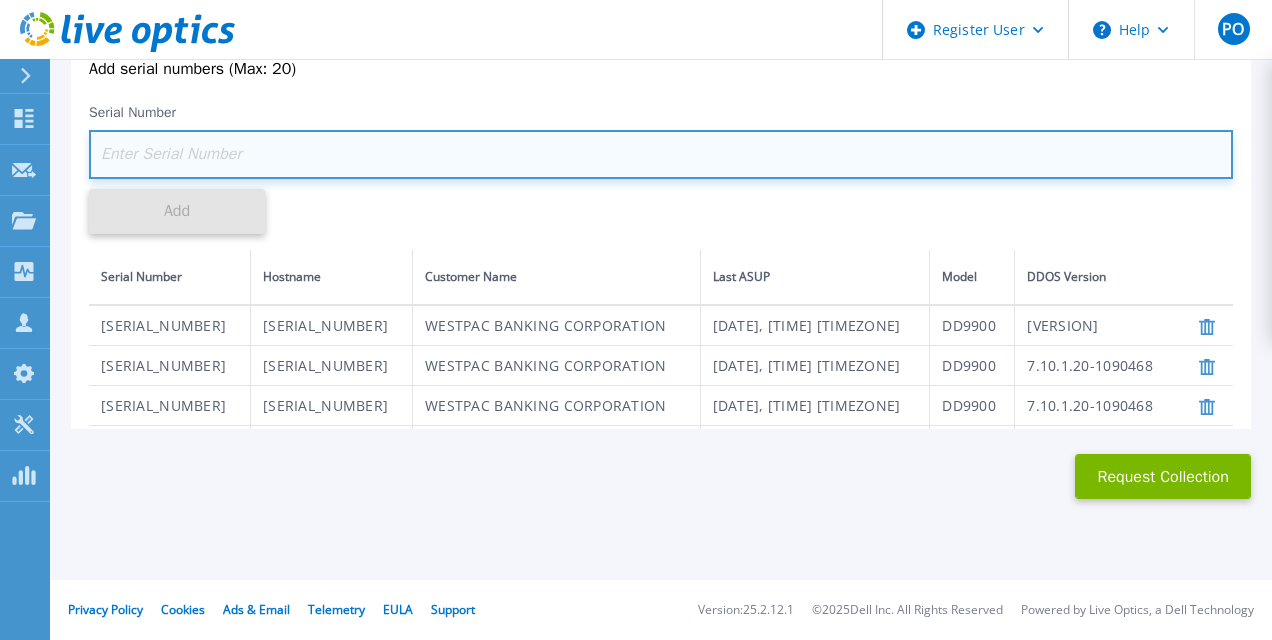 click at bounding box center (661, 154) 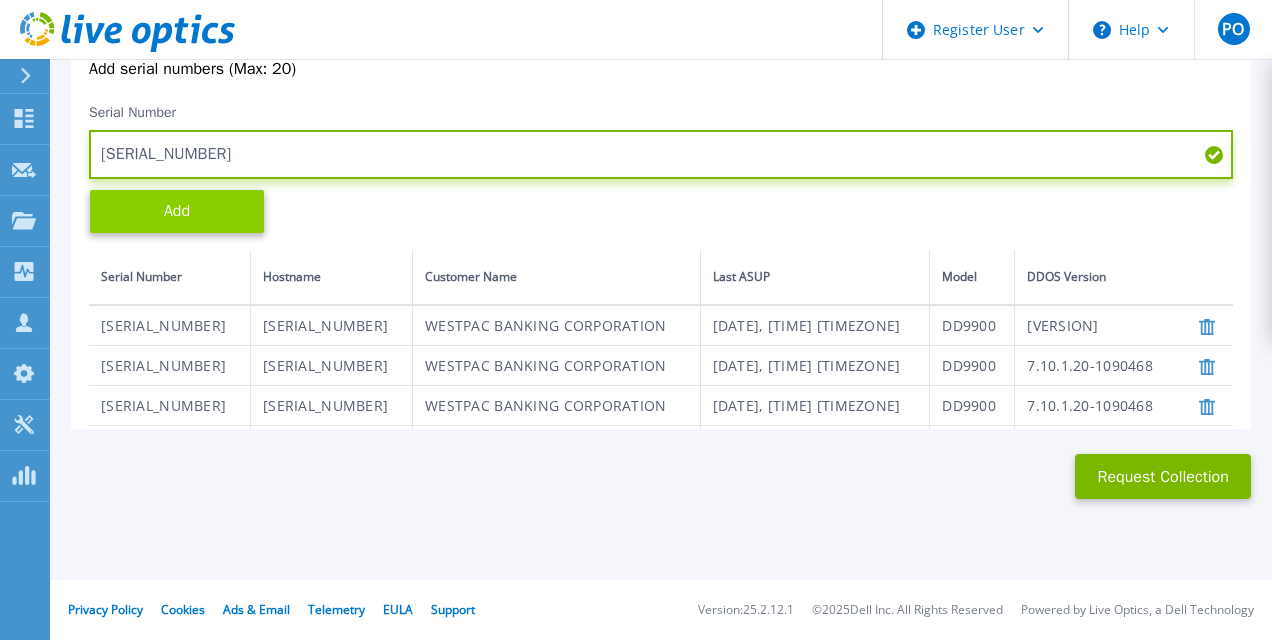 type on "[SERIAL_NUMBER]" 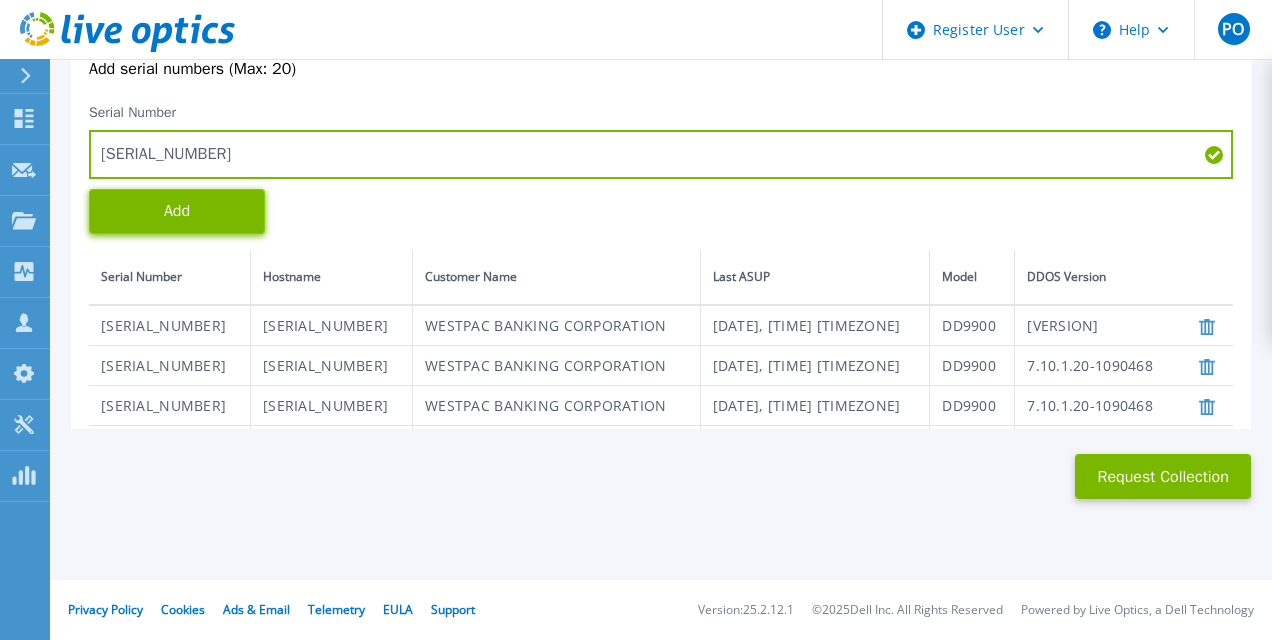 click on "Add" at bounding box center [177, 211] 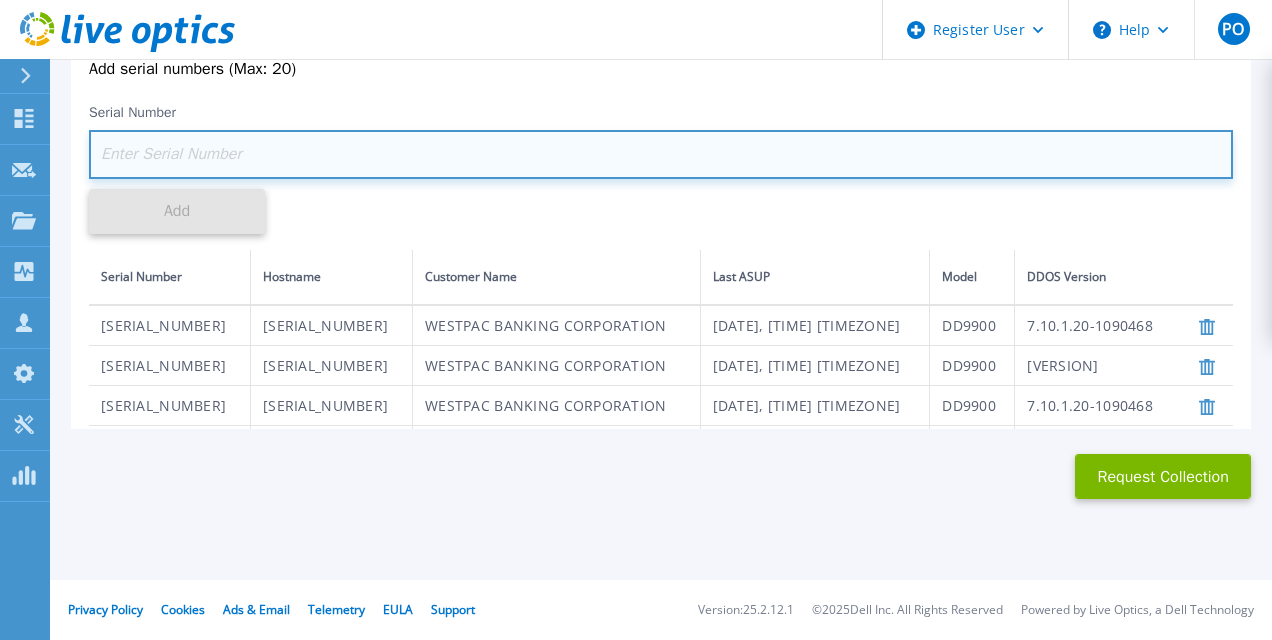 click at bounding box center (661, 154) 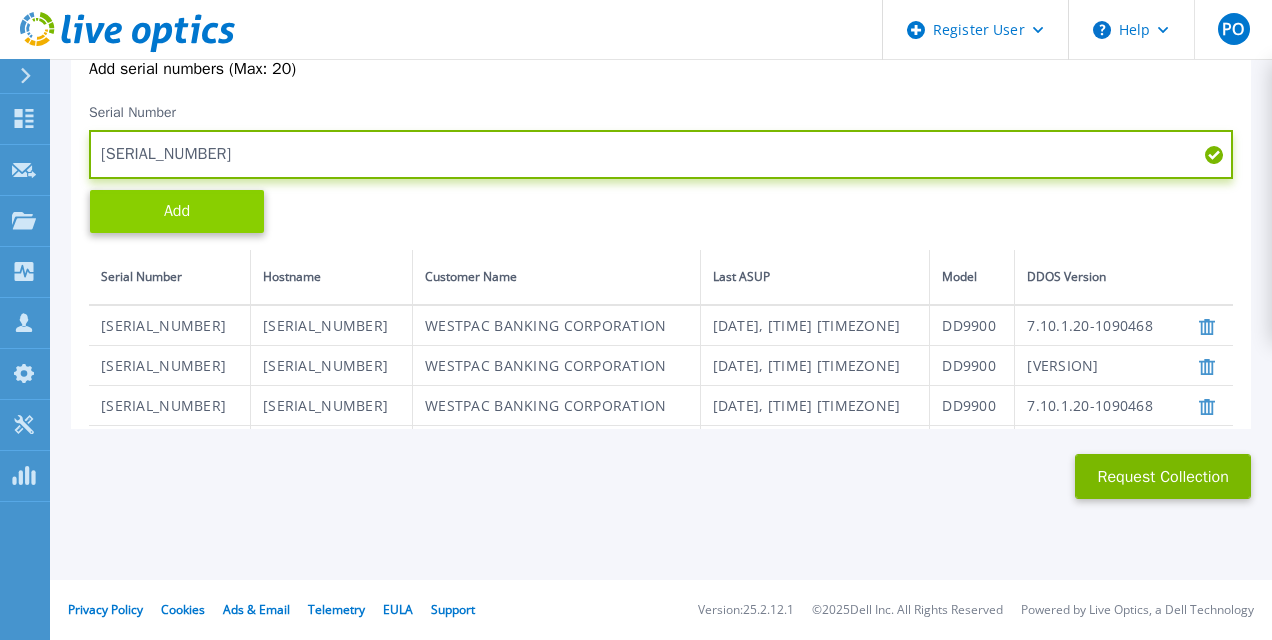type on "[SERIAL_NUMBER]" 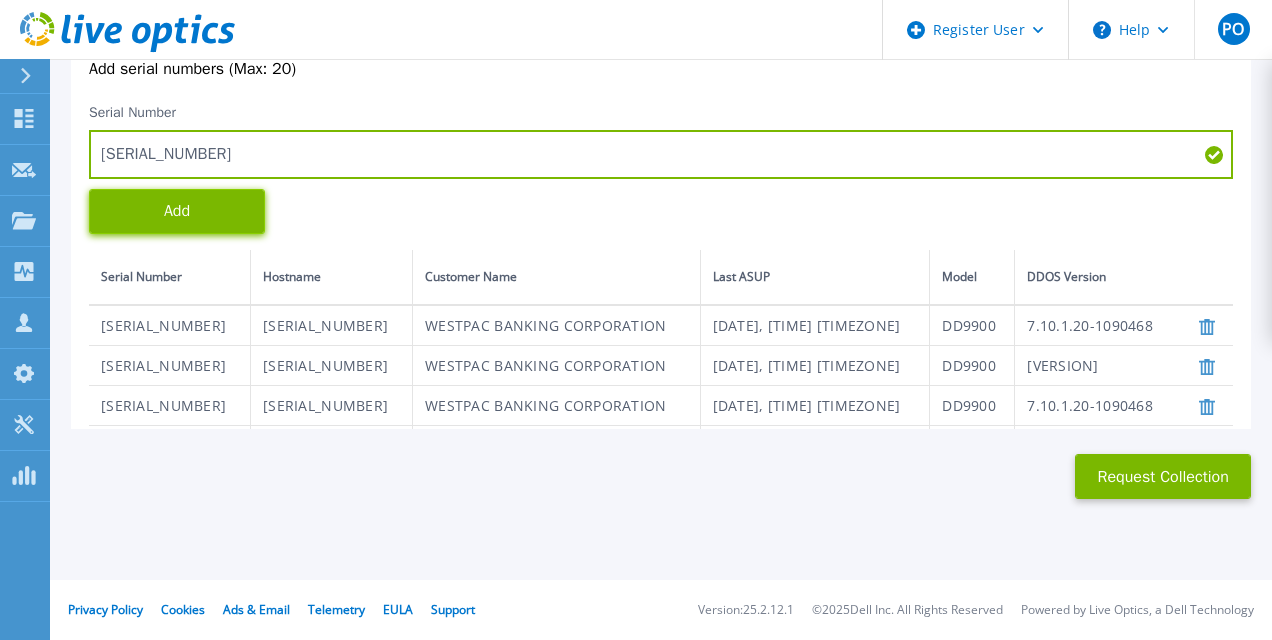 click on "Add" at bounding box center [177, 211] 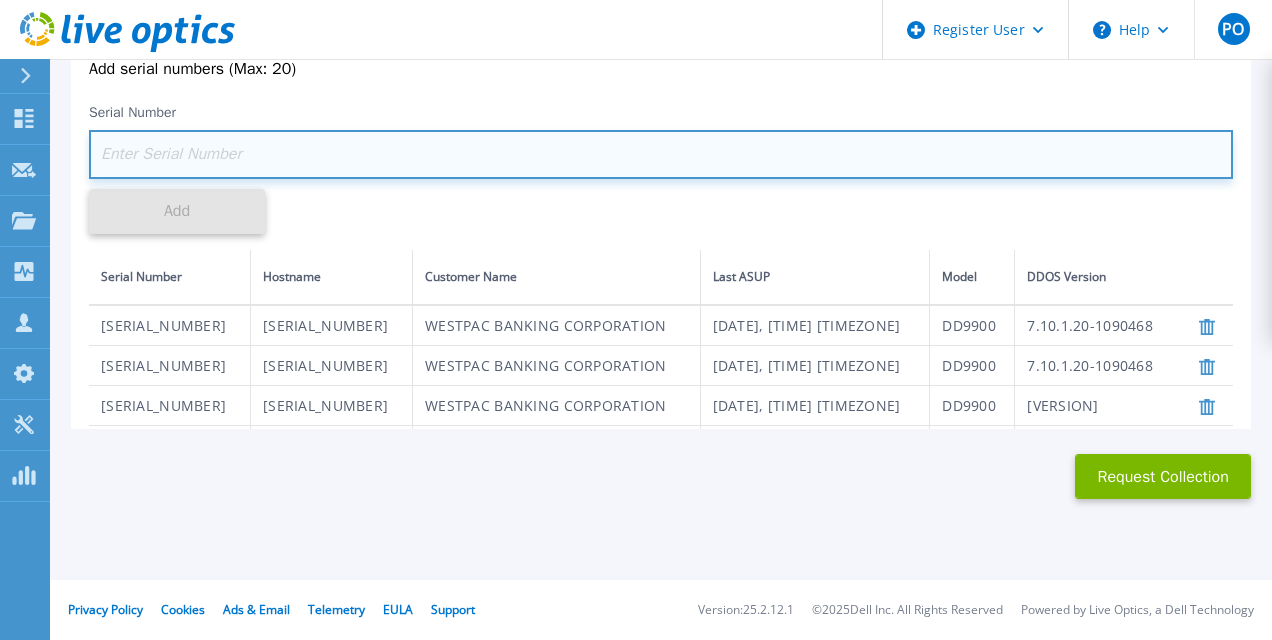 click at bounding box center [661, 154] 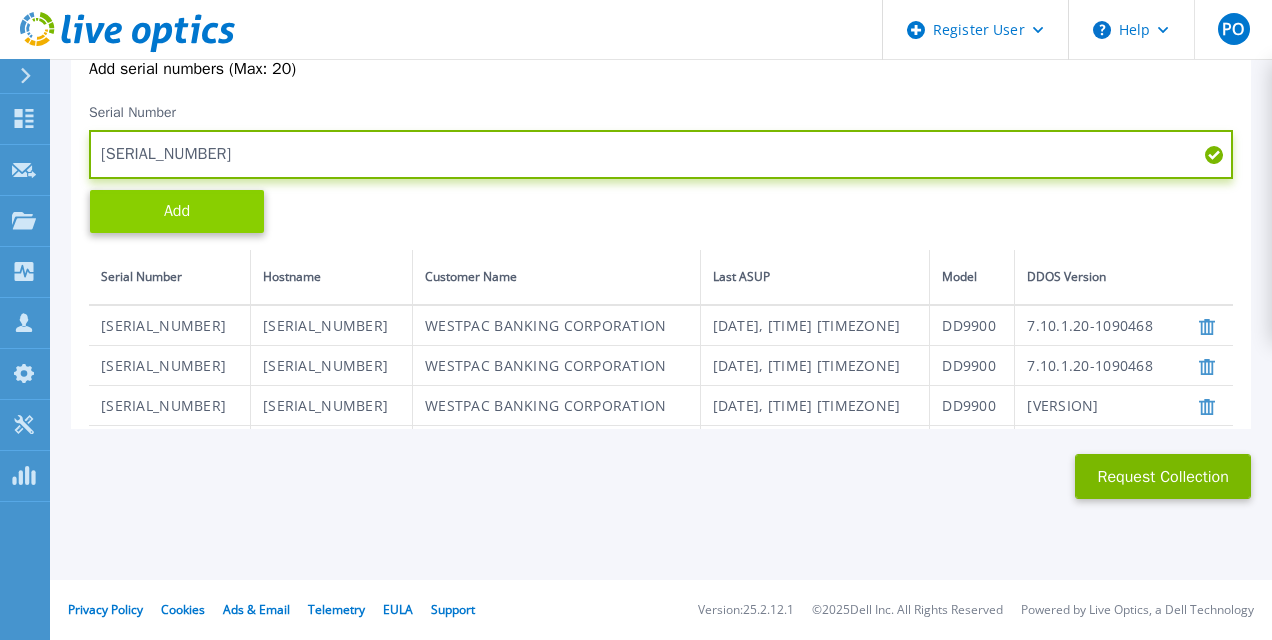 type on "[SERIAL_NUMBER]" 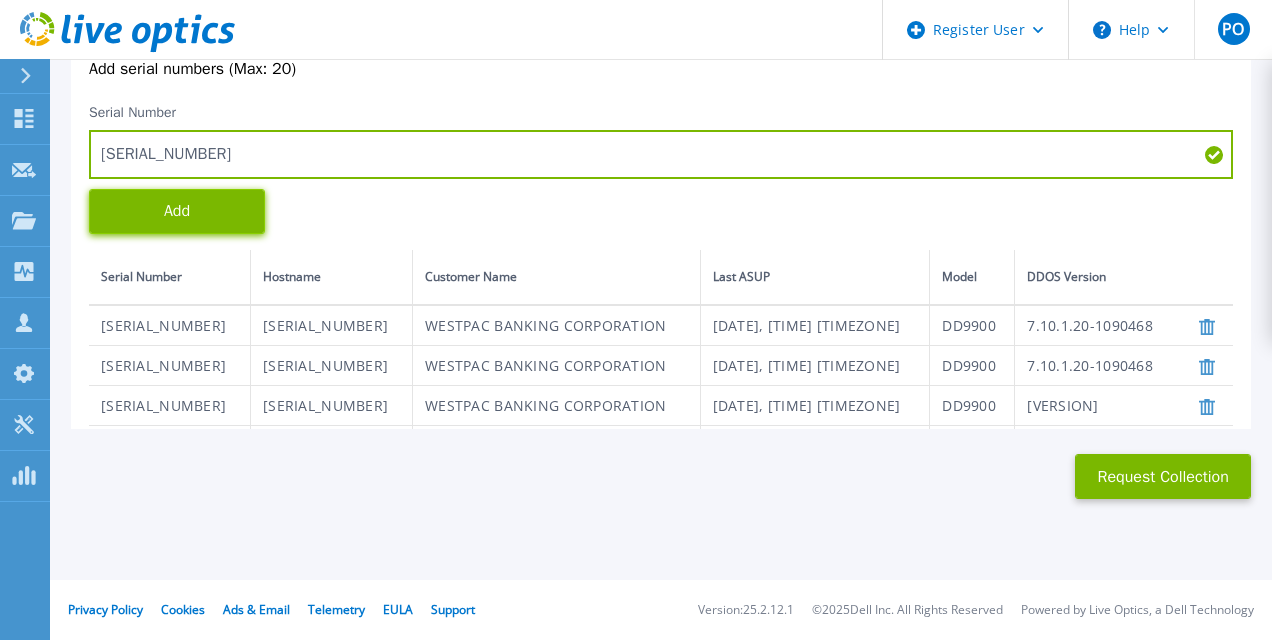 click on "Add" at bounding box center [177, 211] 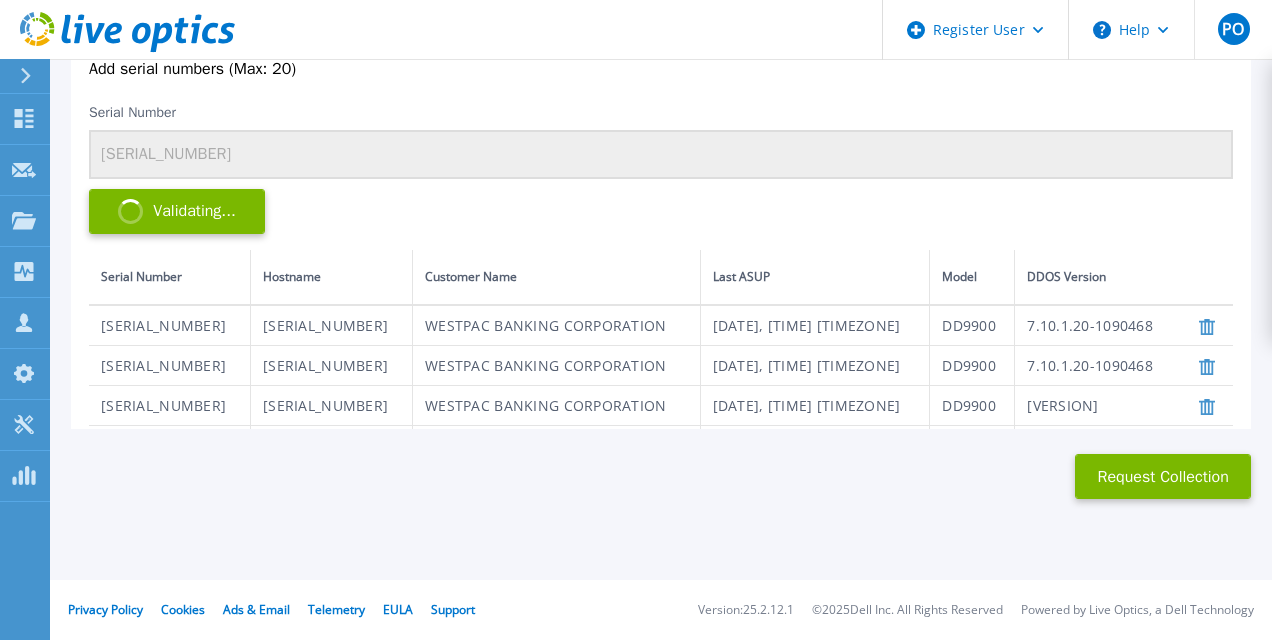 type 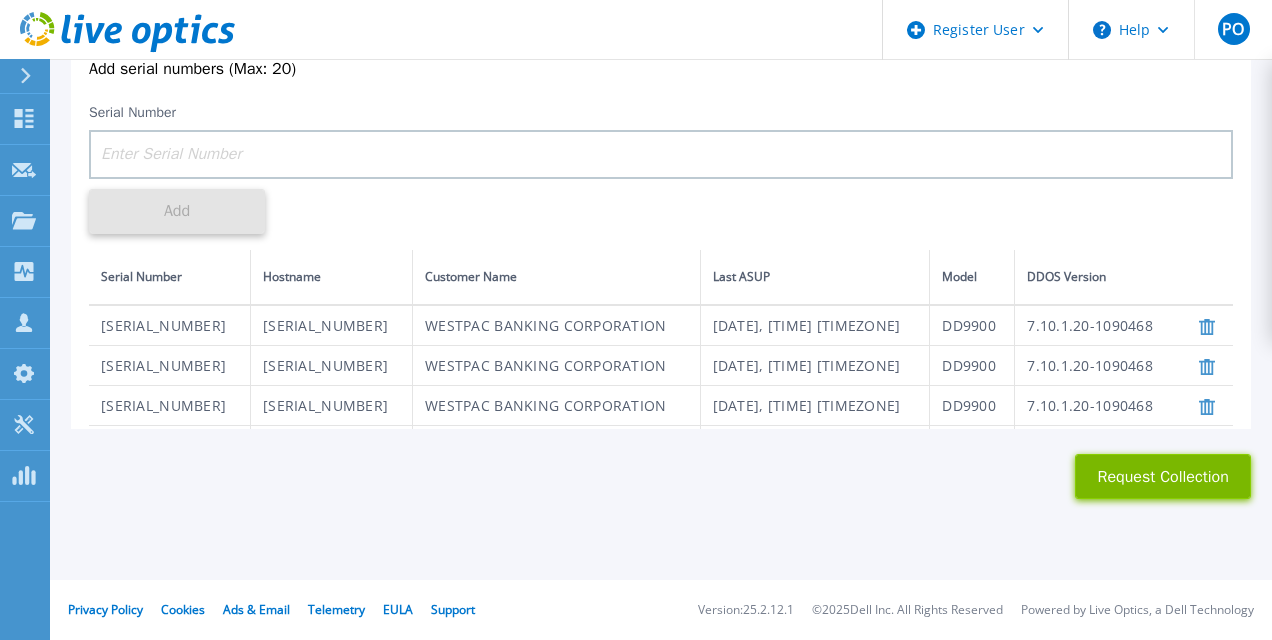 click on "Request Collection" at bounding box center (1163, 476) 